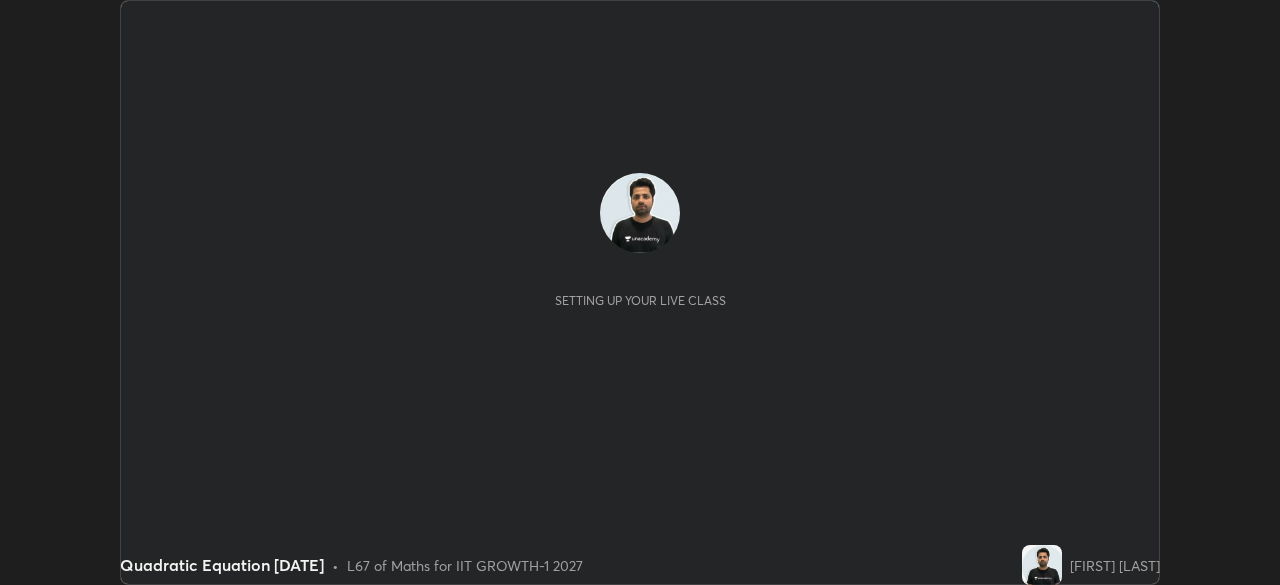 scroll, scrollTop: 0, scrollLeft: 0, axis: both 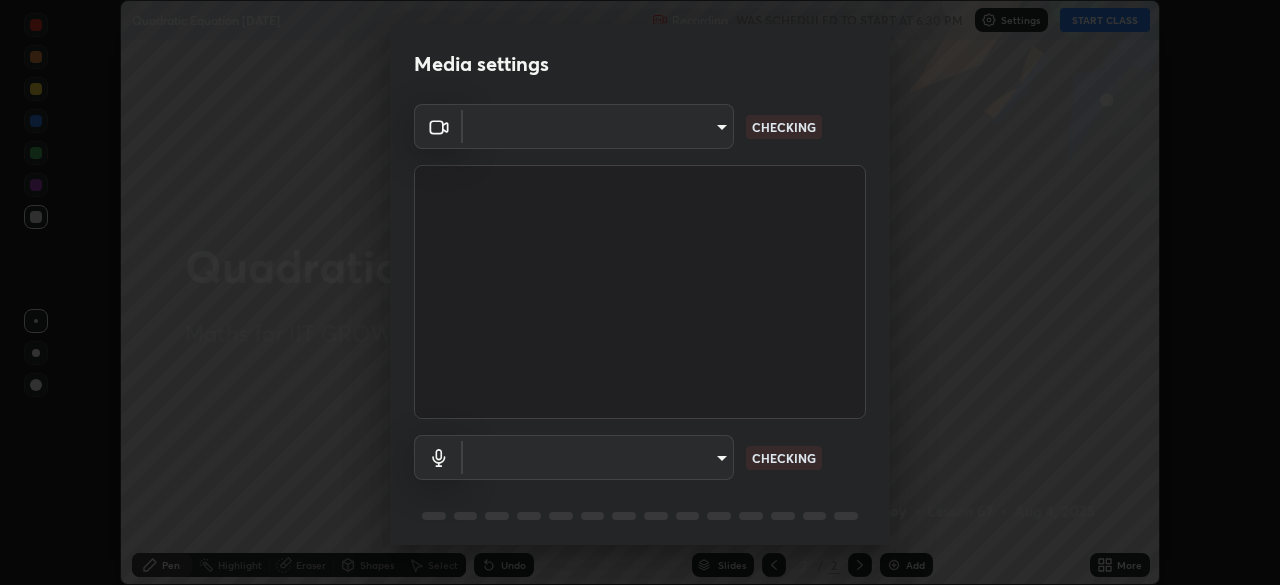 type on "4d63cd10dcc1379e9927399513255d12d620b7bbb39ca773e0f9116a90128a71" 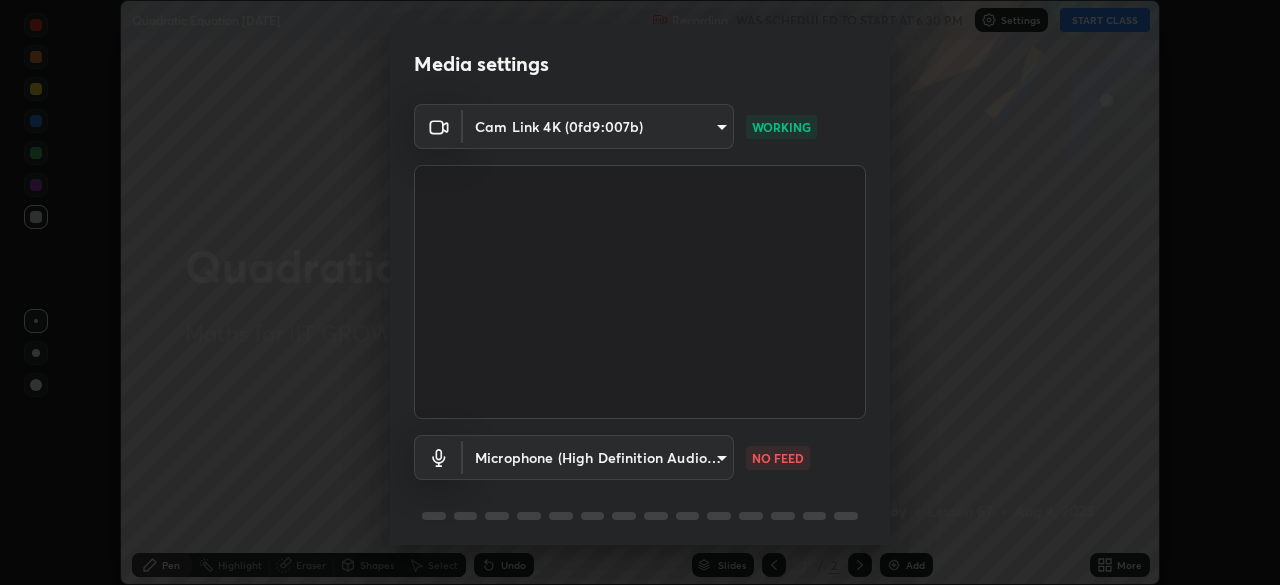 click on "Erase all Quadratic Equation [DATE] Recording WAS SCHEDULED TO START AT  [TIME] Settings START CLASS Setting up your live class Quadratic Equation [DATE] • L67 of Maths for IIT GROWTH-1 2027 [FIRST] [LAST] Pen Highlight Eraser Shapes Select Undo Slides 2 / 2 Add More No doubts shared Encourage your learners to ask a doubt for better clarity Report an issue Reason for reporting Buffering Chat not working Audio - Video sync issue Educator video quality low ​ Attach an image Report Media settings Cam Link 4K (0fd9:007b) [HASH] WORKING Microphone (High Definition Audio Device) [HASH] NO FEED 1 / 5 Next" at bounding box center [640, 292] 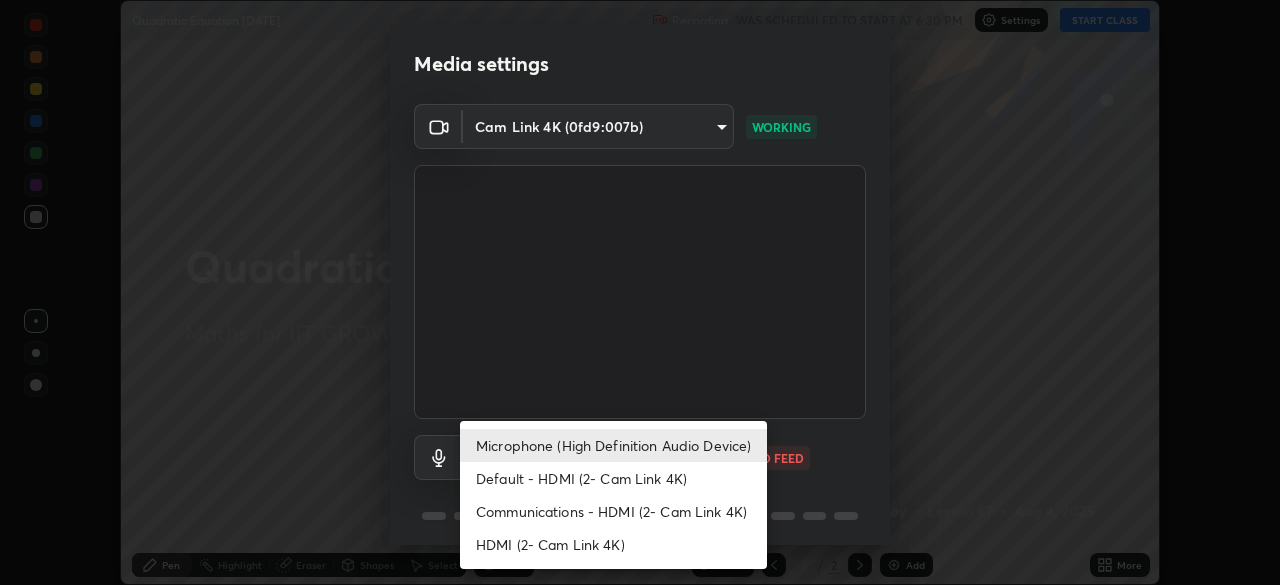 click on "Default - HDMI (2- Cam Link 4K)" at bounding box center (613, 478) 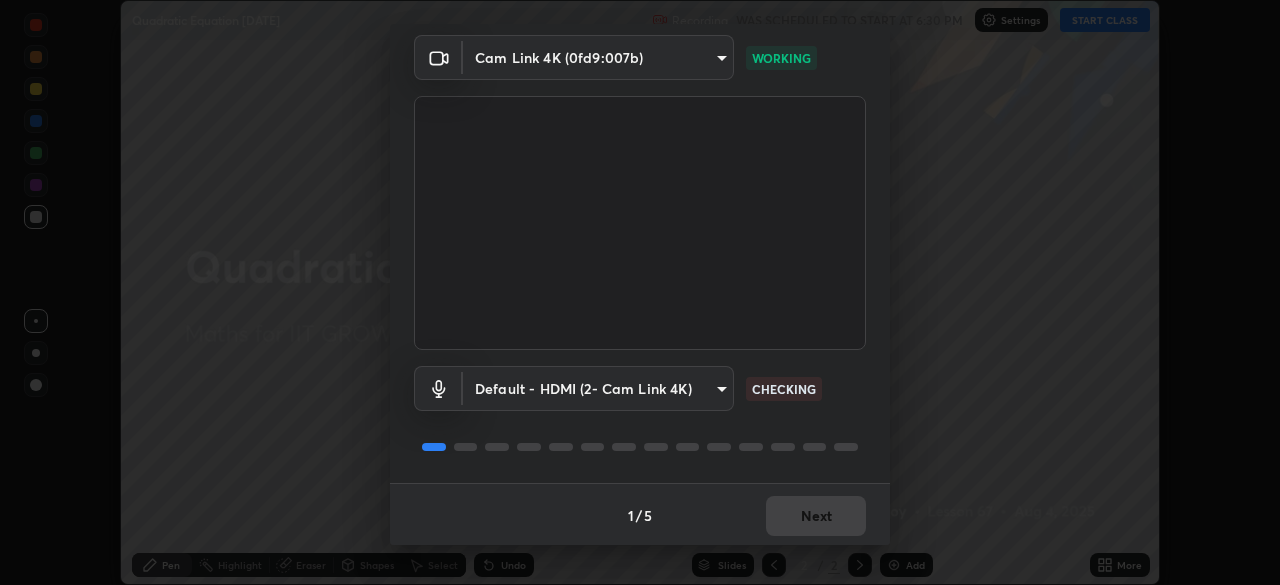scroll, scrollTop: 71, scrollLeft: 0, axis: vertical 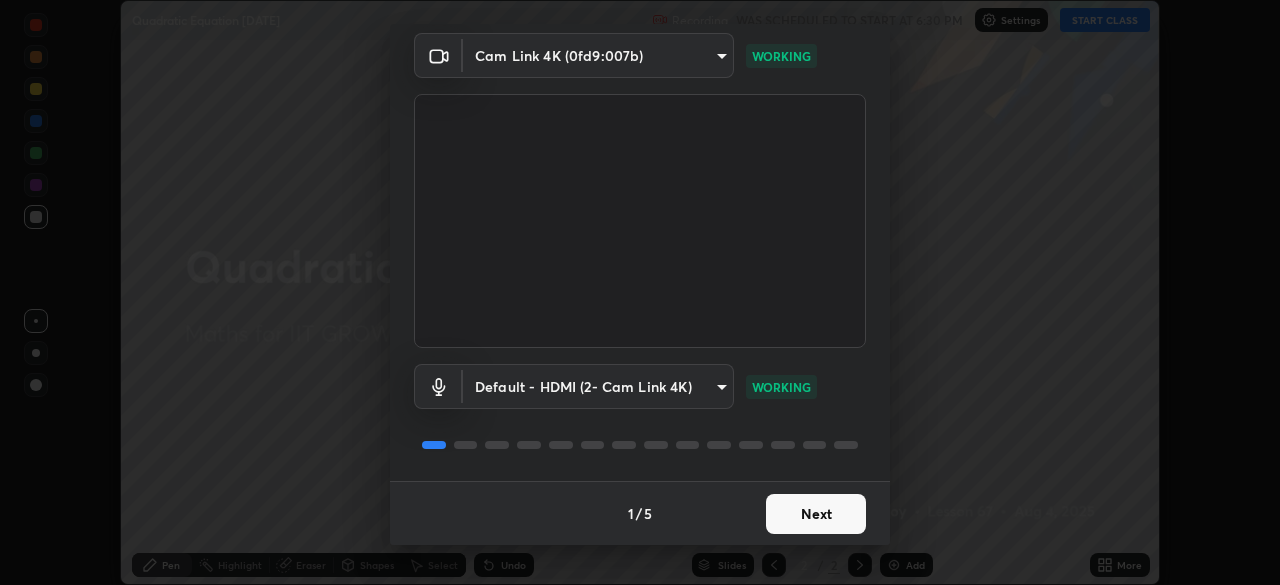 click on "Next" at bounding box center (816, 514) 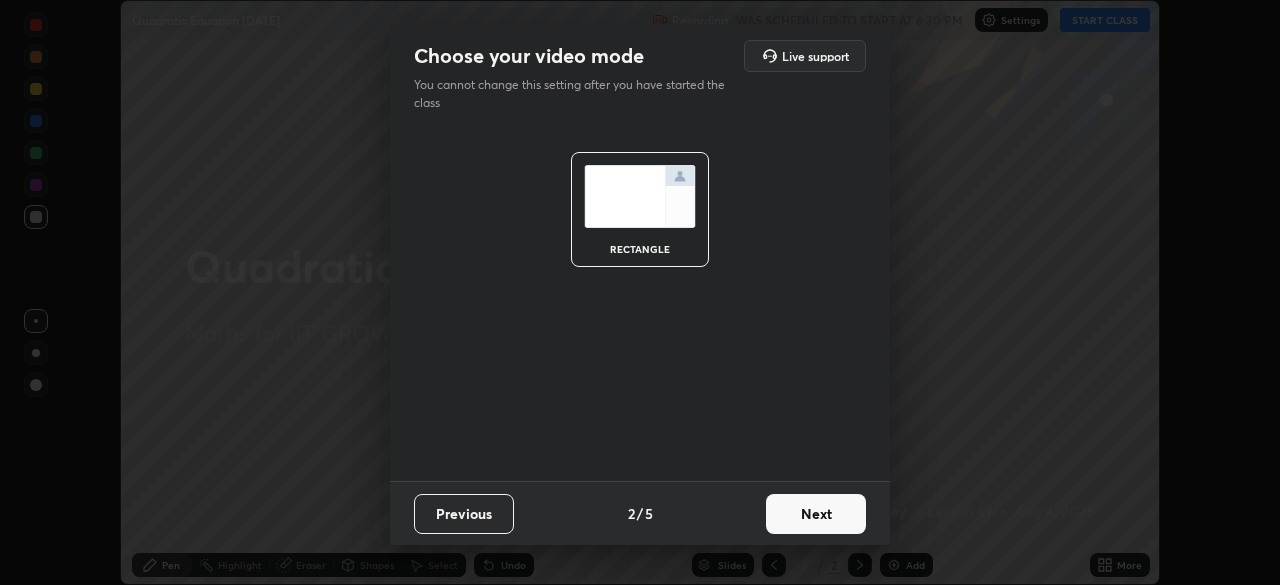 click on "Next" at bounding box center (816, 514) 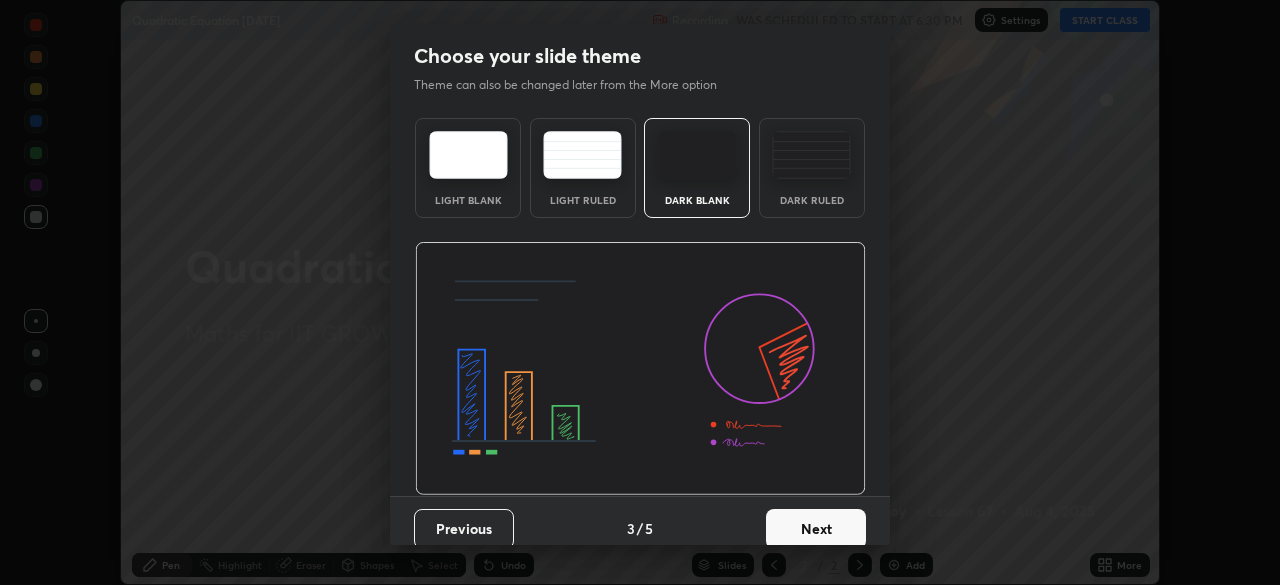 click on "Next" at bounding box center (816, 529) 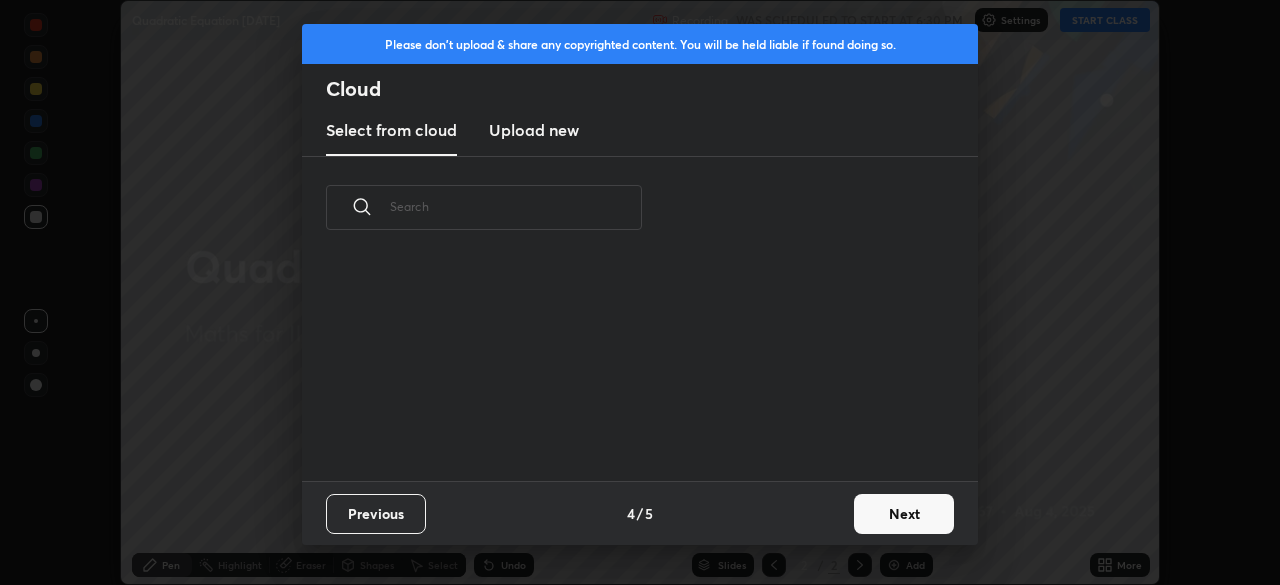click on "Next" at bounding box center (904, 514) 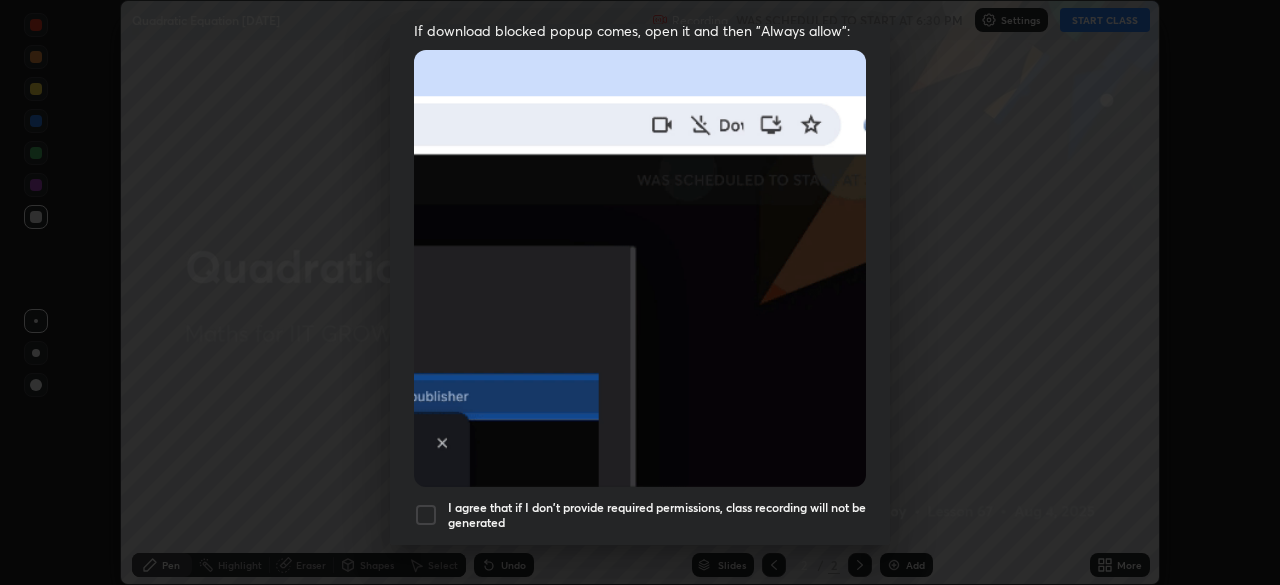 scroll, scrollTop: 434, scrollLeft: 0, axis: vertical 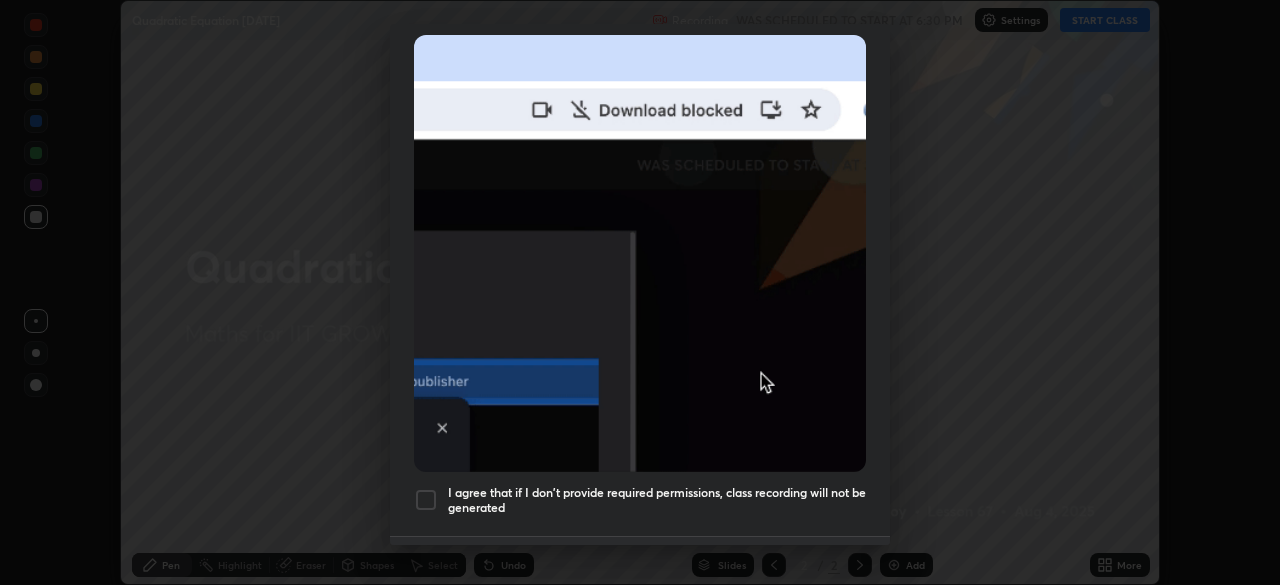 click at bounding box center [426, 500] 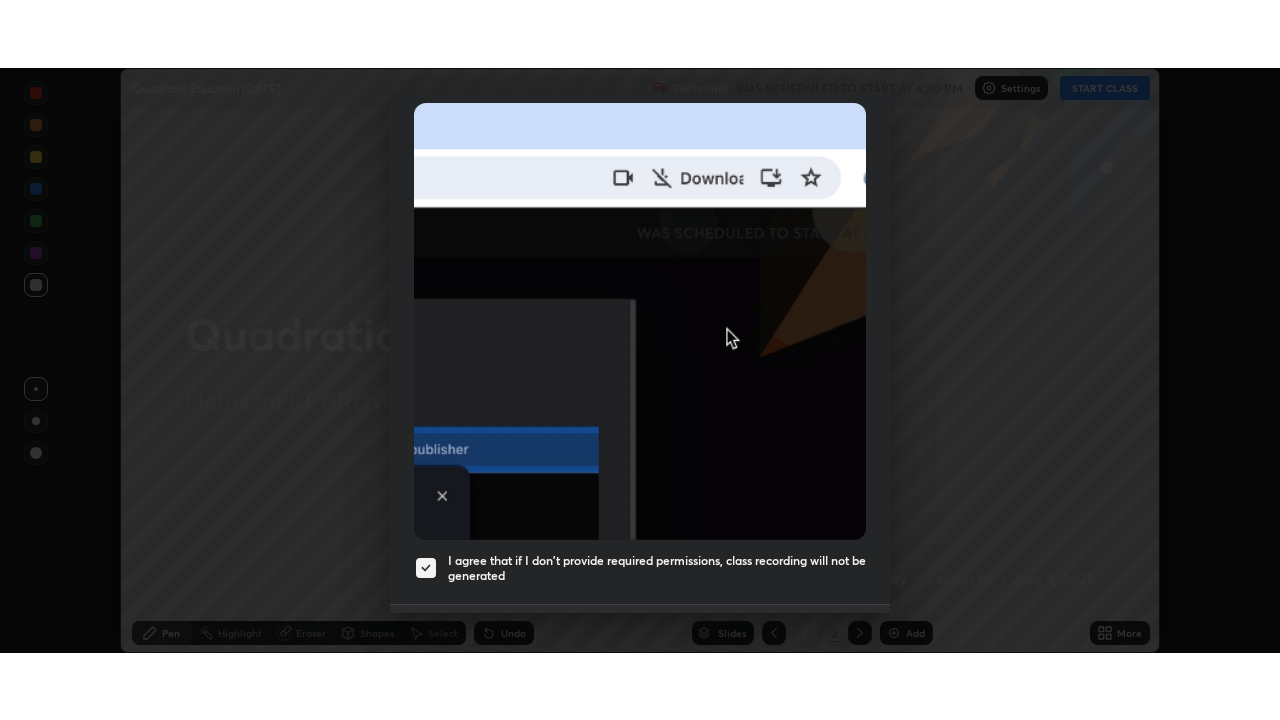 scroll, scrollTop: 479, scrollLeft: 0, axis: vertical 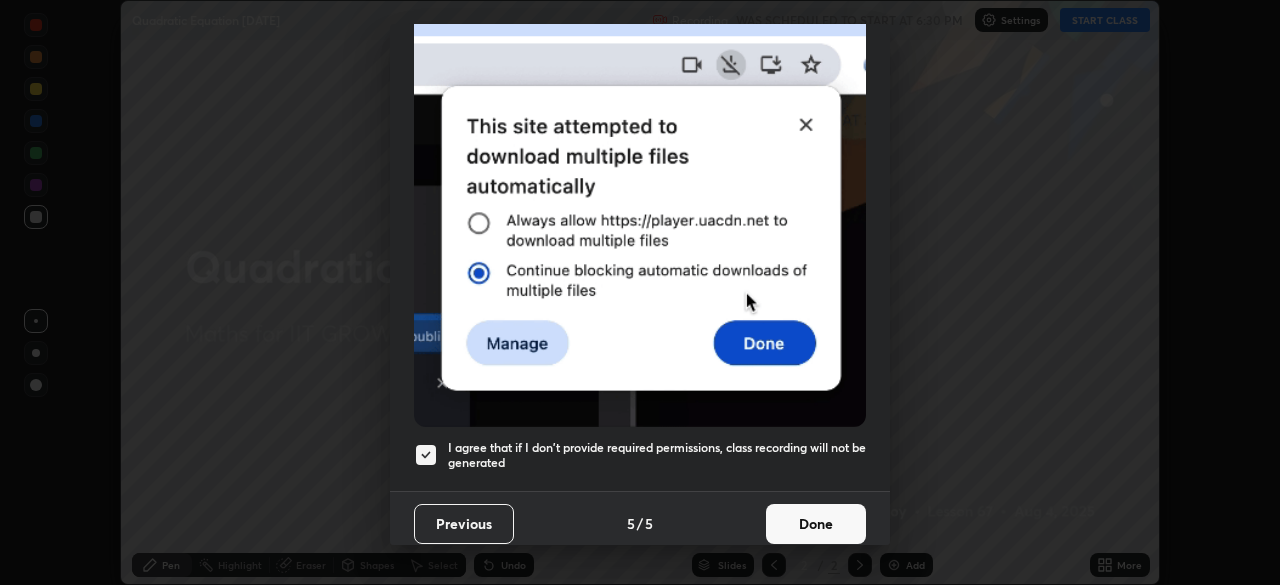 click on "Done" at bounding box center [816, 524] 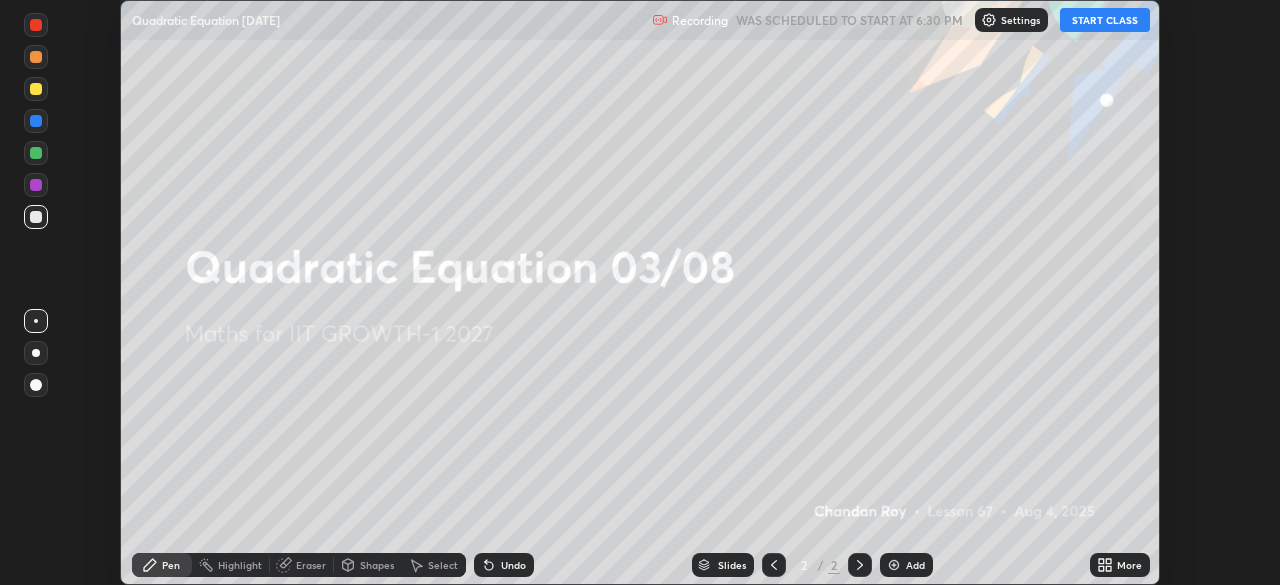 click on "More" at bounding box center (1129, 565) 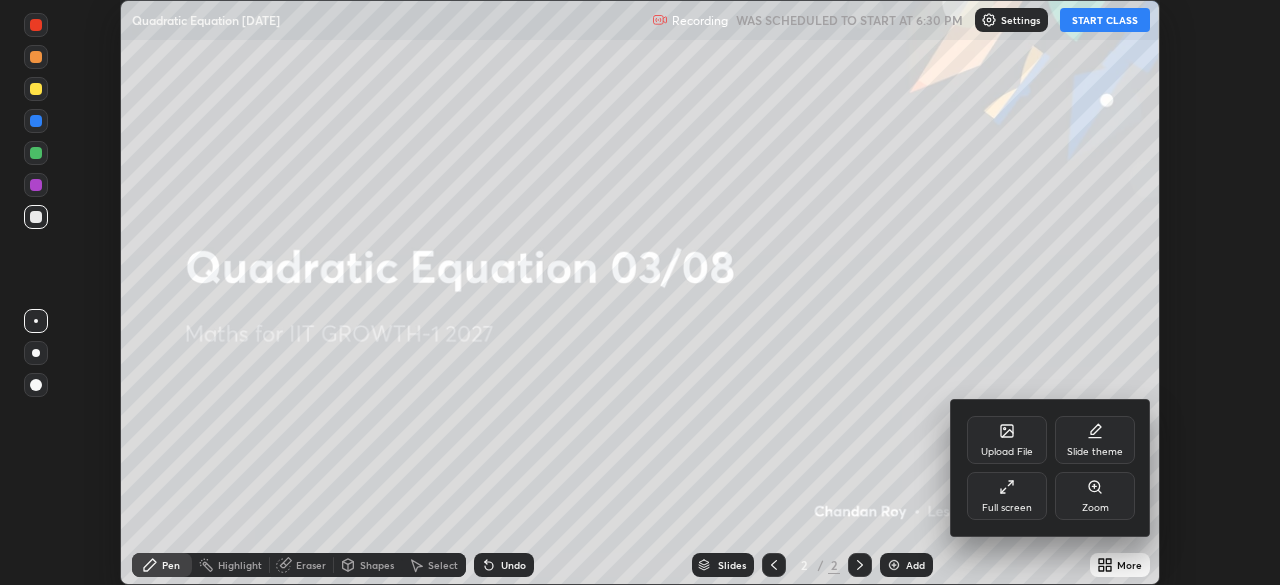 click on "Full screen" at bounding box center [1007, 496] 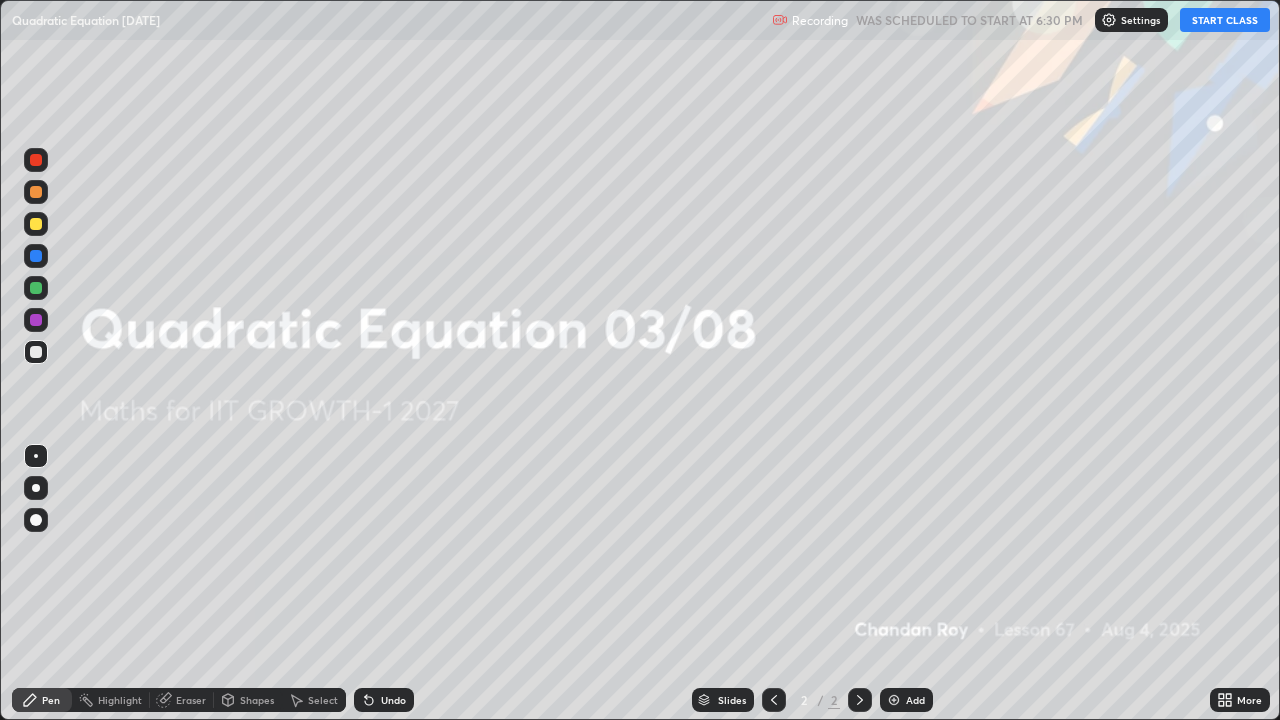 scroll, scrollTop: 99280, scrollLeft: 98720, axis: both 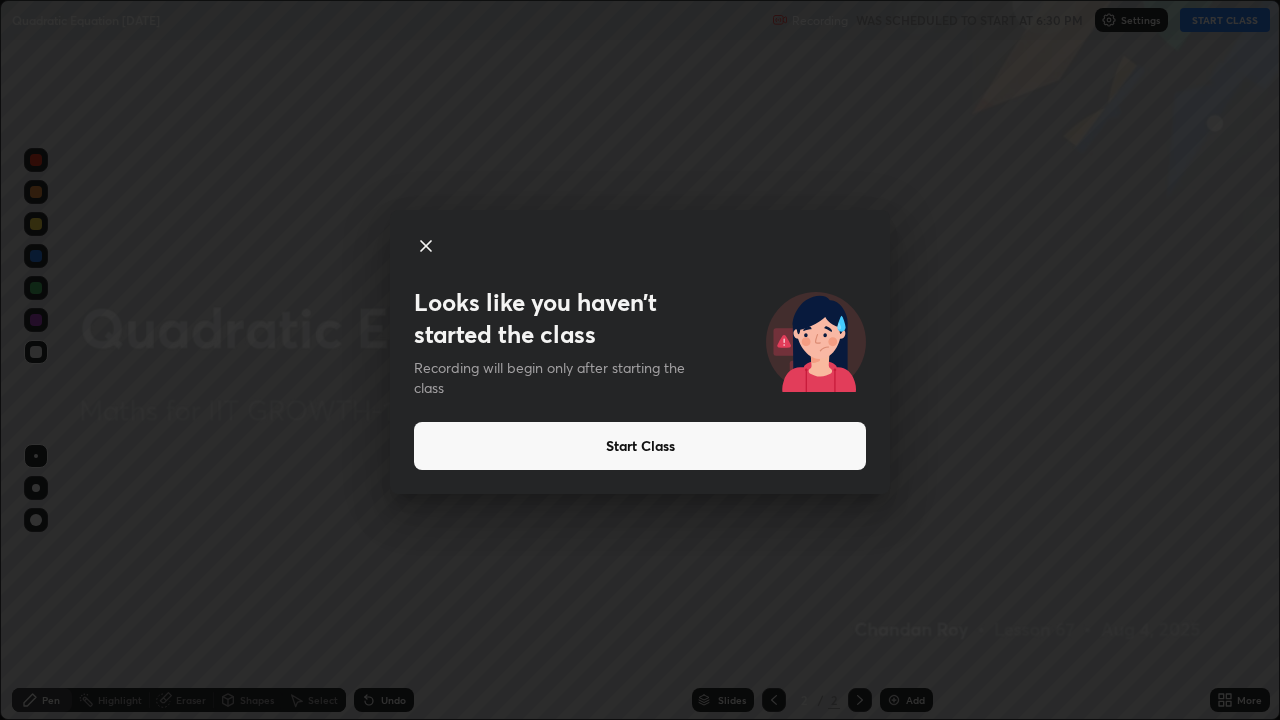 click on "Start Class" at bounding box center (640, 446) 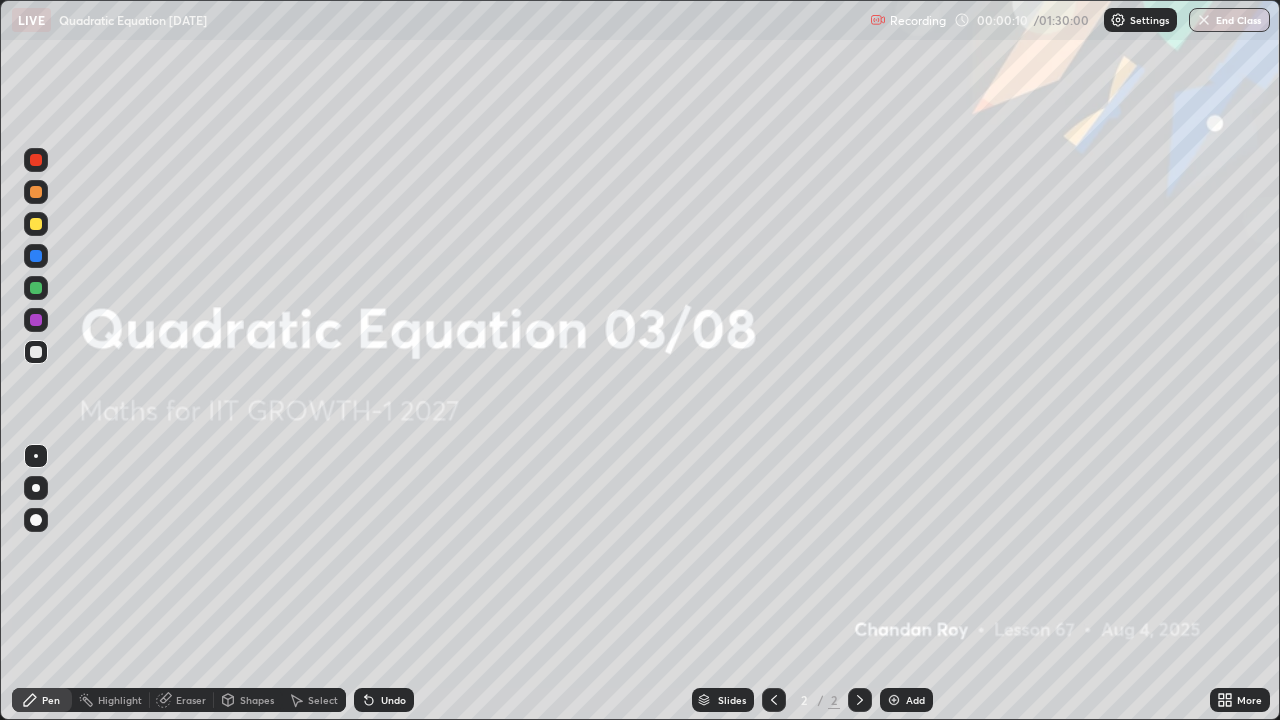 click on "More" at bounding box center [1240, 700] 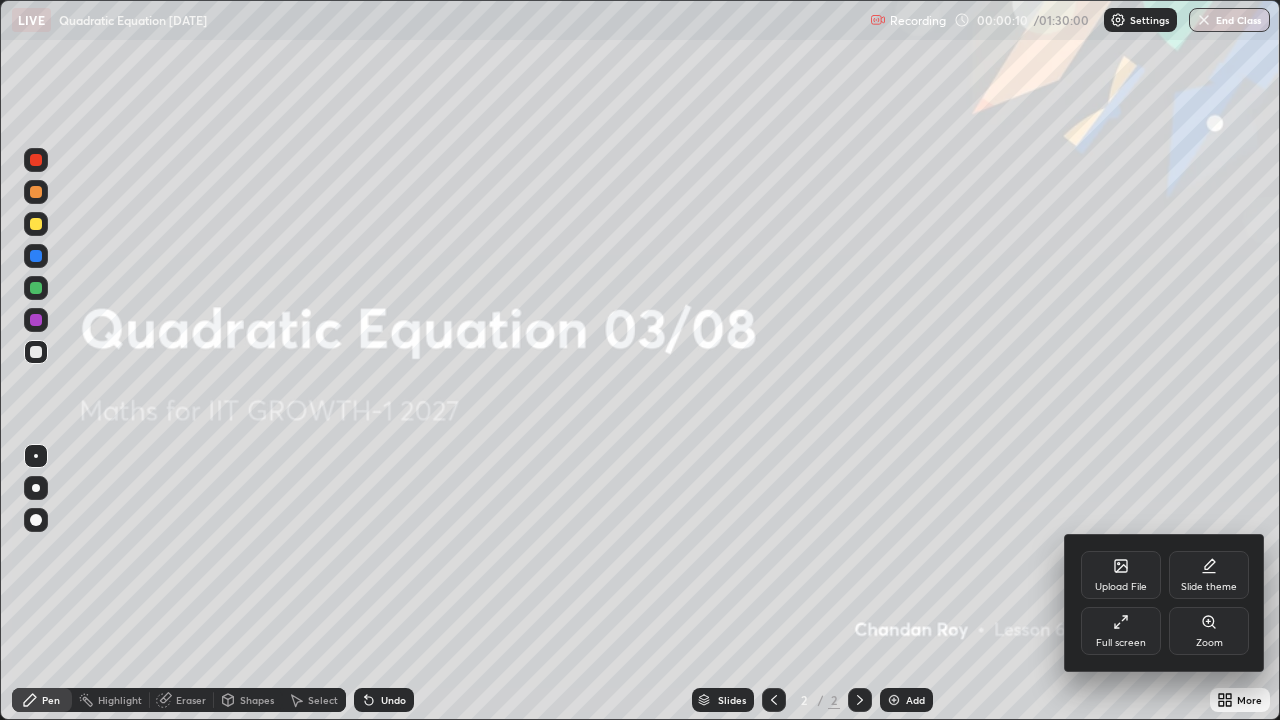 click on "Upload File" at bounding box center (1121, 575) 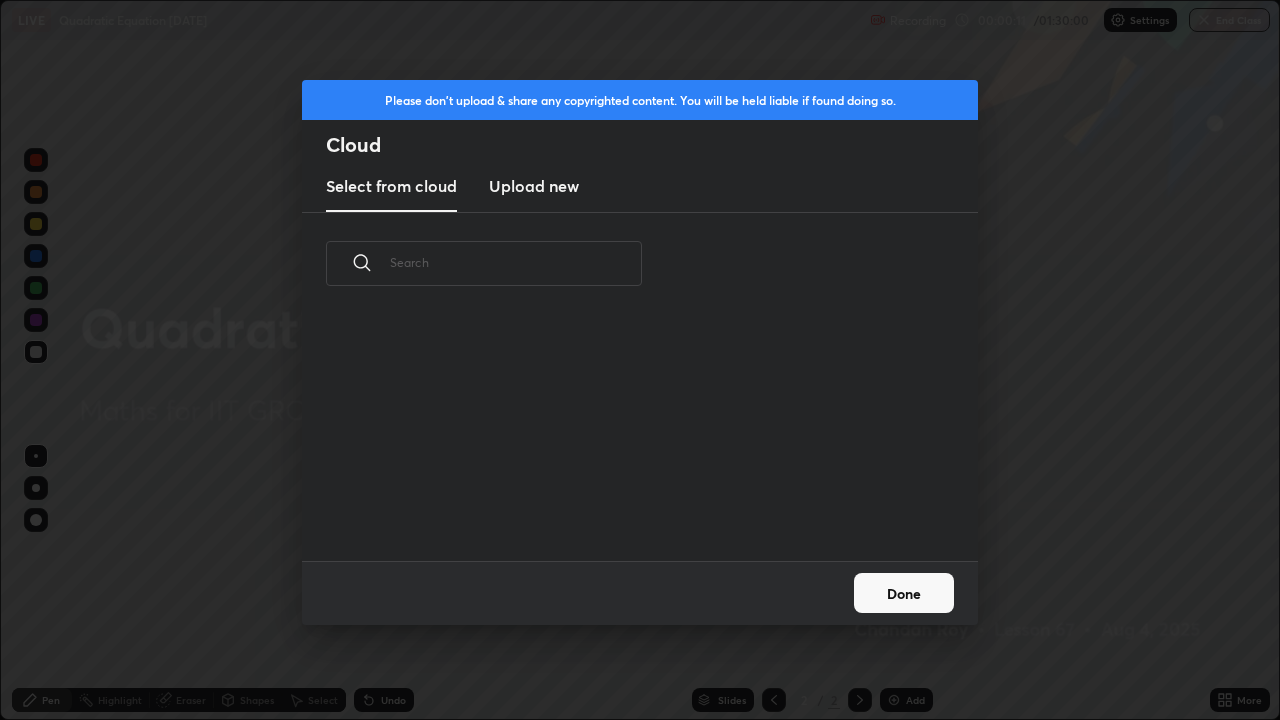 scroll, scrollTop: 246, scrollLeft: 642, axis: both 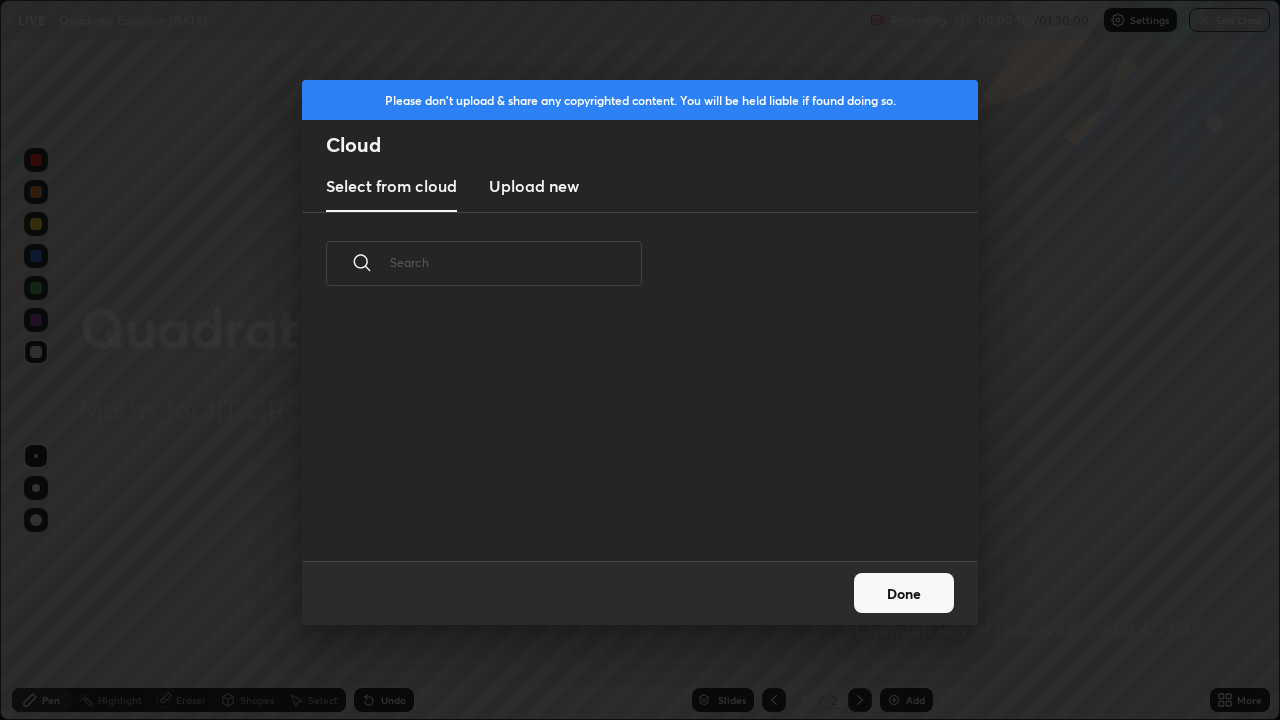 click on "Upload new" at bounding box center (534, 186) 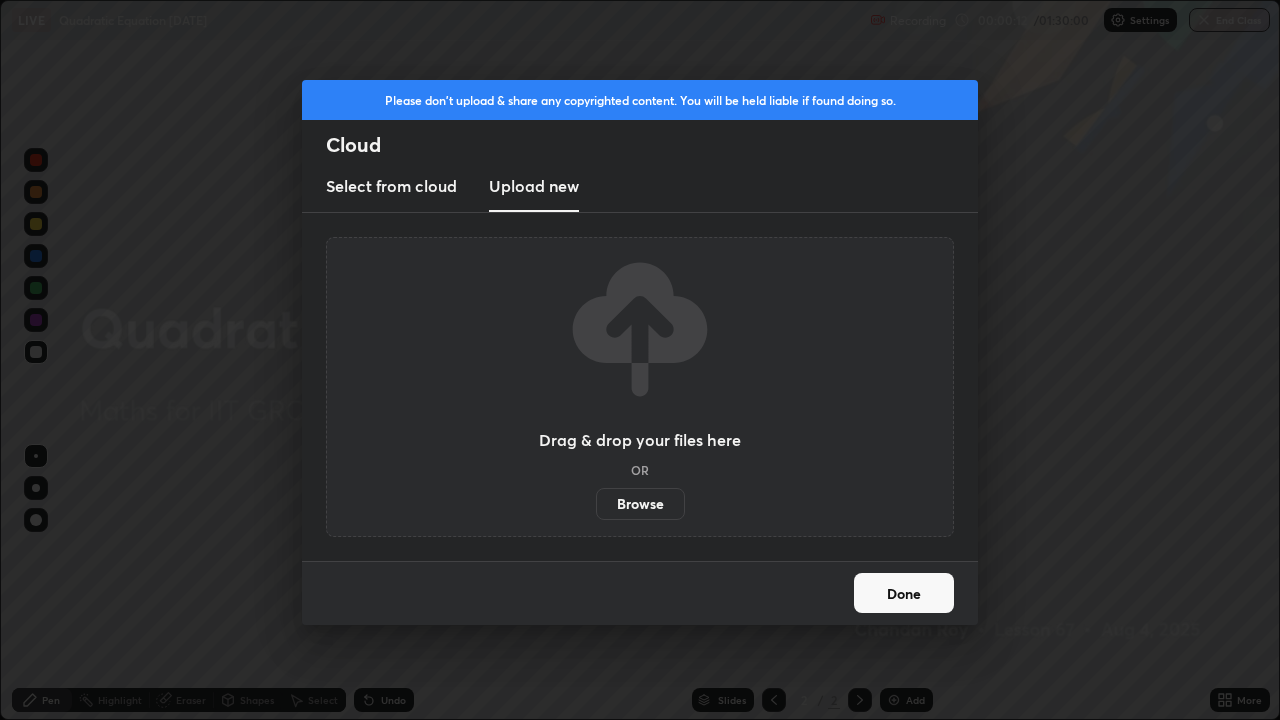 click on "Browse" at bounding box center [640, 504] 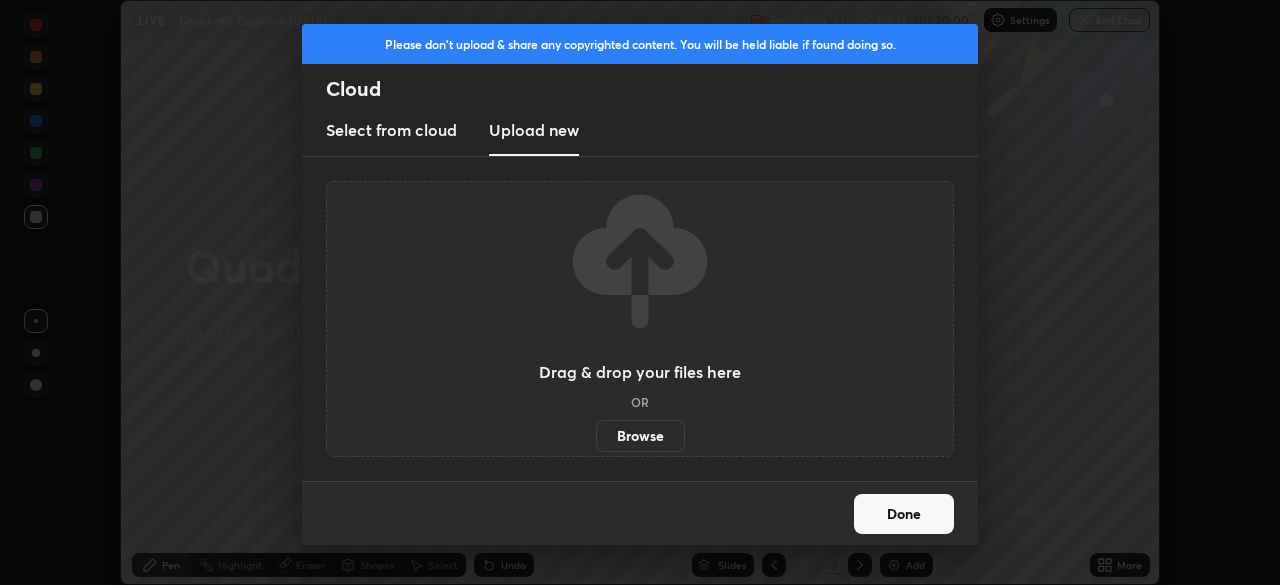 scroll, scrollTop: 585, scrollLeft: 1280, axis: both 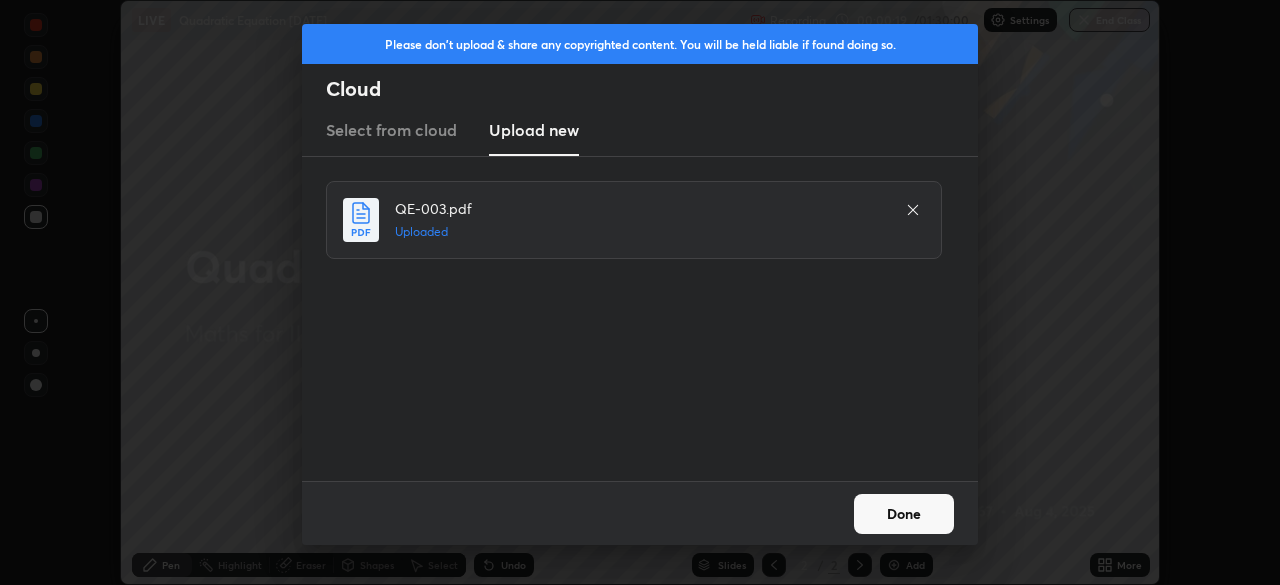 click on "Done" at bounding box center (904, 514) 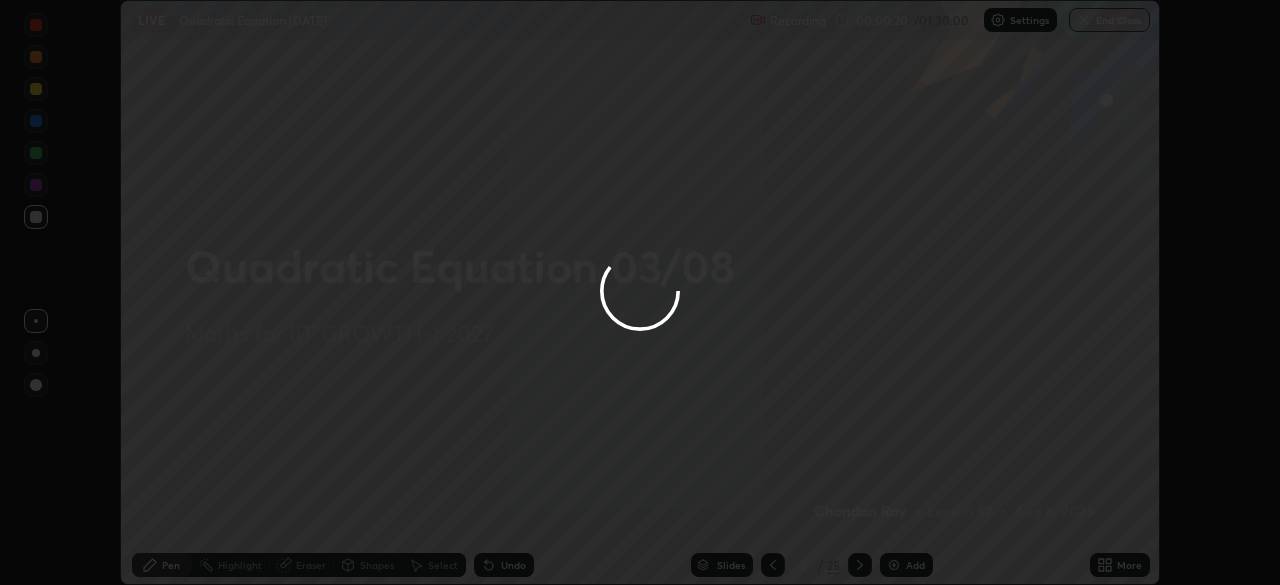 click 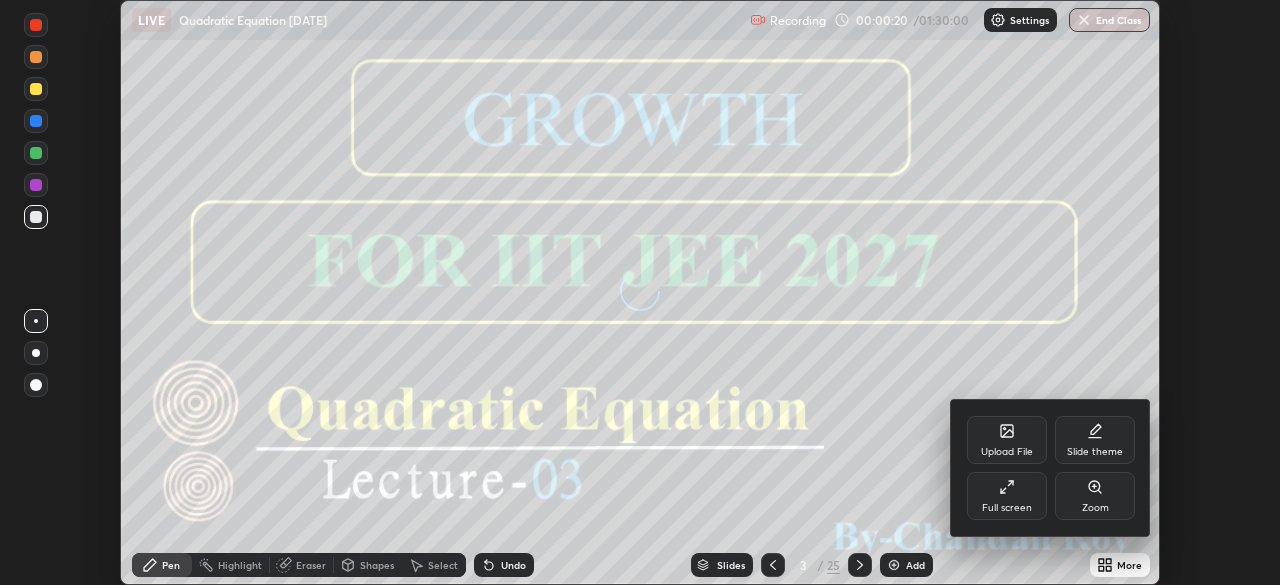 click on "Full screen" at bounding box center (1007, 496) 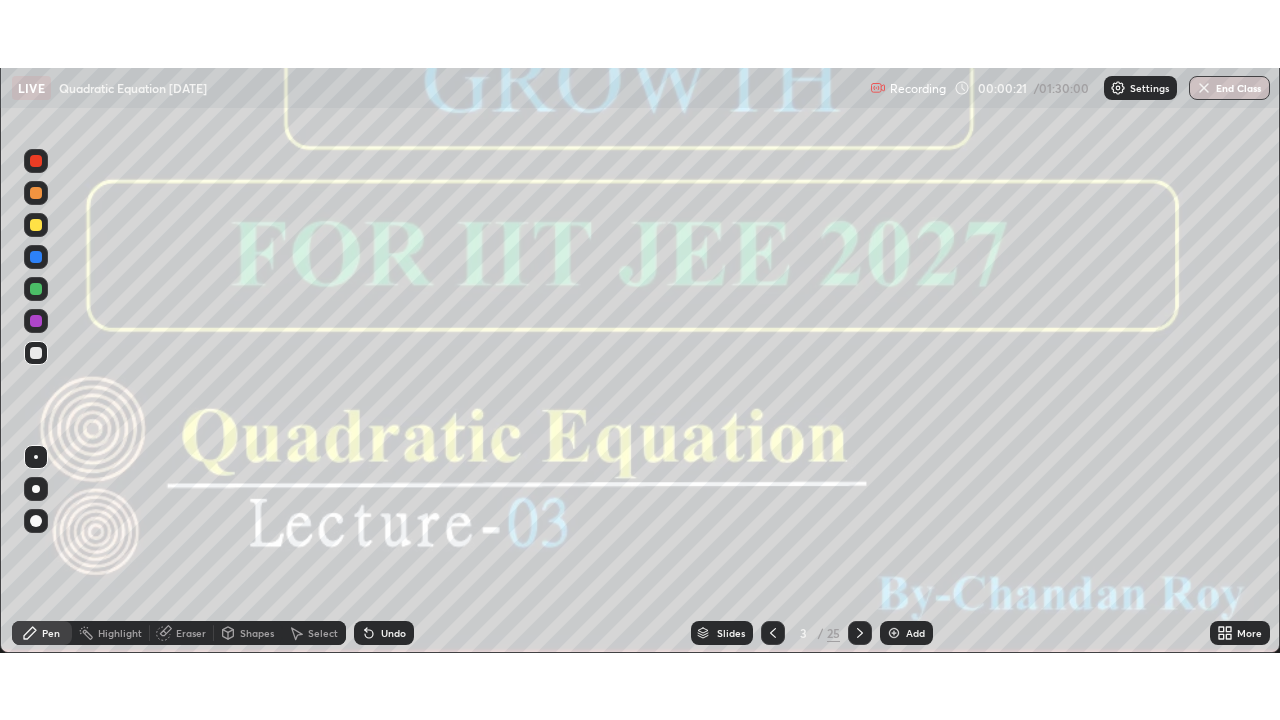 scroll, scrollTop: 99280, scrollLeft: 98720, axis: both 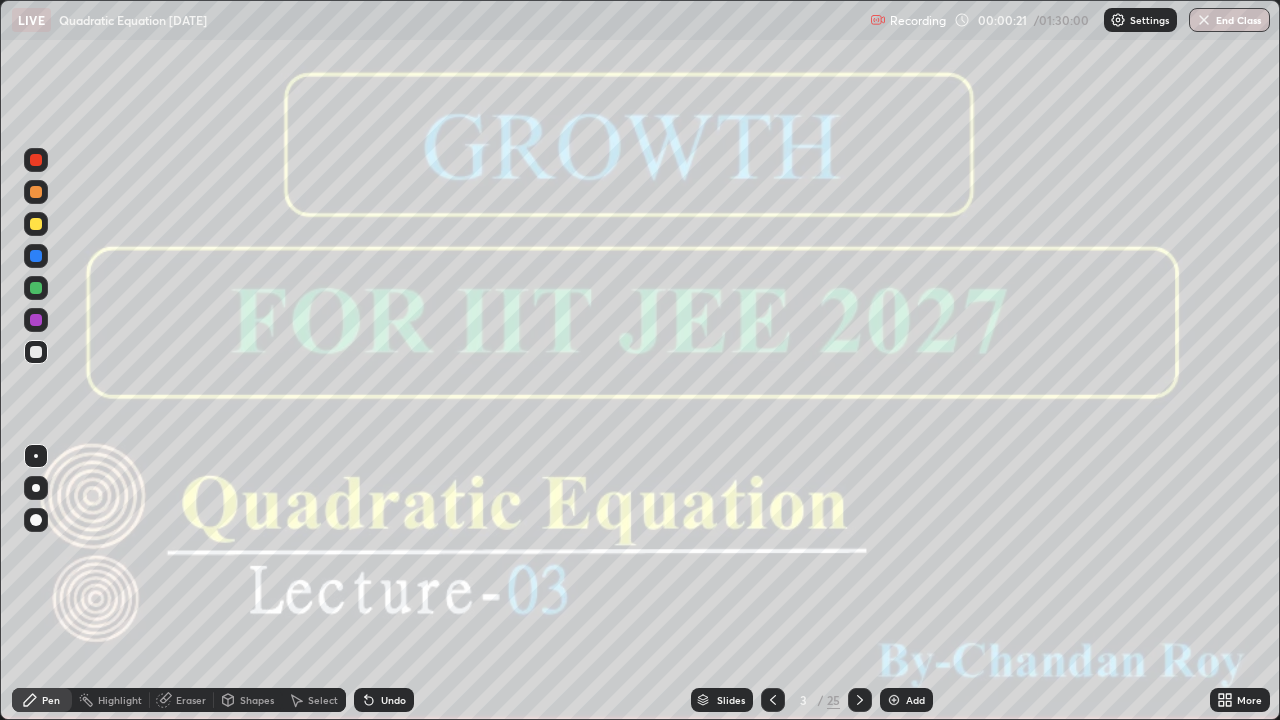 click 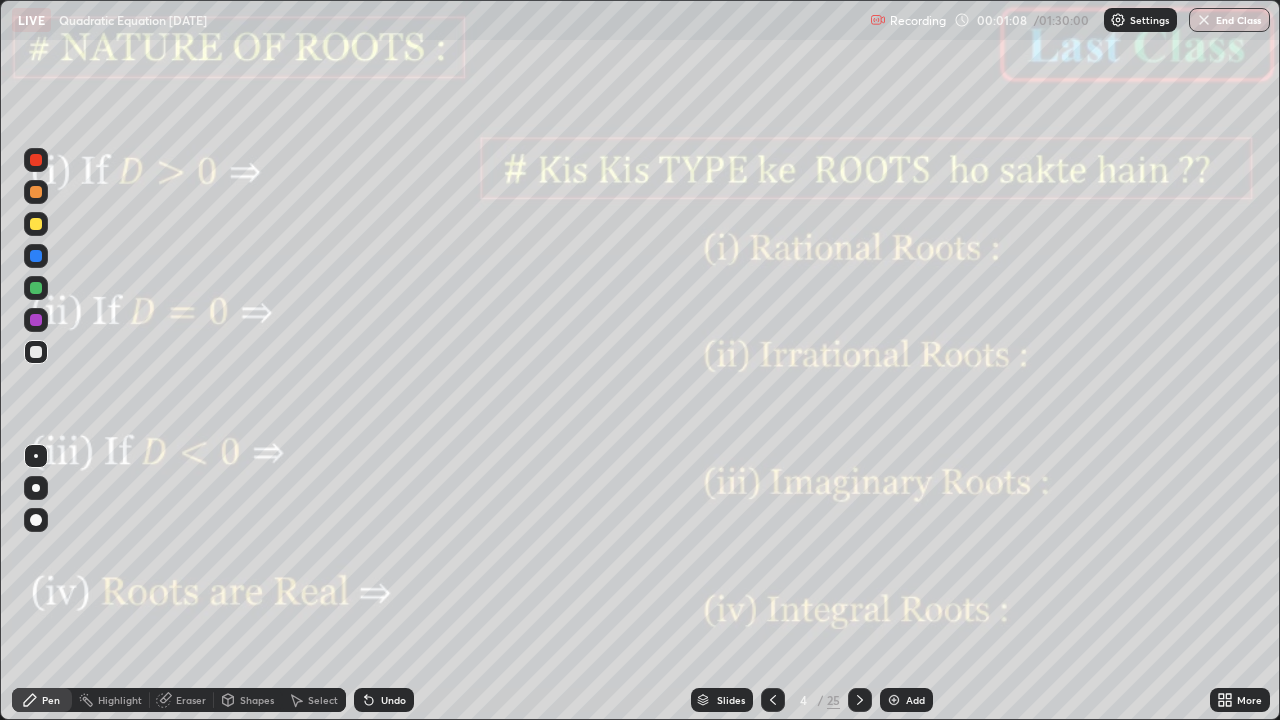 click 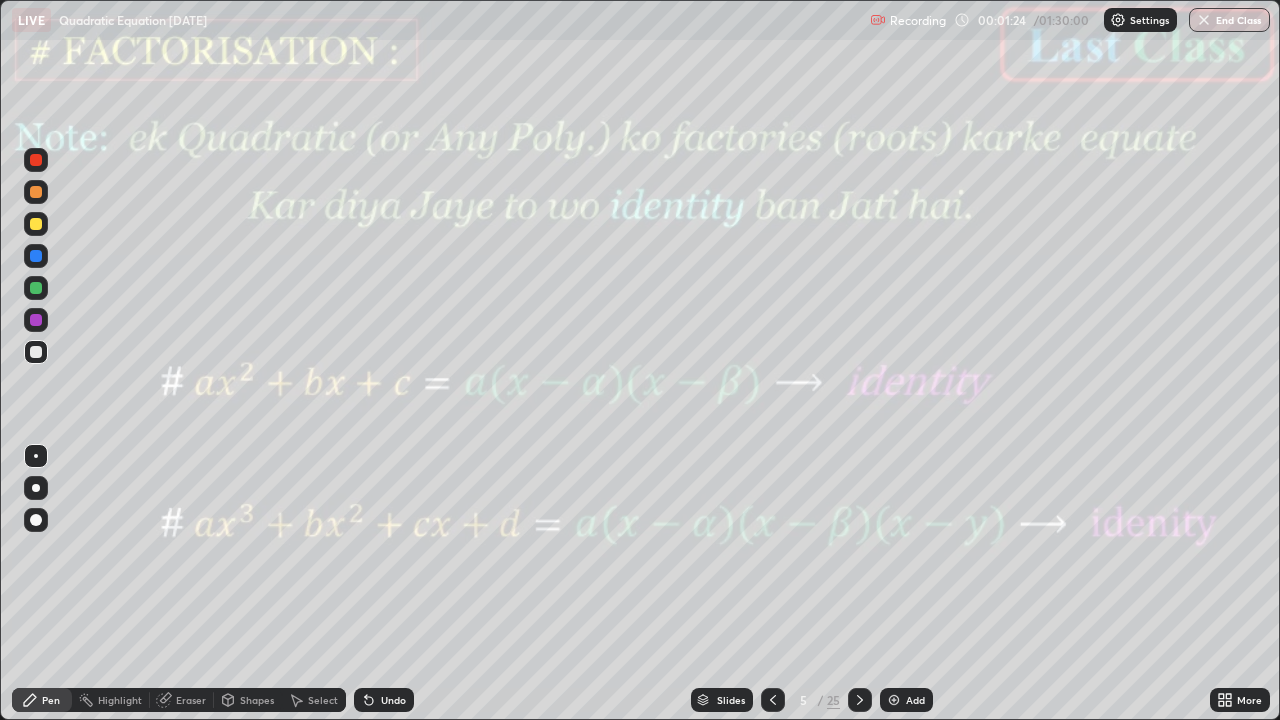 click at bounding box center (860, 700) 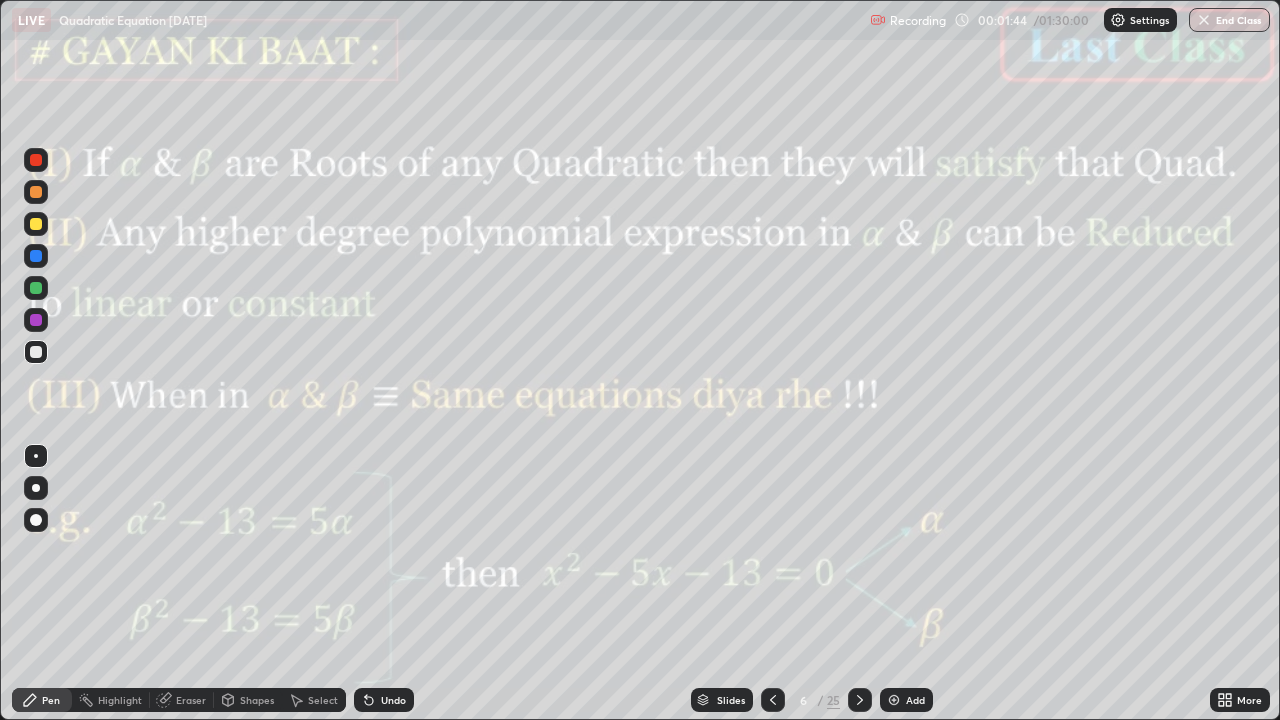 click 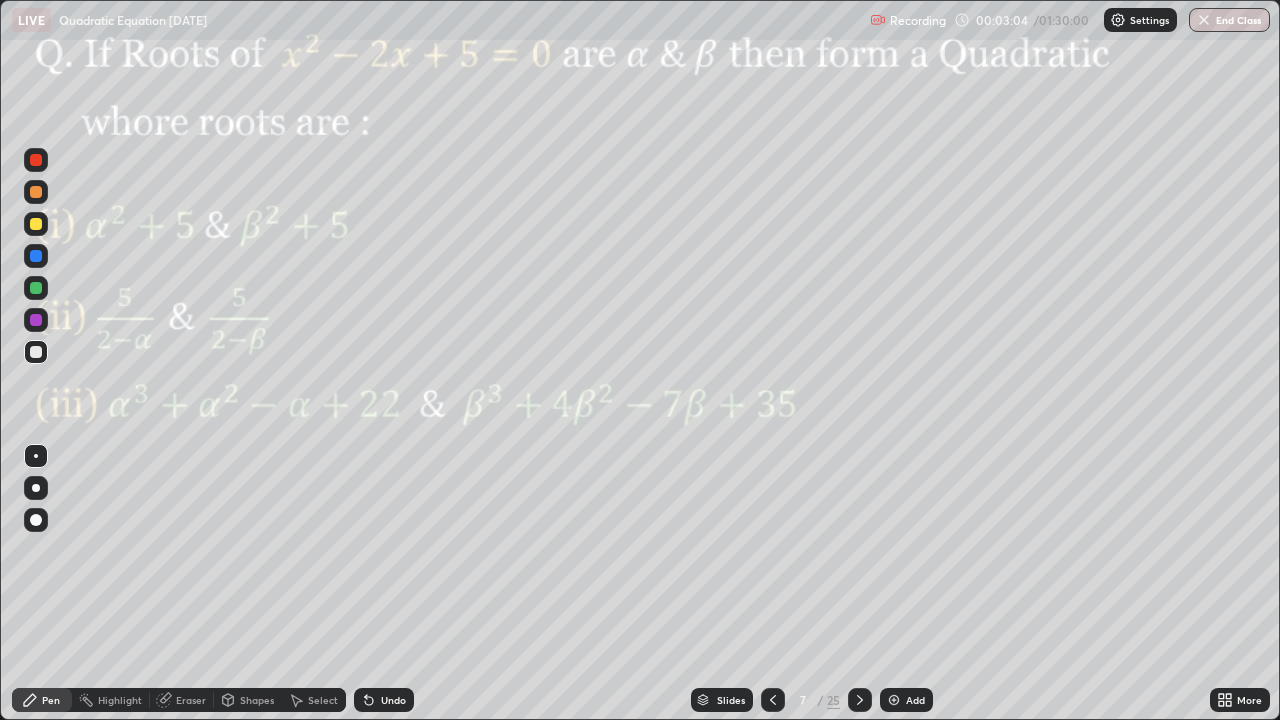 click 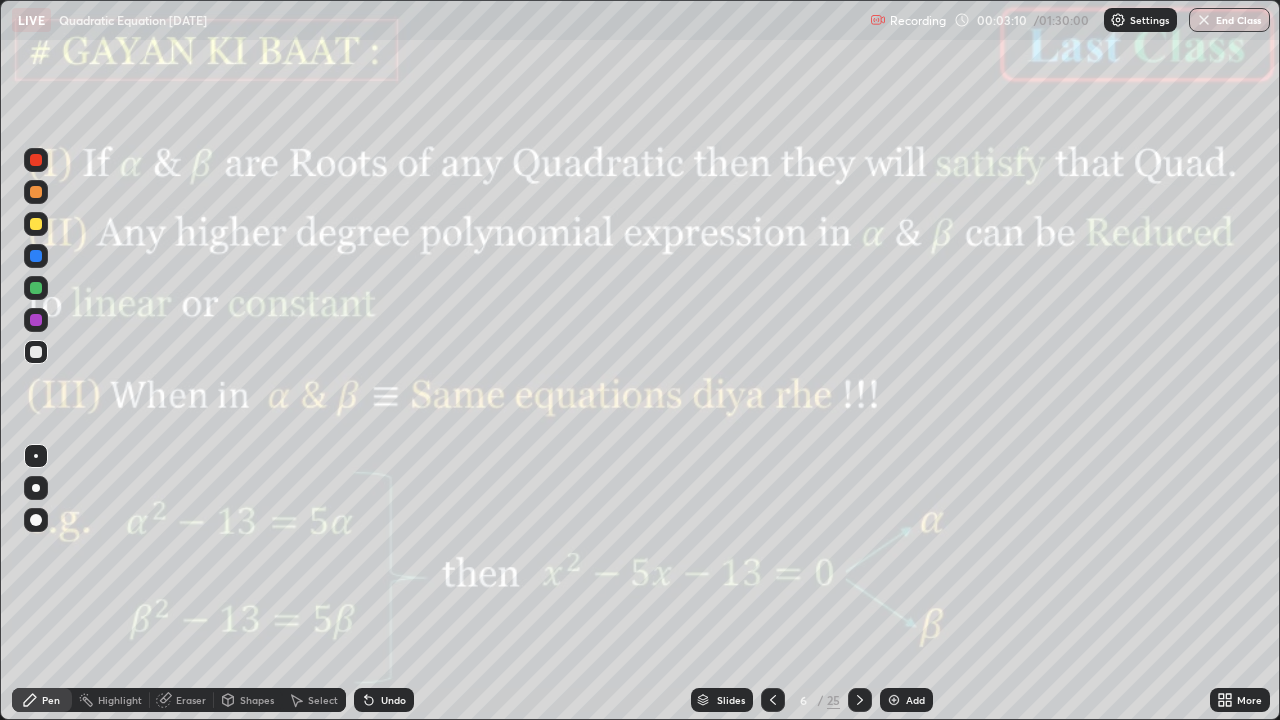 click at bounding box center [860, 700] 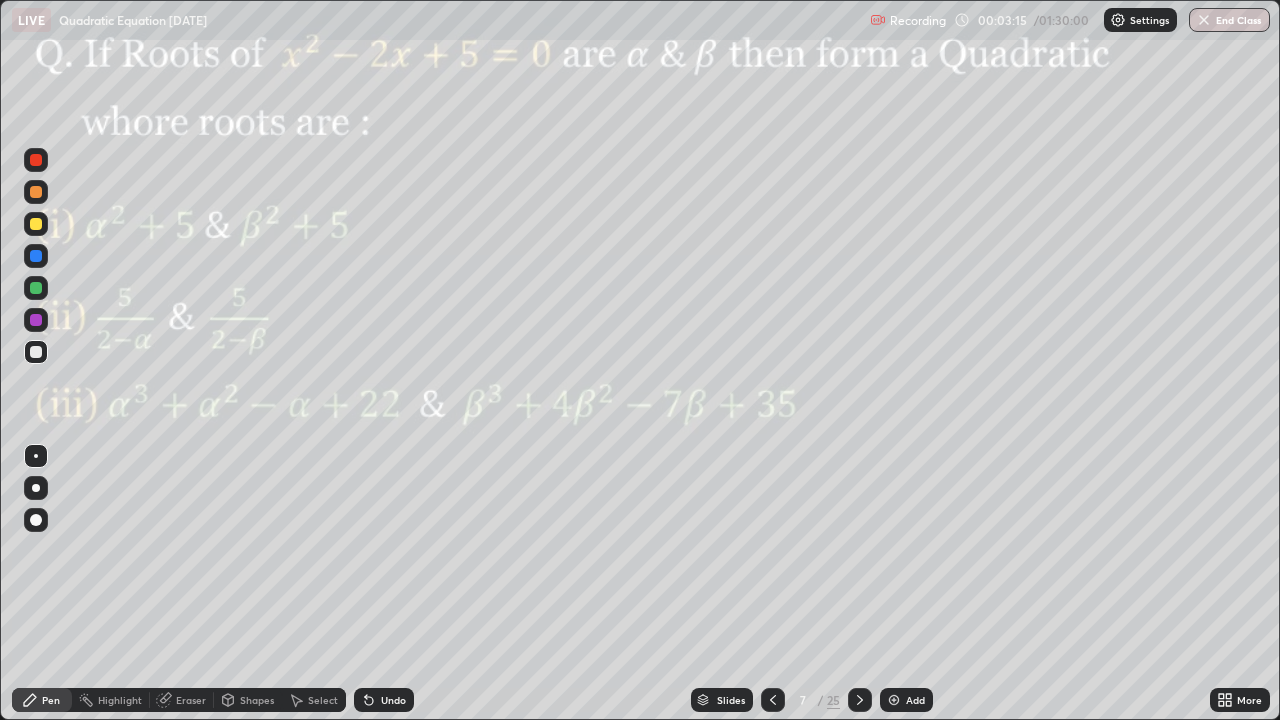 click at bounding box center [36, 320] 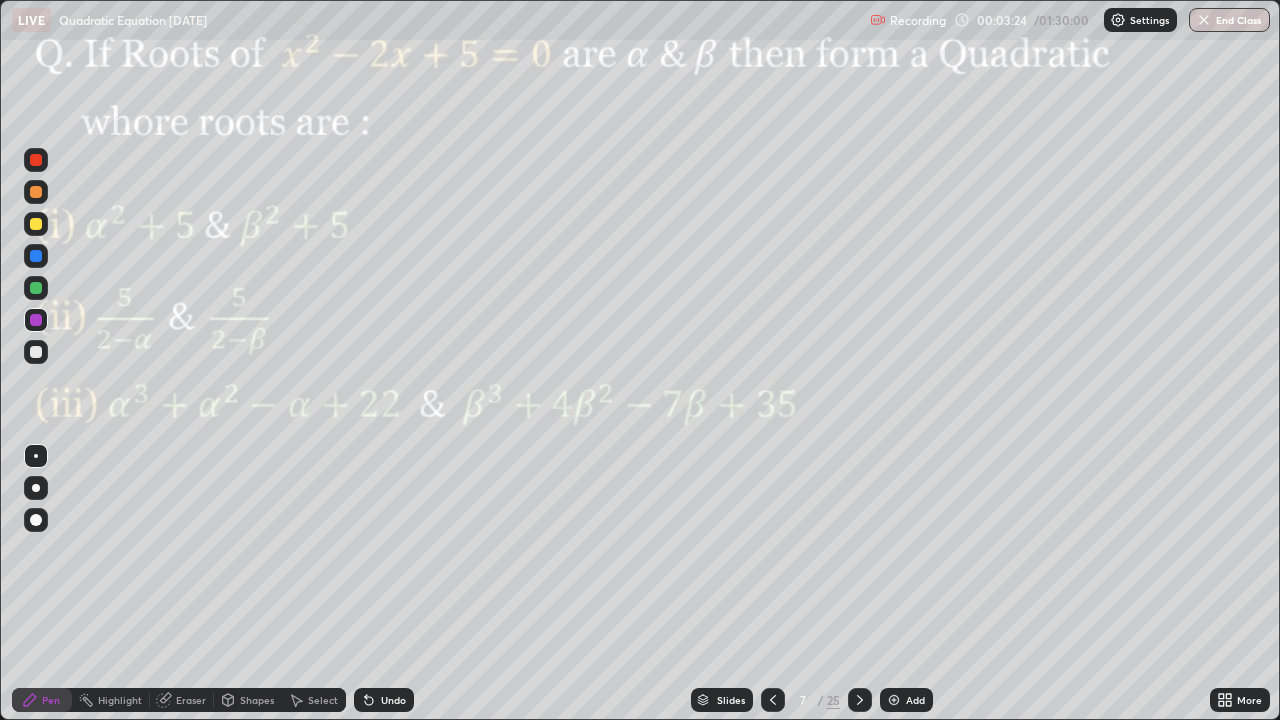 click at bounding box center [36, 320] 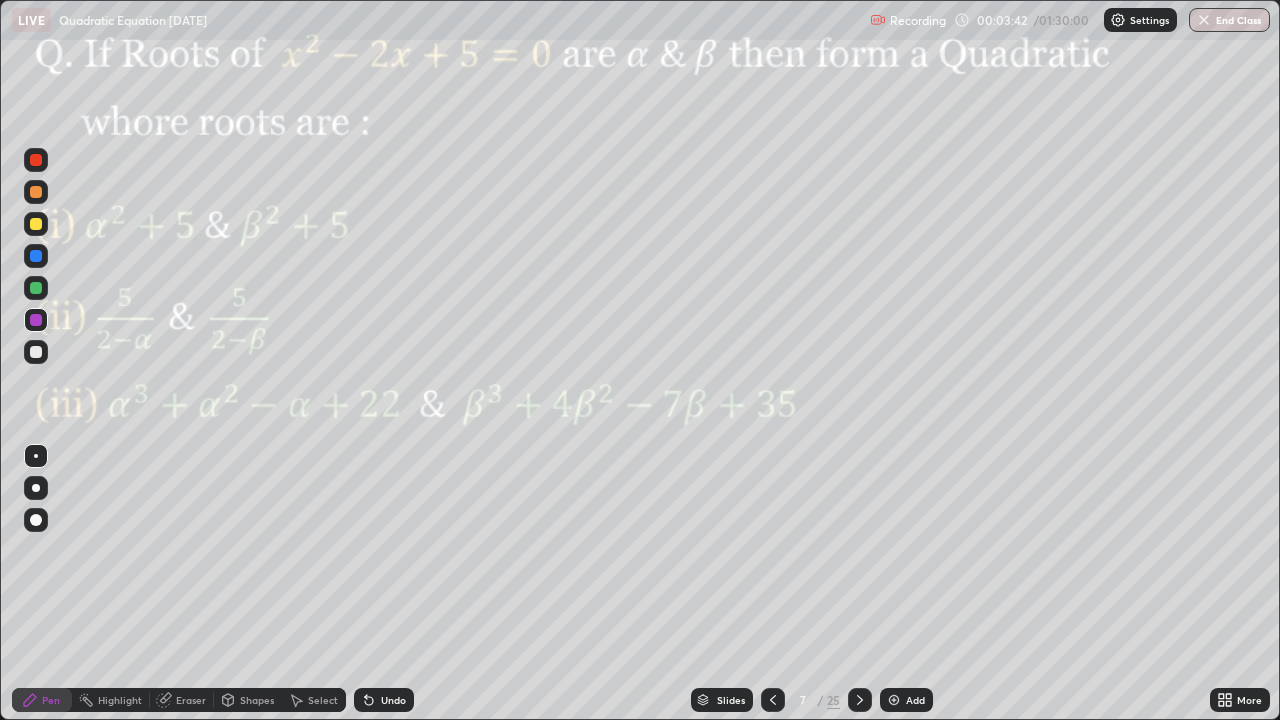 click at bounding box center [36, 256] 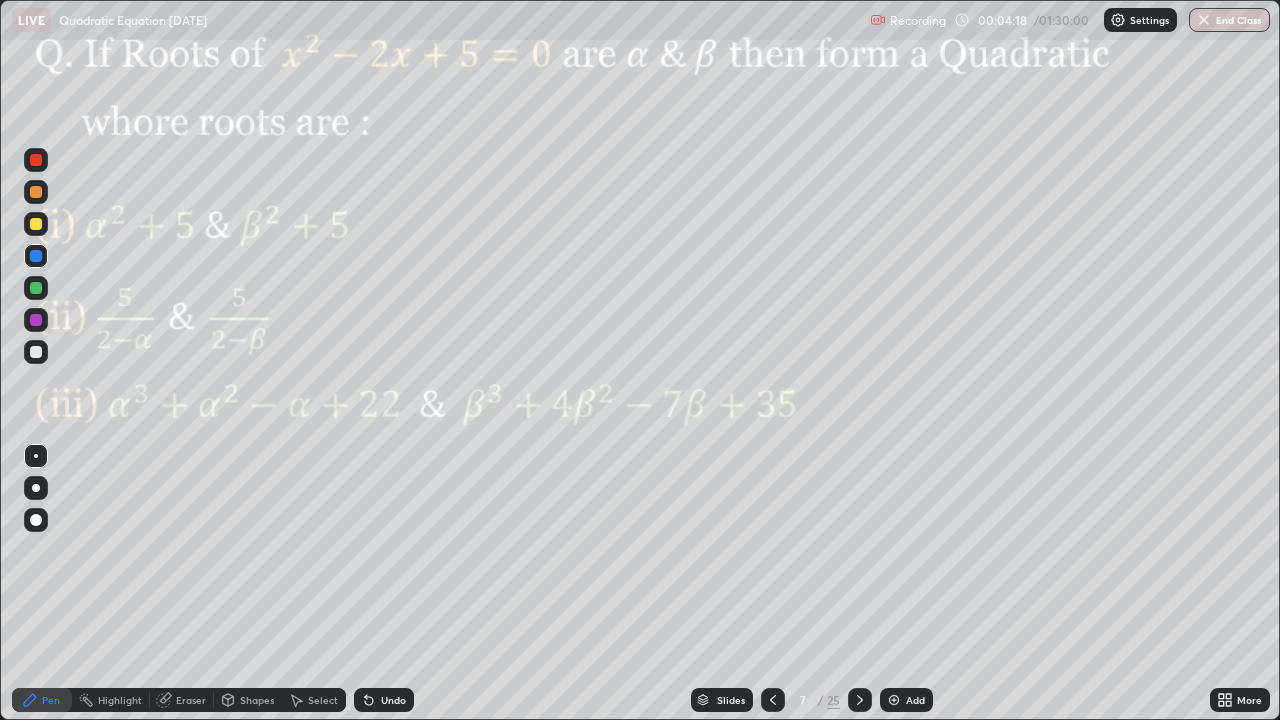 click at bounding box center [36, 320] 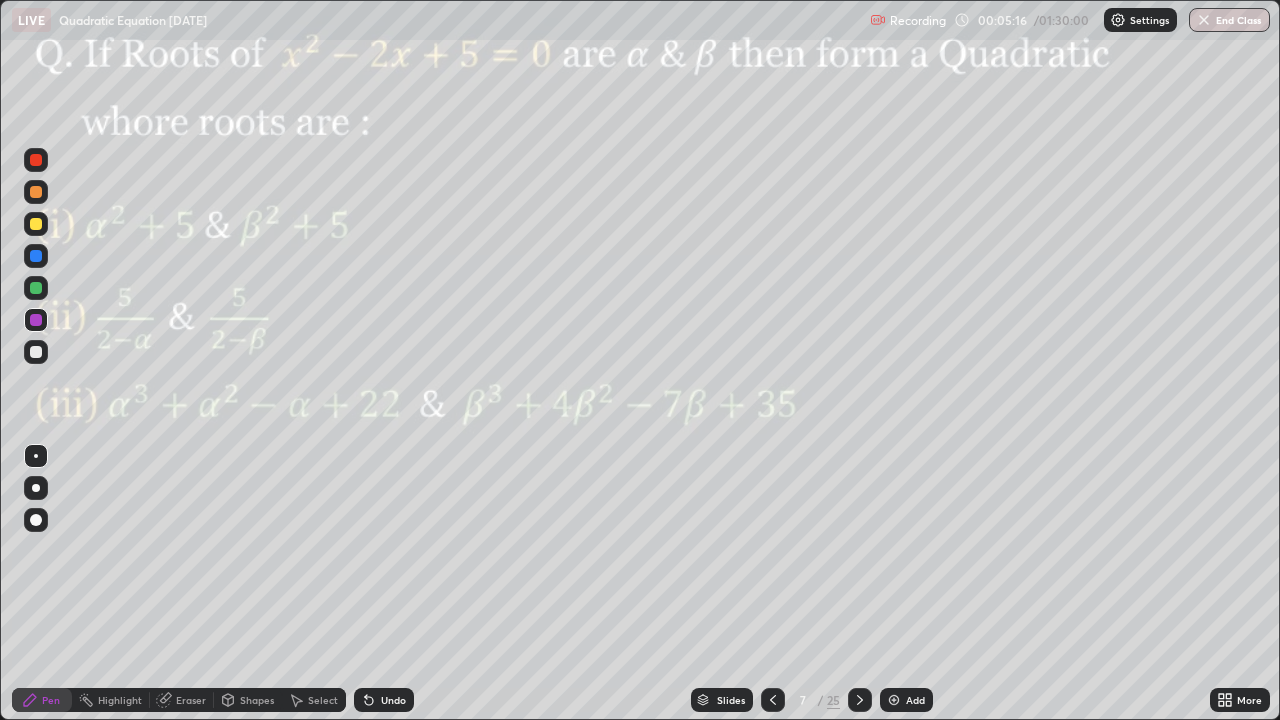 click at bounding box center (36, 224) 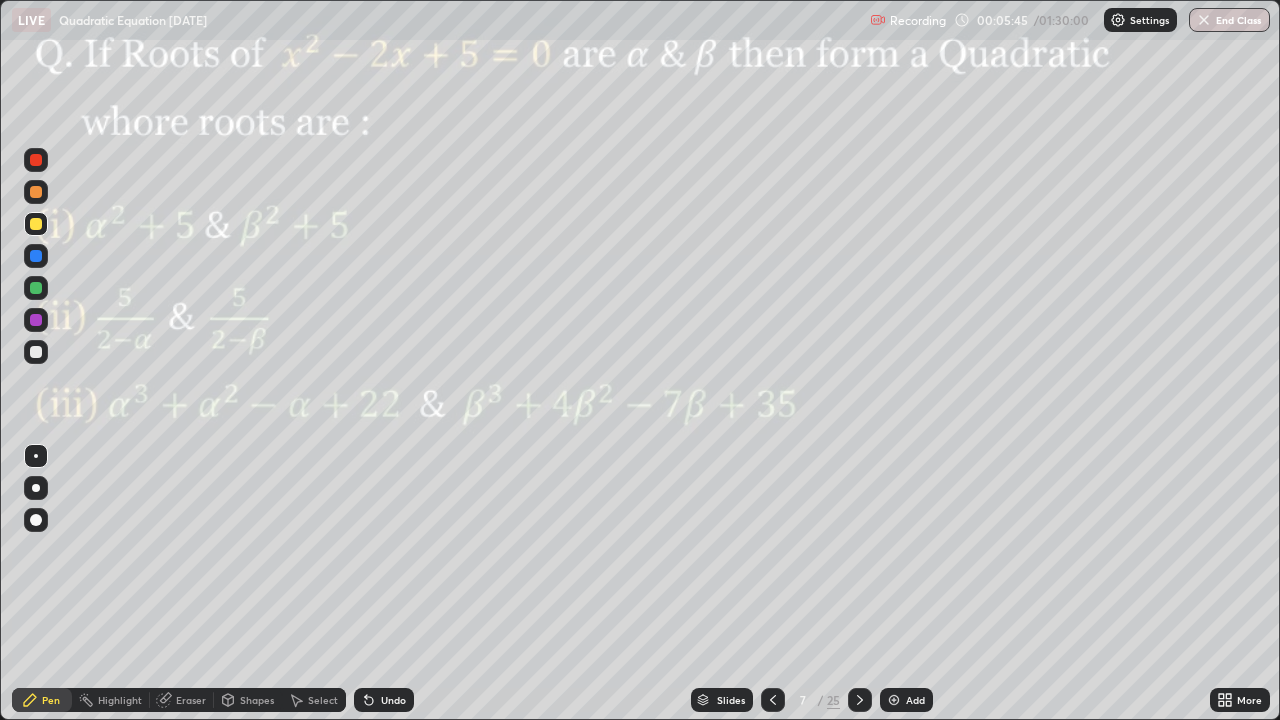 click at bounding box center [36, 288] 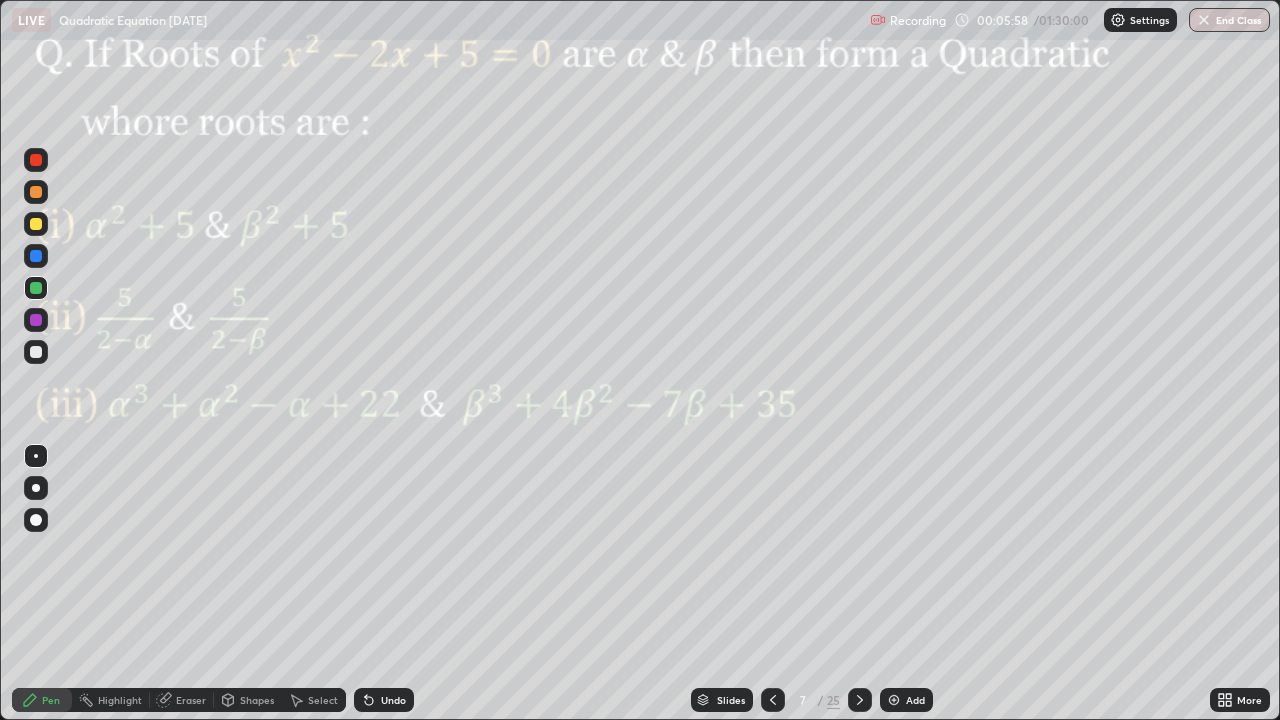 click at bounding box center (36, 320) 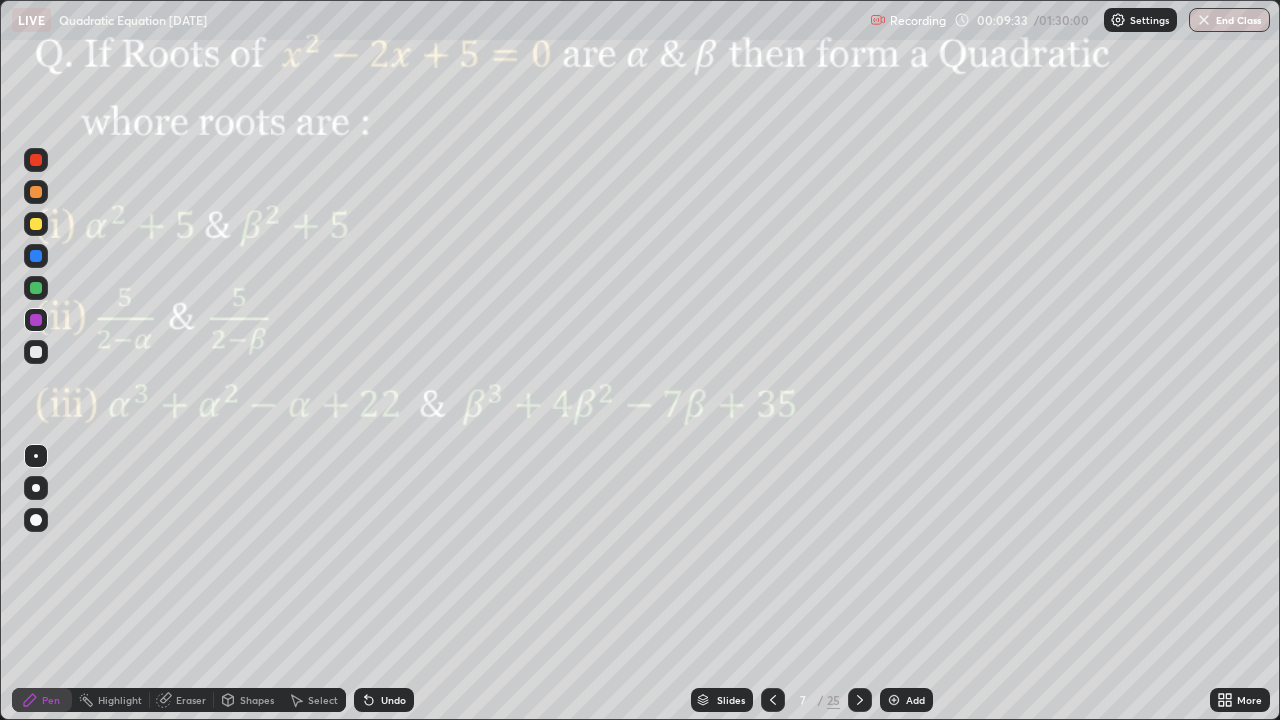 click 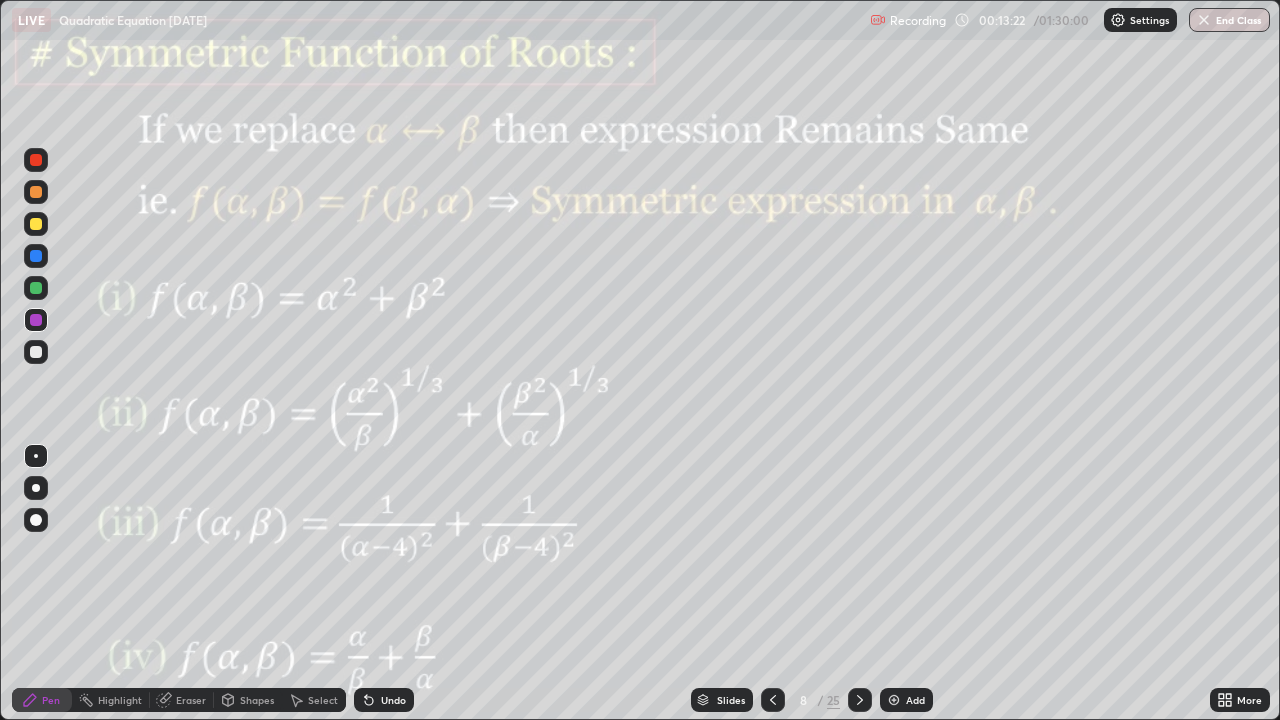 click 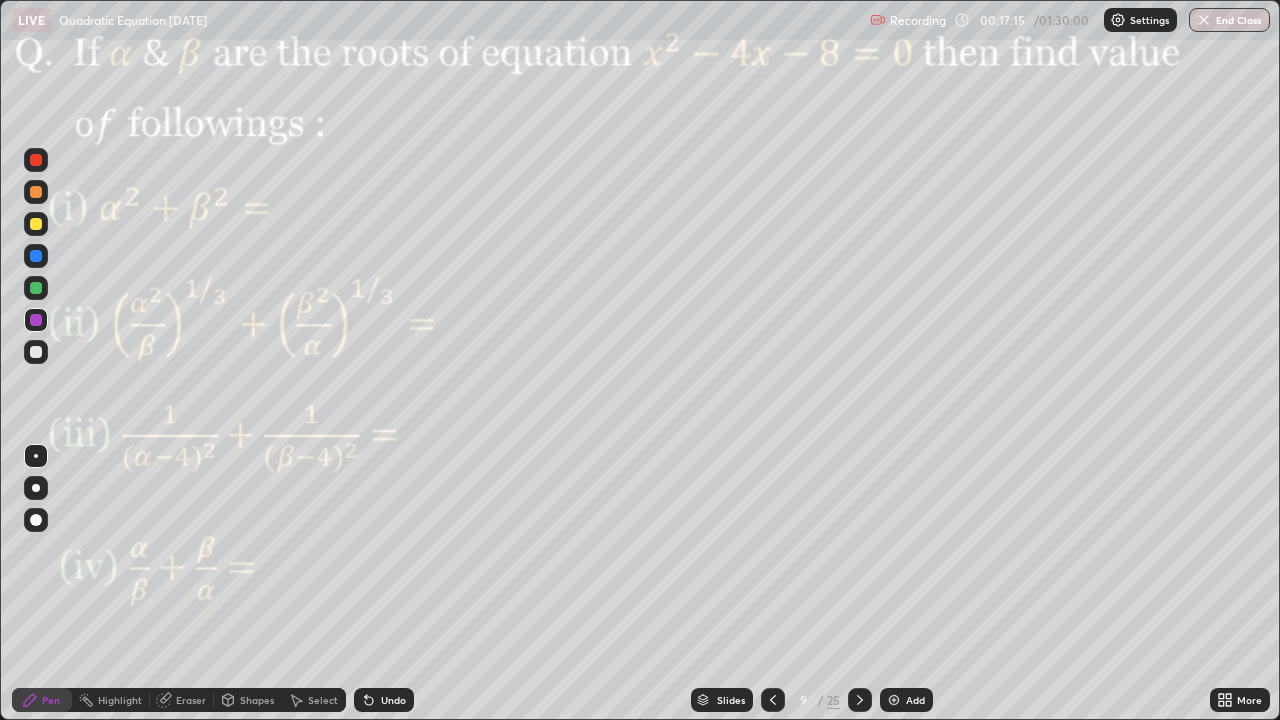 click at bounding box center (36, 320) 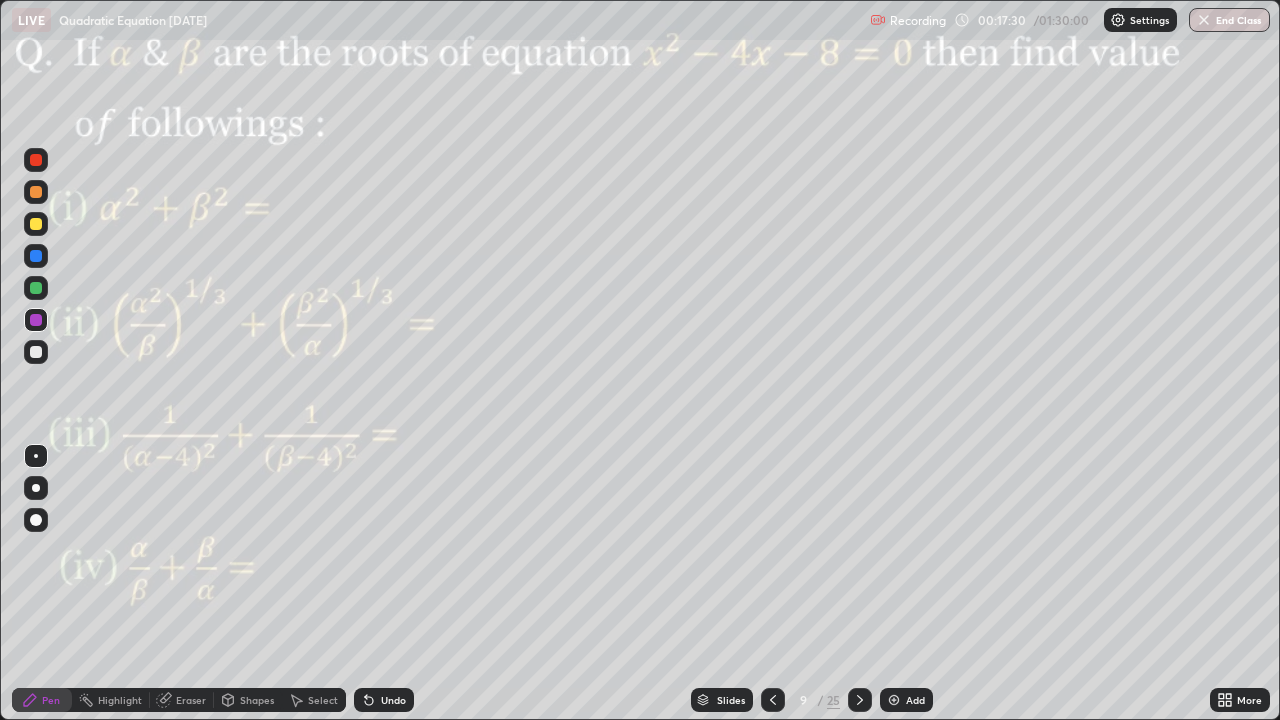 click at bounding box center (36, 288) 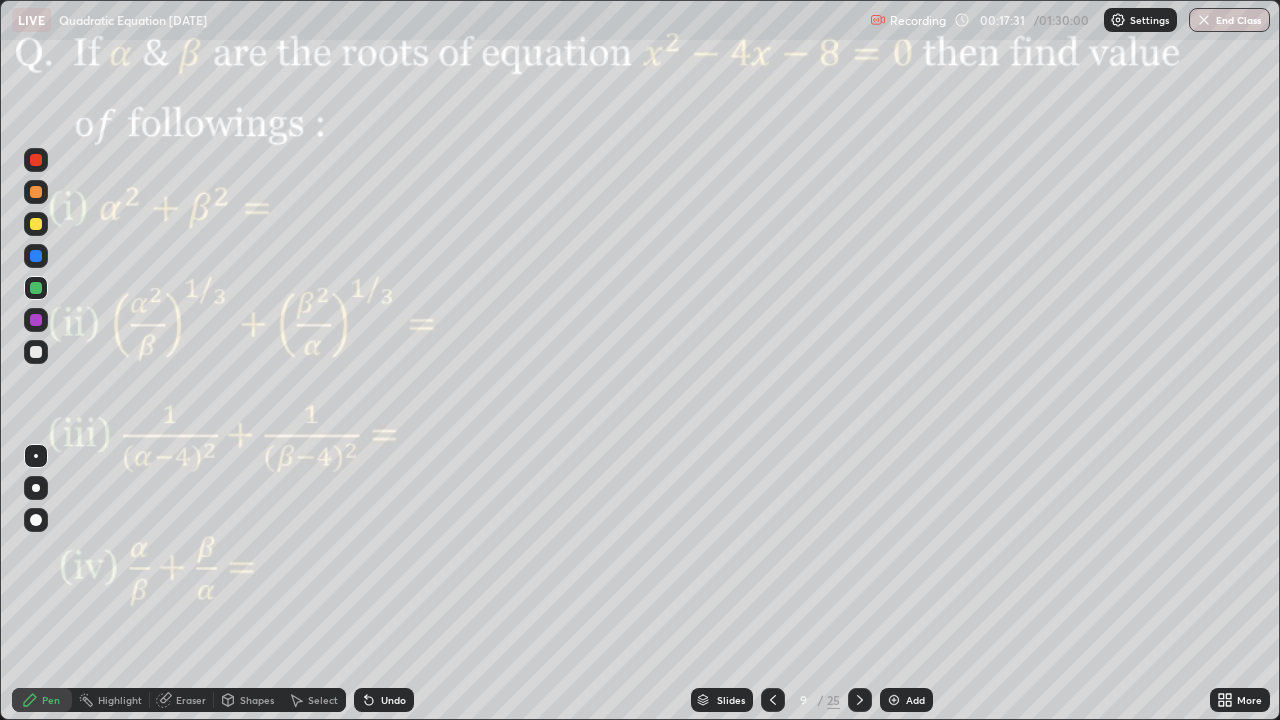 click at bounding box center [36, 320] 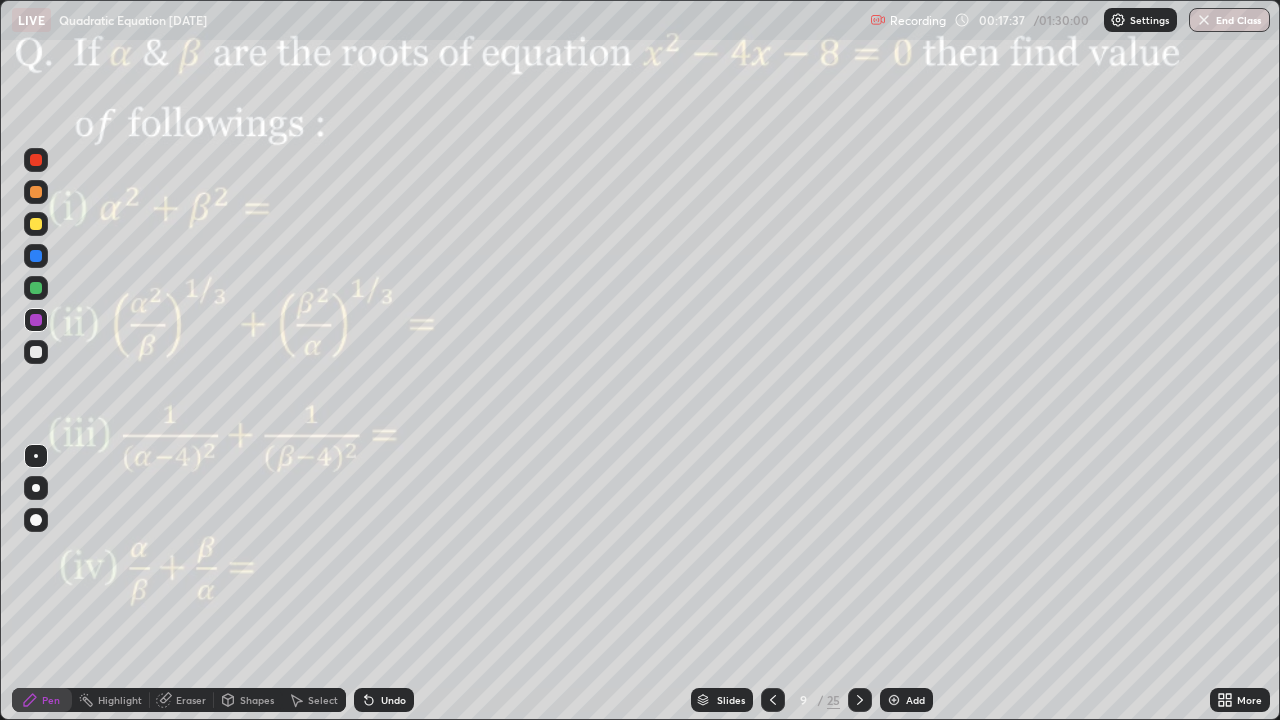 click on "Undo" at bounding box center (393, 700) 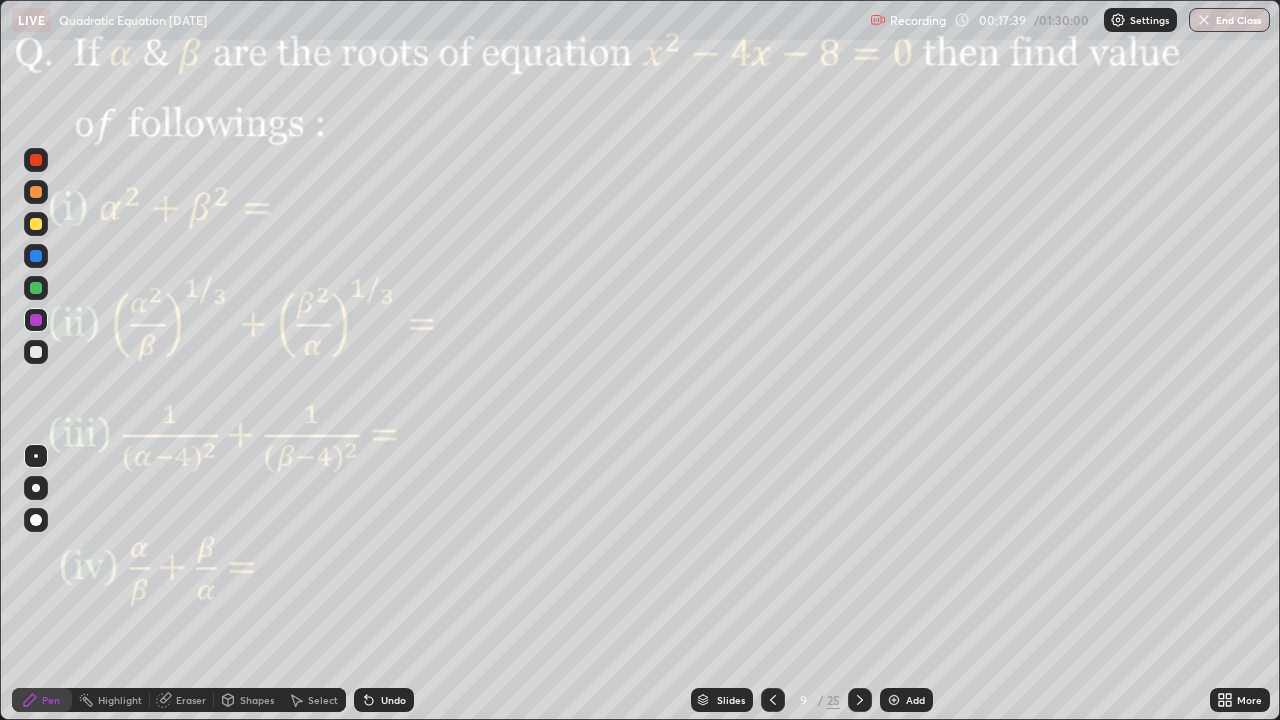 click on "Undo" at bounding box center [393, 700] 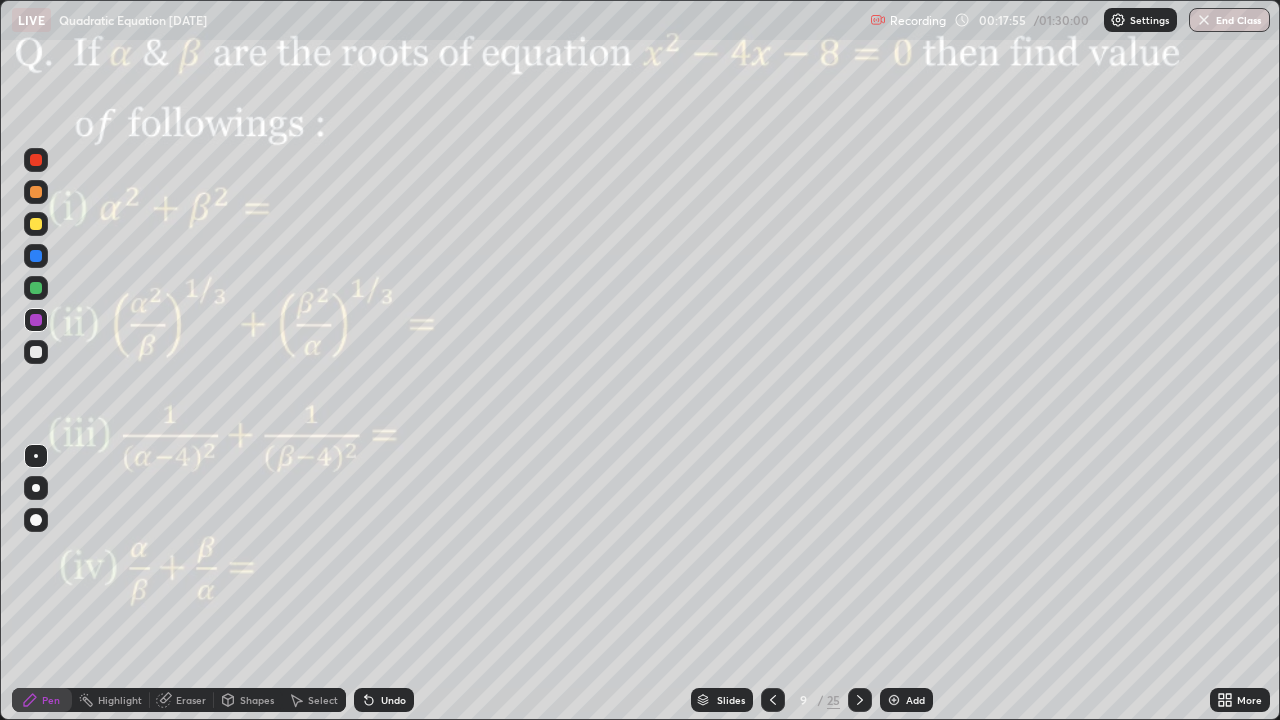 click at bounding box center [36, 288] 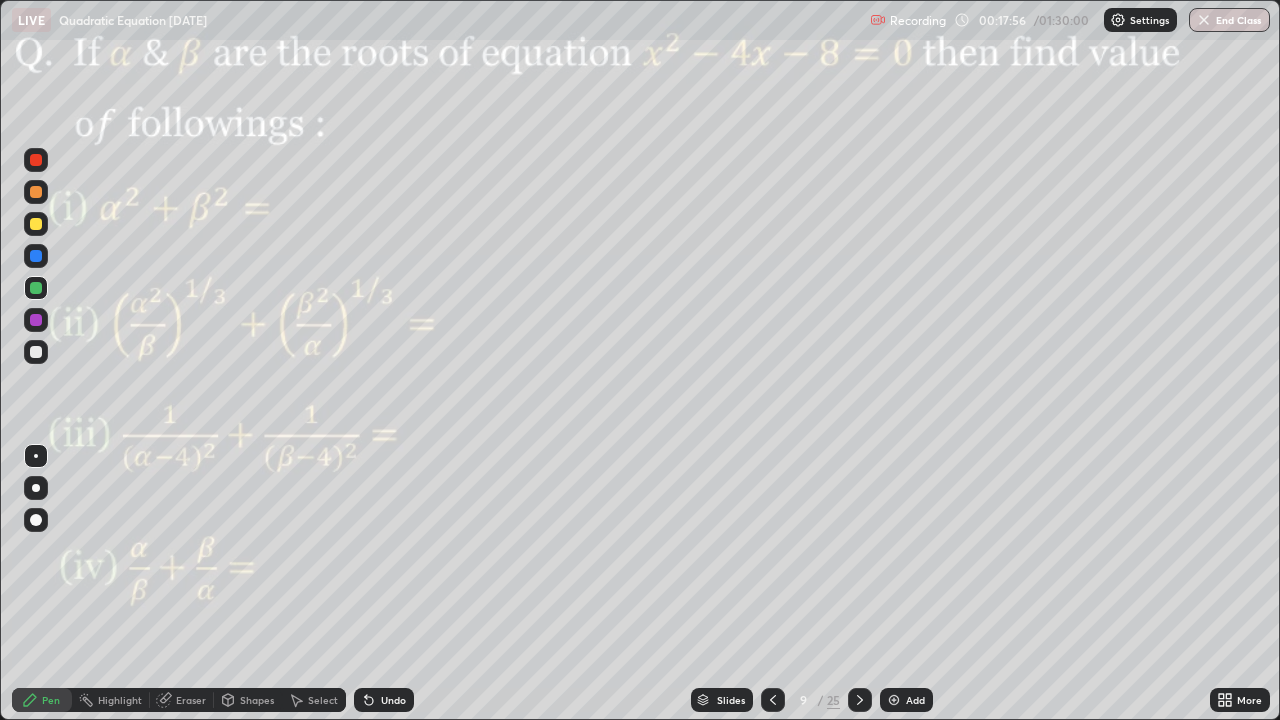 click at bounding box center [36, 320] 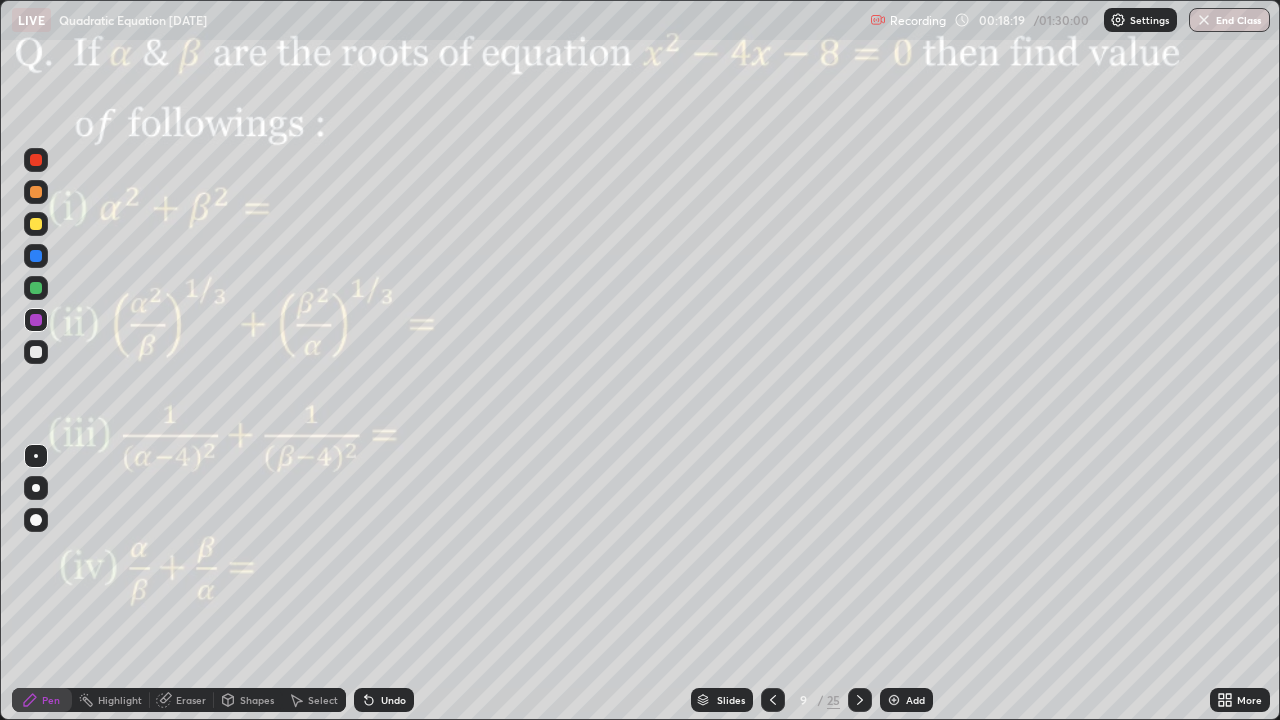 click at bounding box center [36, 288] 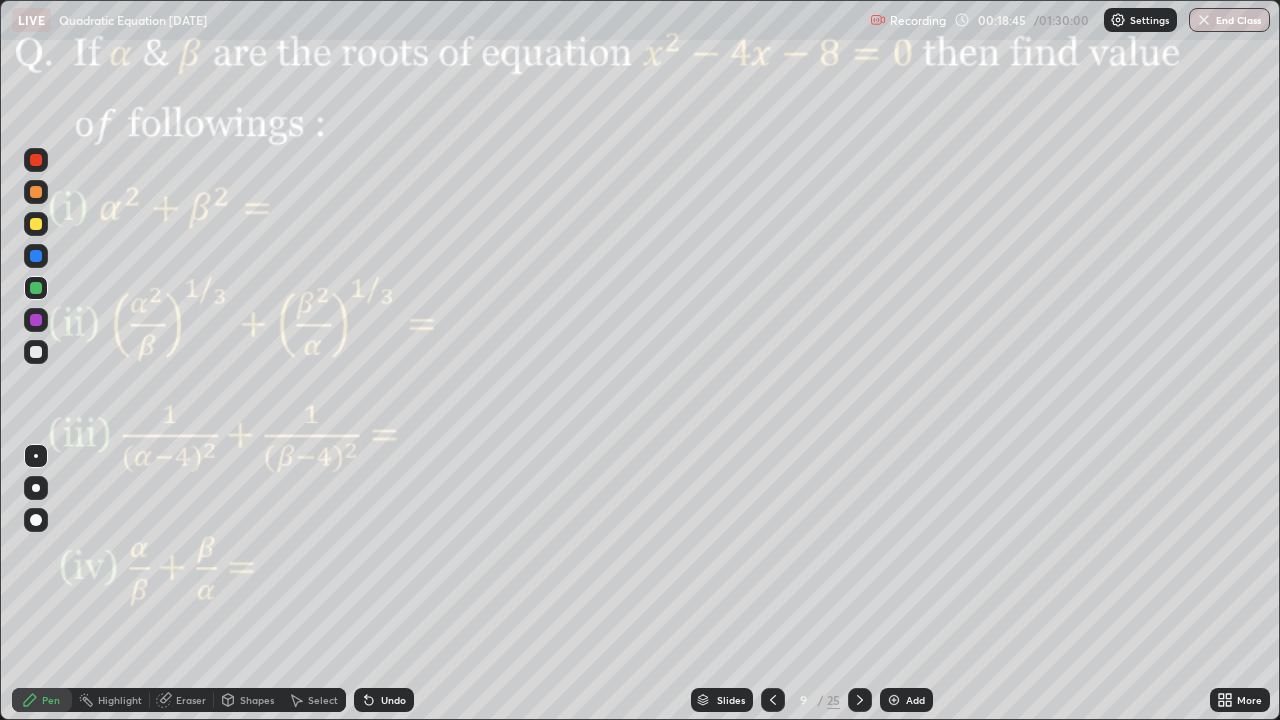 click on "Undo" at bounding box center [393, 700] 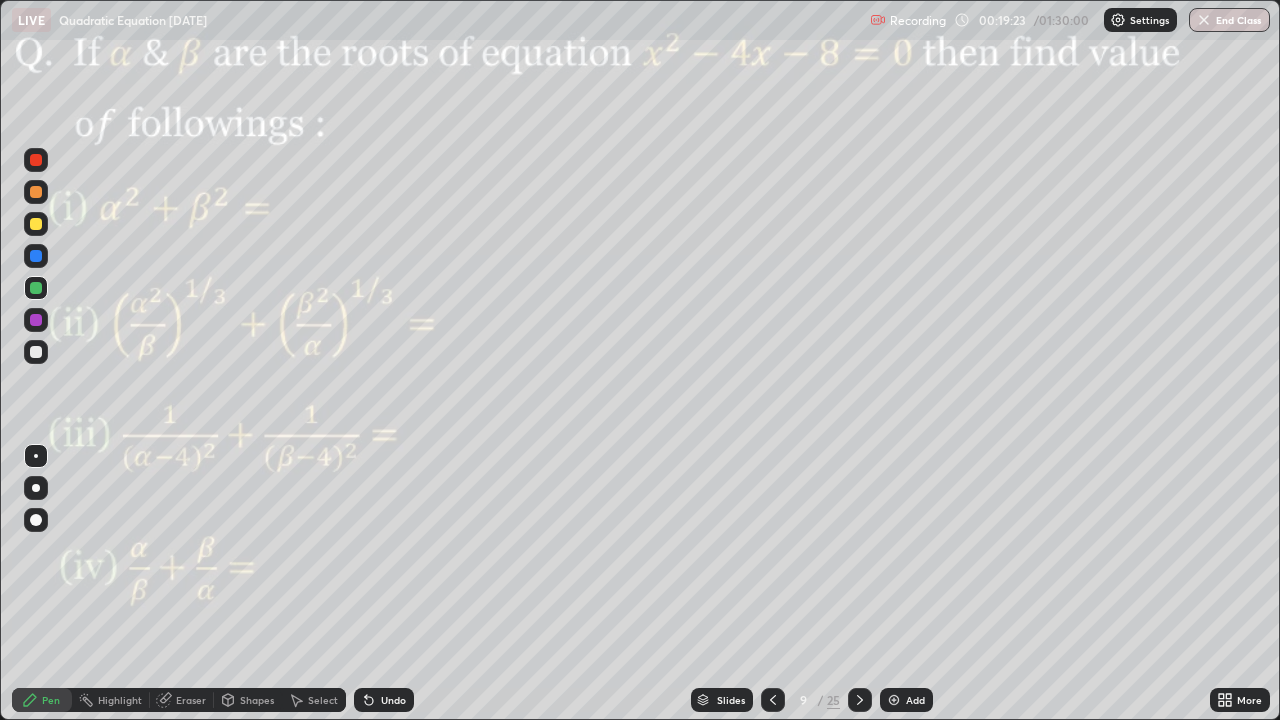 click at bounding box center [36, 256] 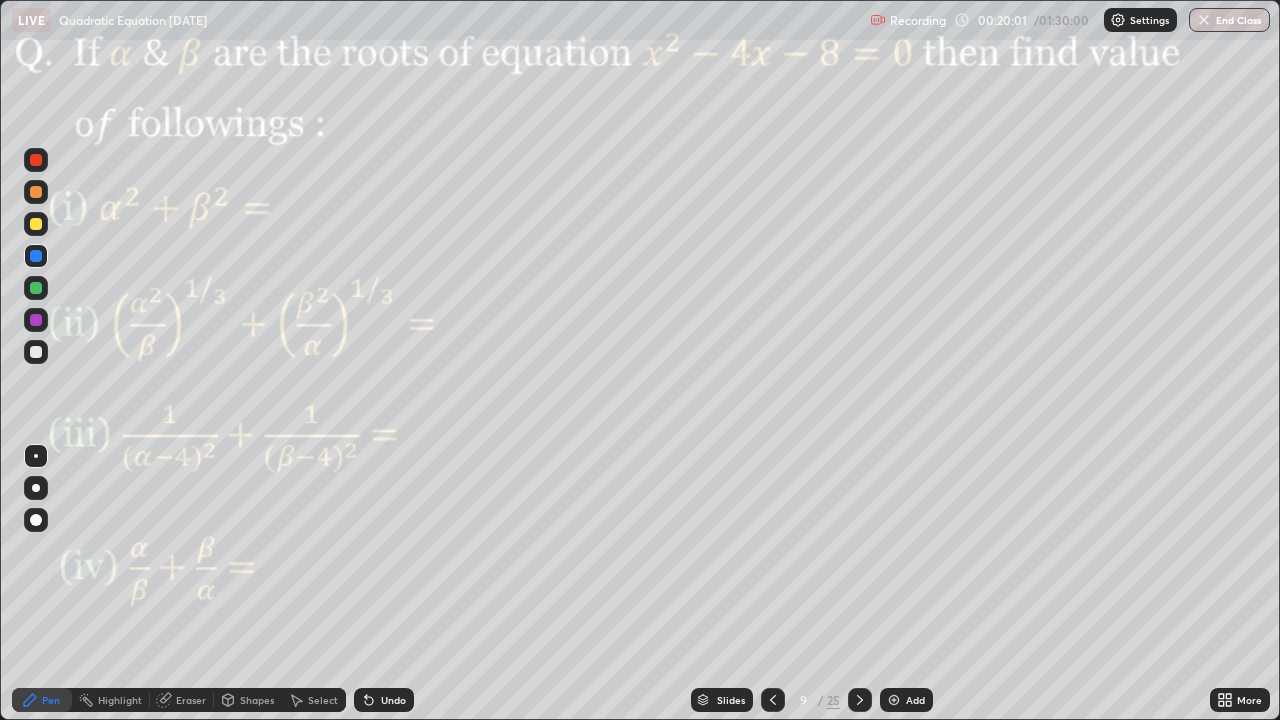 click at bounding box center (36, 320) 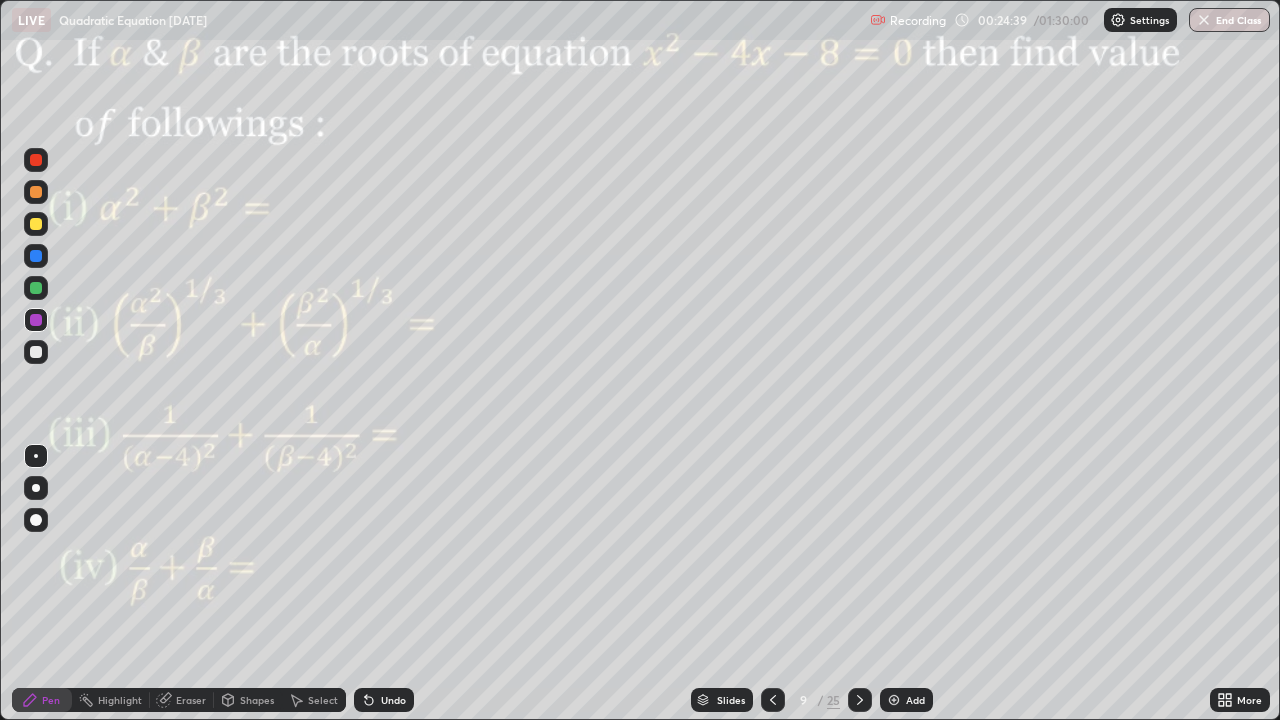 click 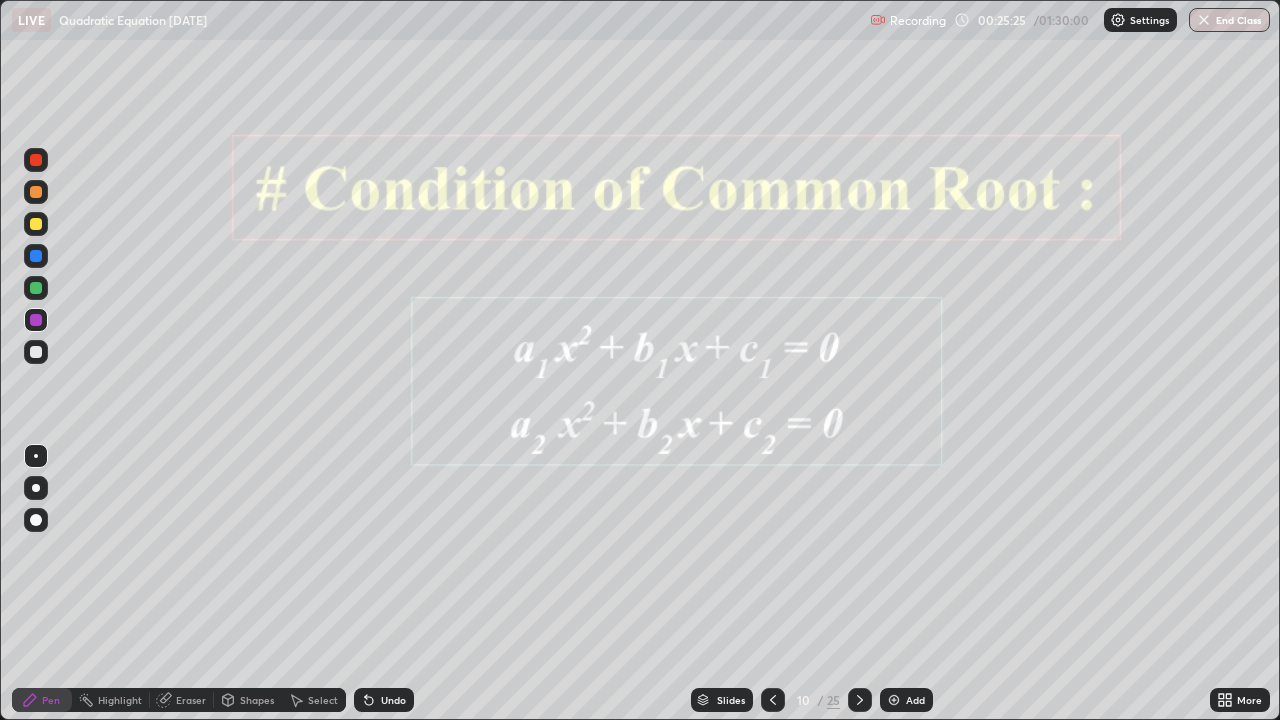 click 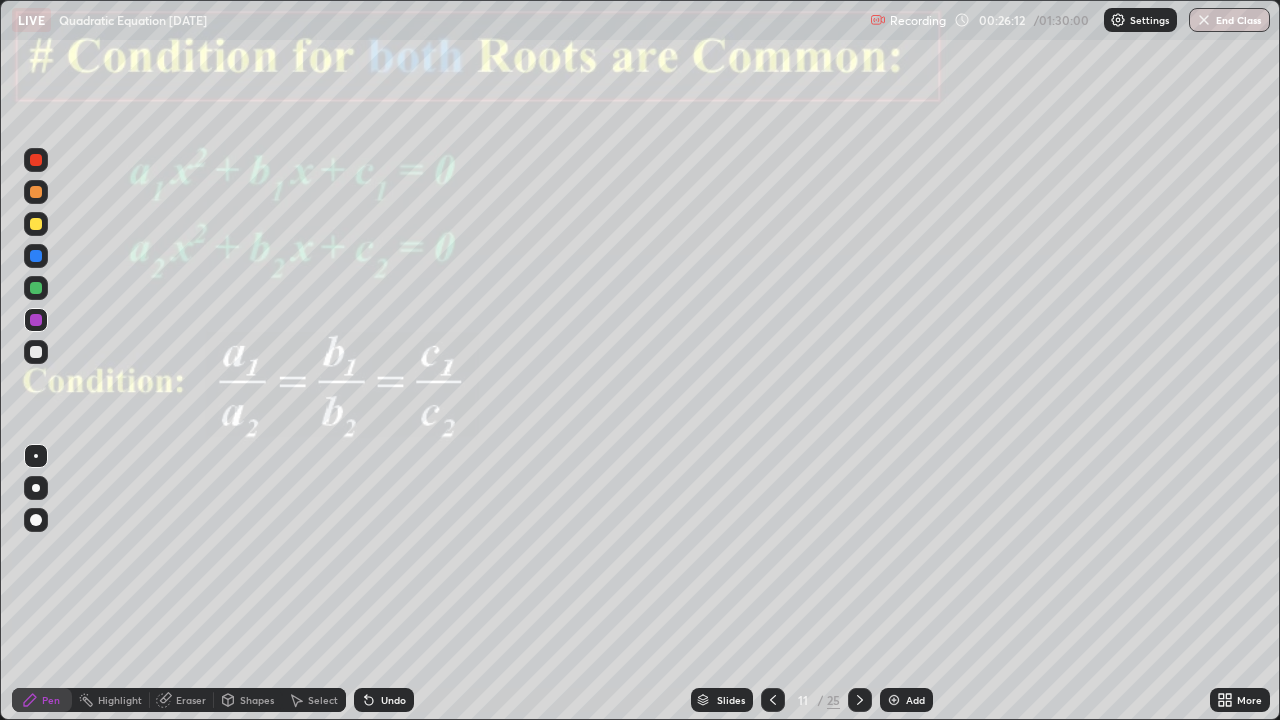 click on "Shapes" at bounding box center [257, 700] 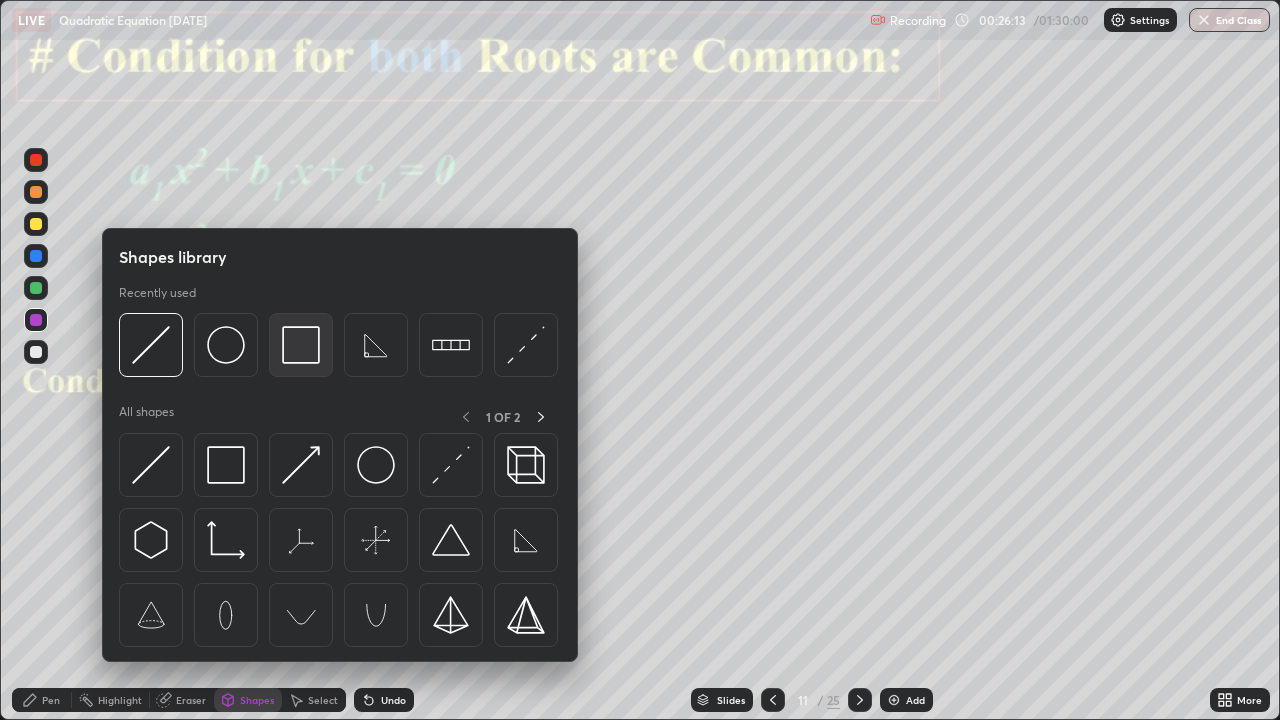click at bounding box center (301, 345) 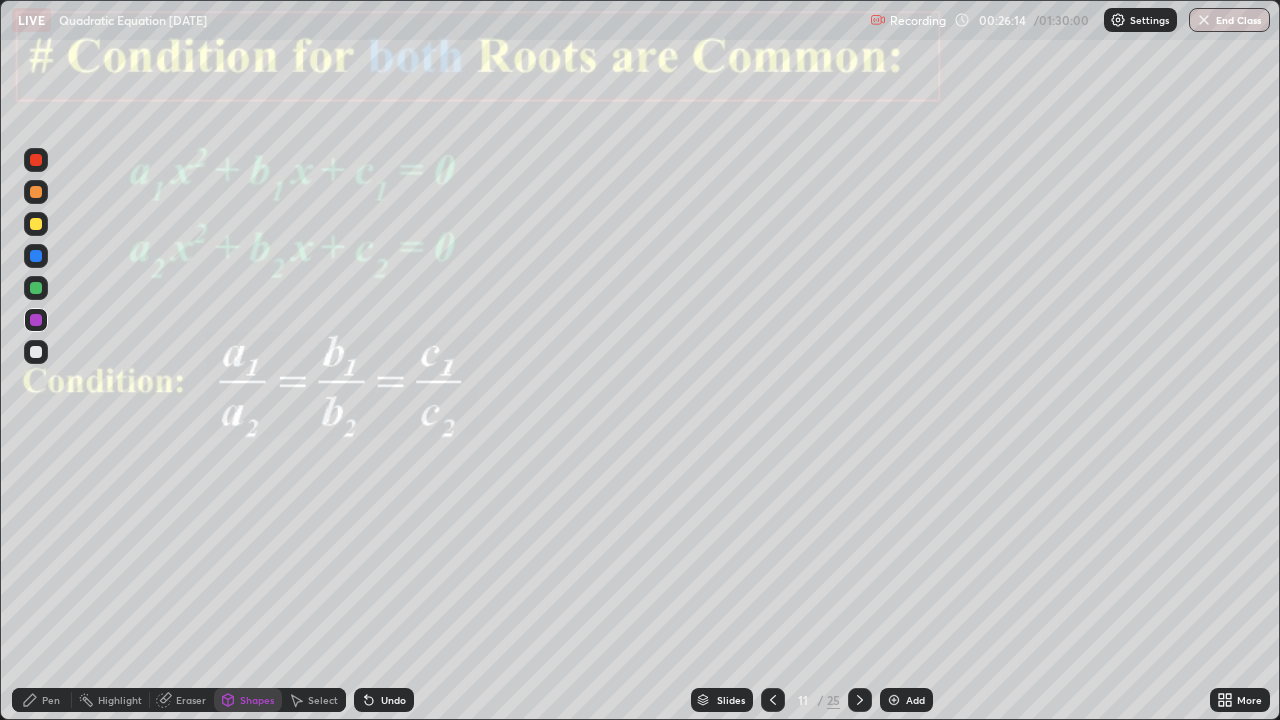 click at bounding box center (36, 320) 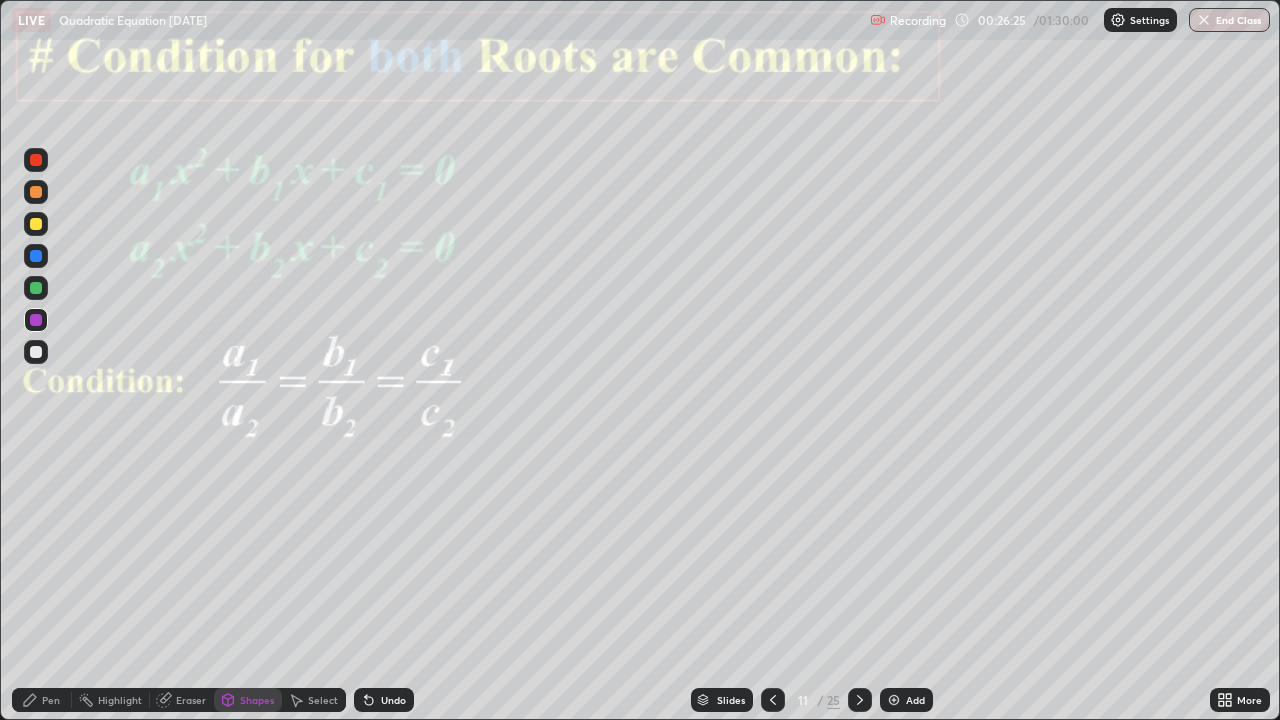 click on "Undo" at bounding box center (393, 700) 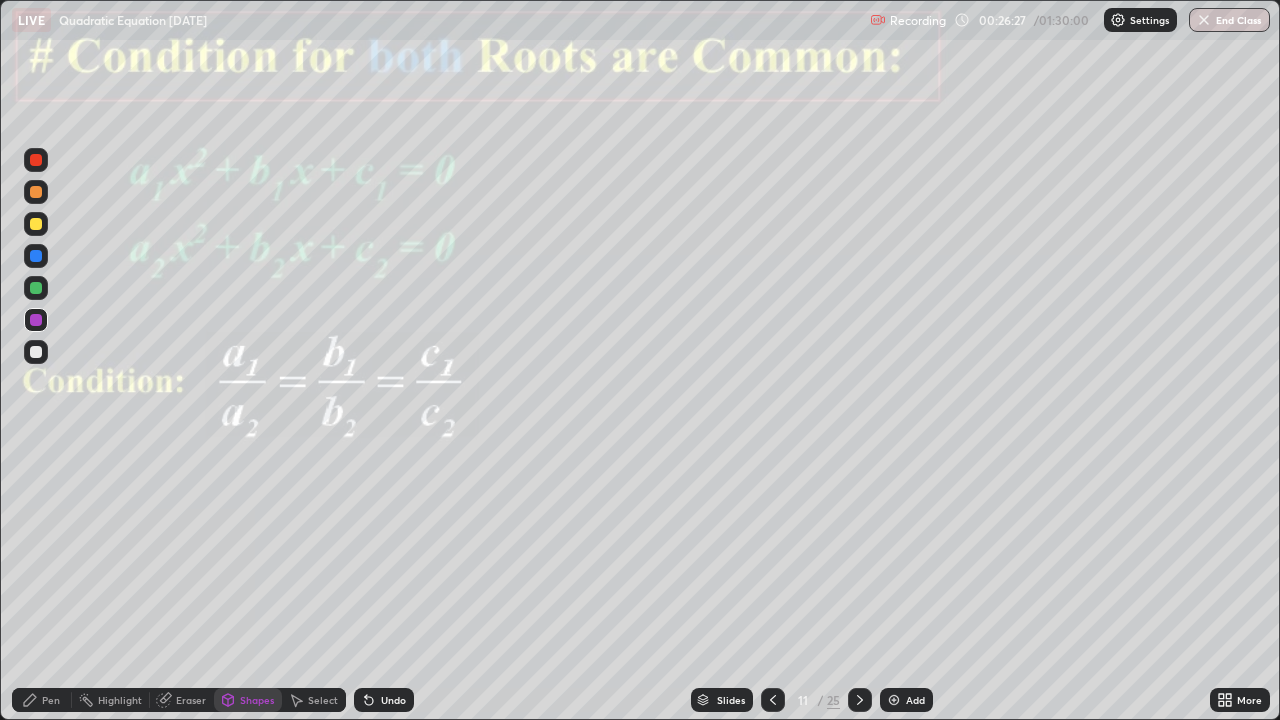 click on "Pen" at bounding box center [42, 700] 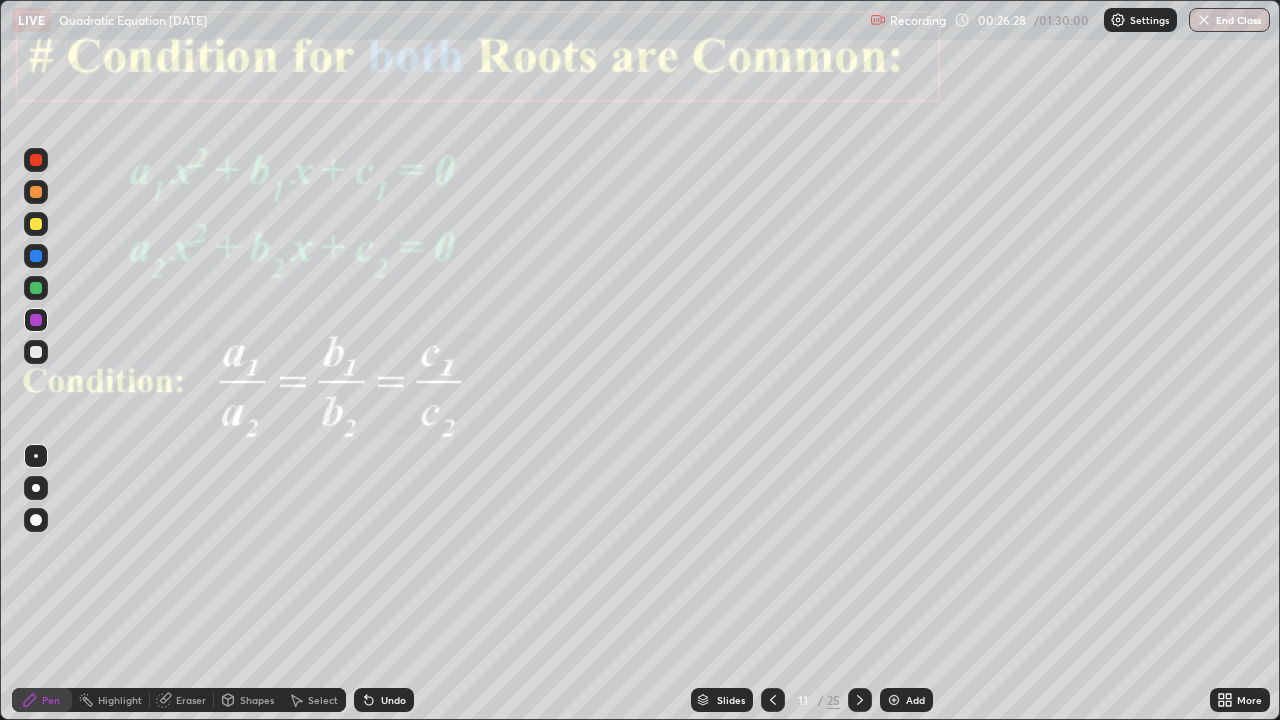 click at bounding box center [36, 320] 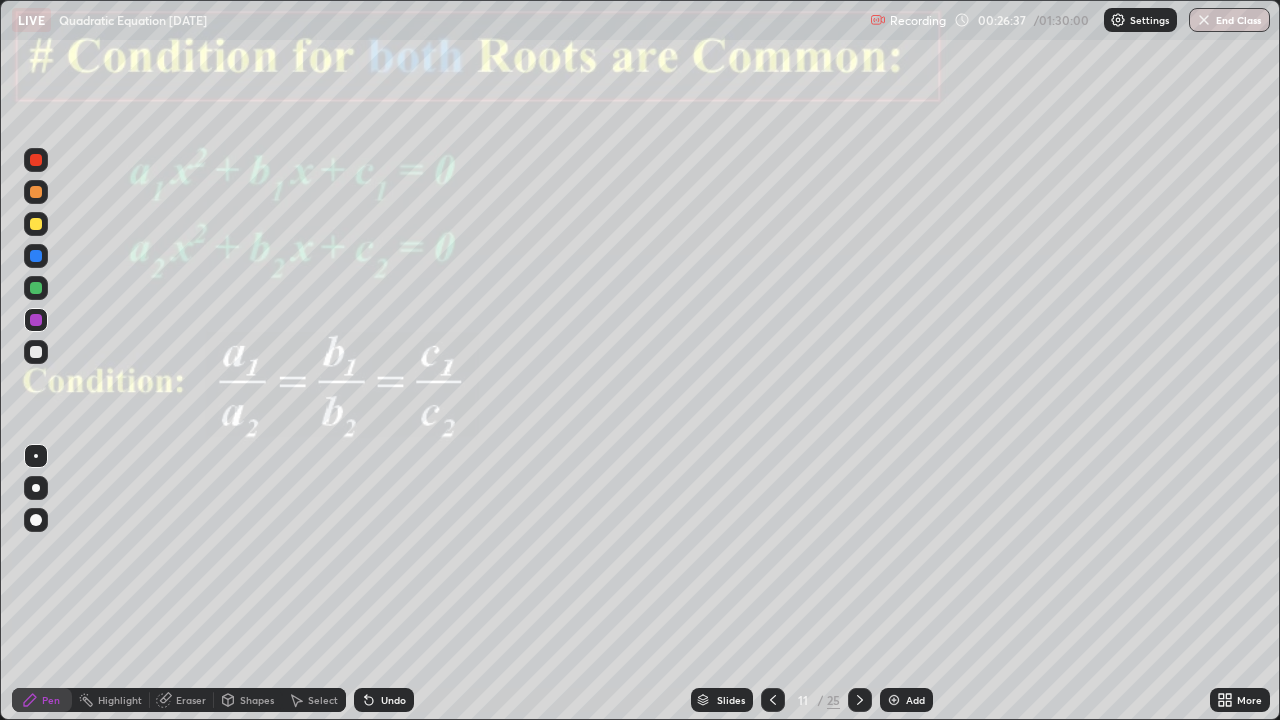 click at bounding box center [36, 288] 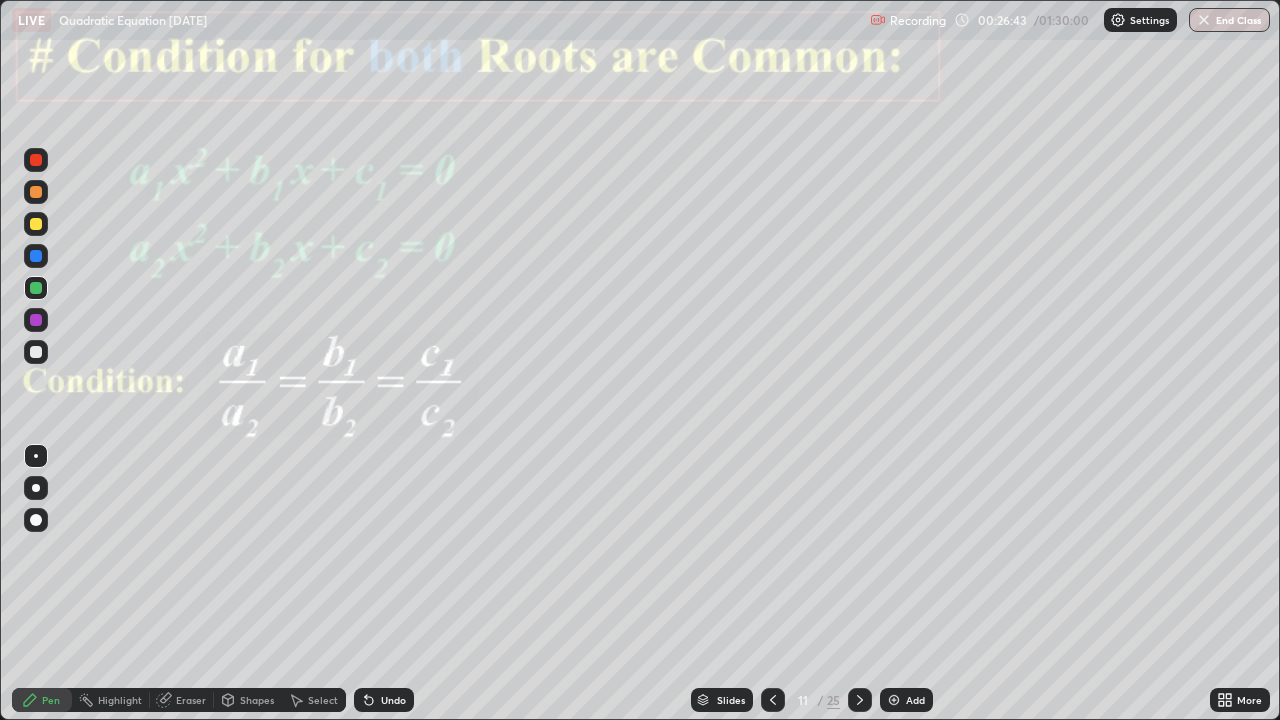 click at bounding box center [36, 256] 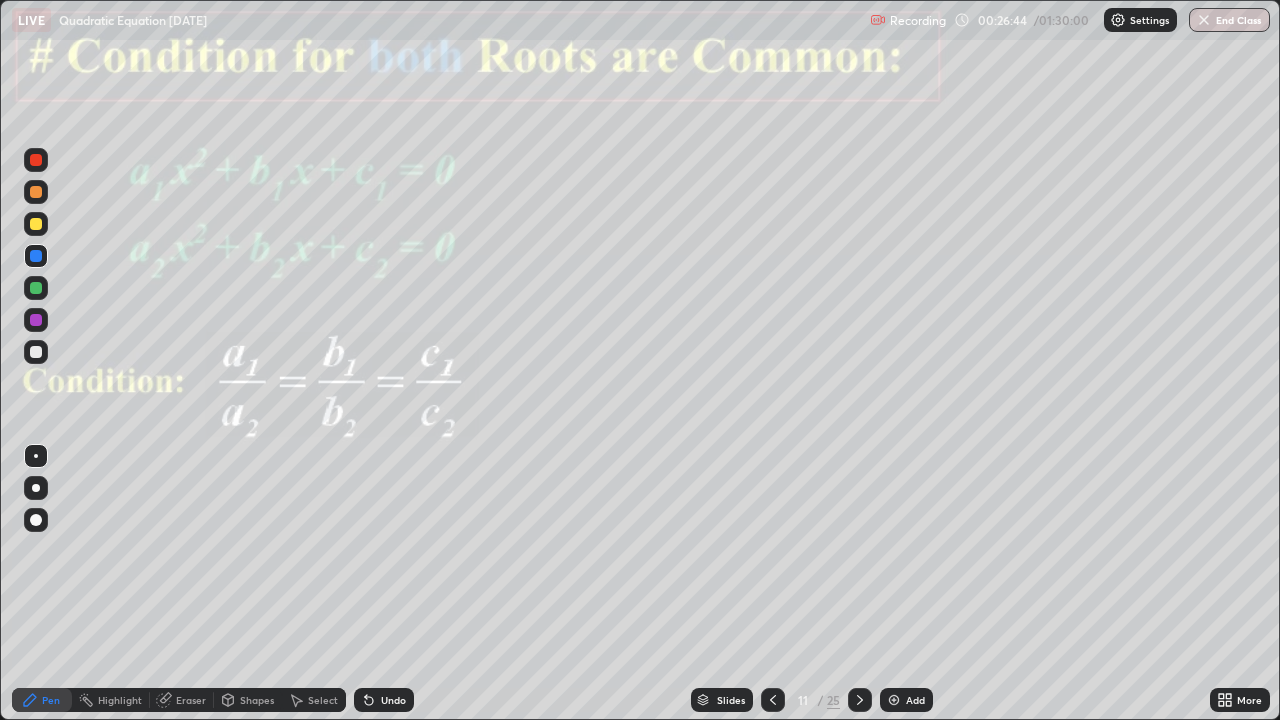 click at bounding box center [36, 320] 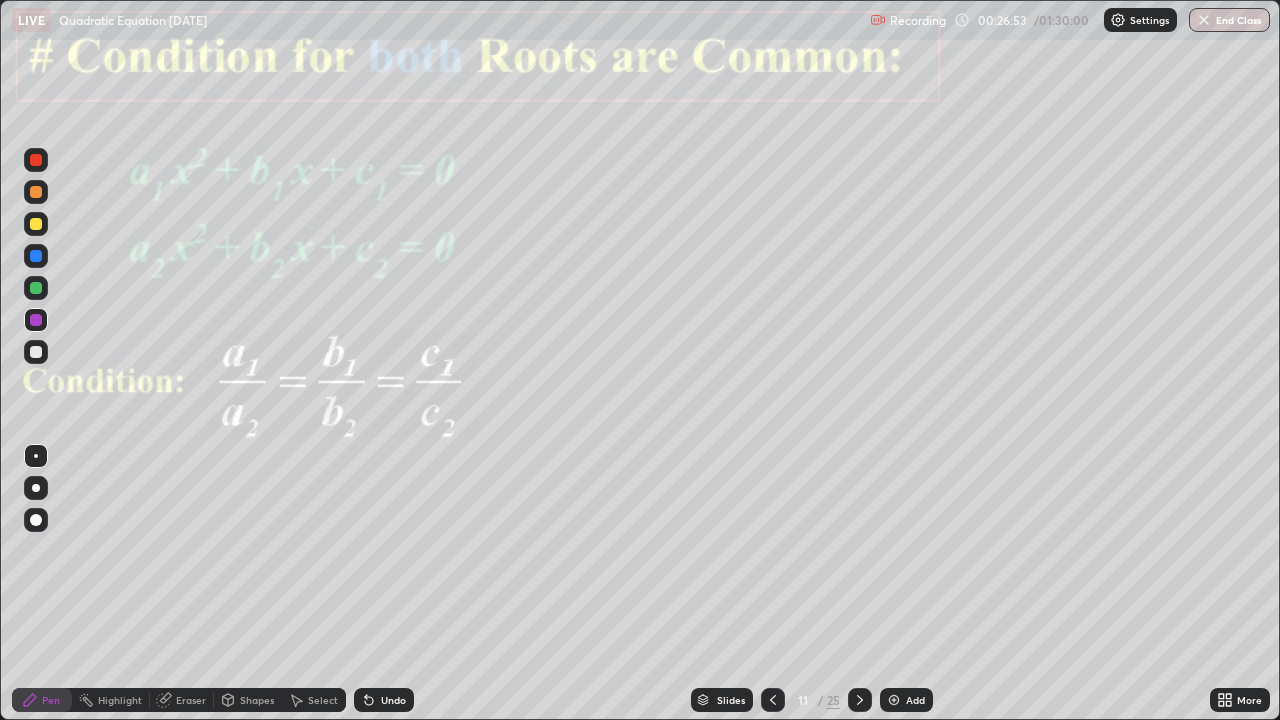 click at bounding box center (36, 256) 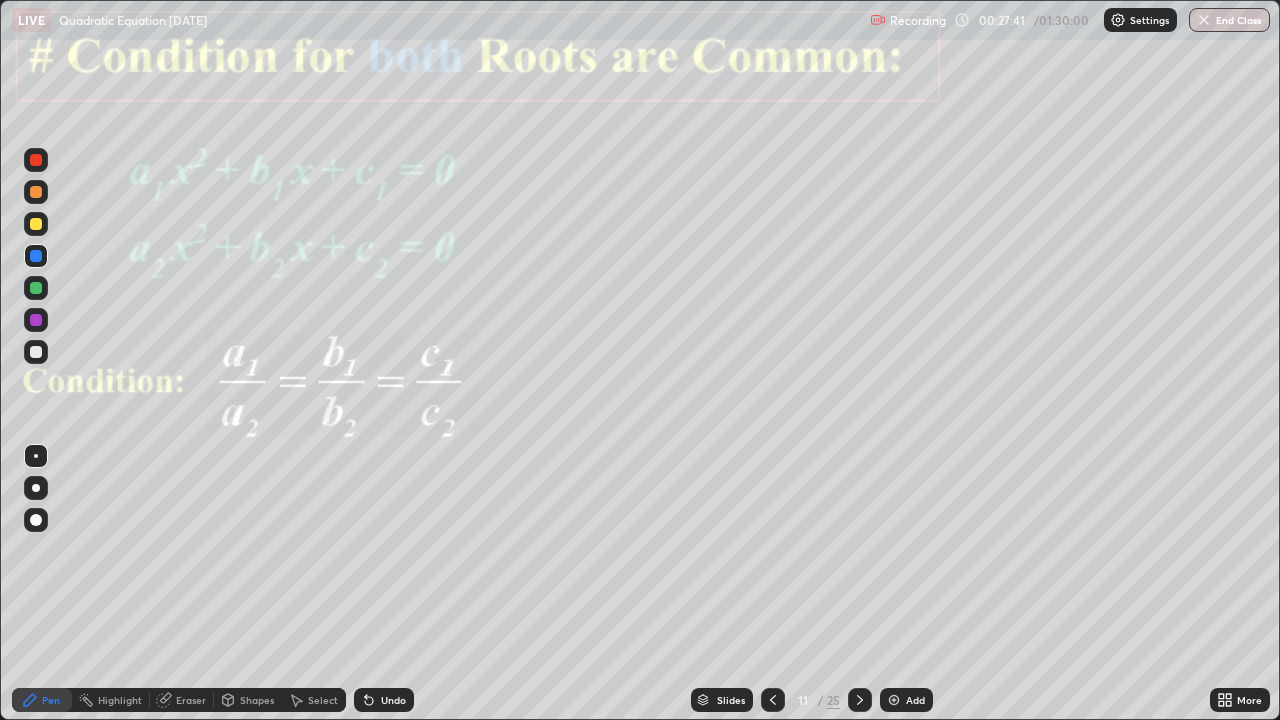 click at bounding box center [36, 192] 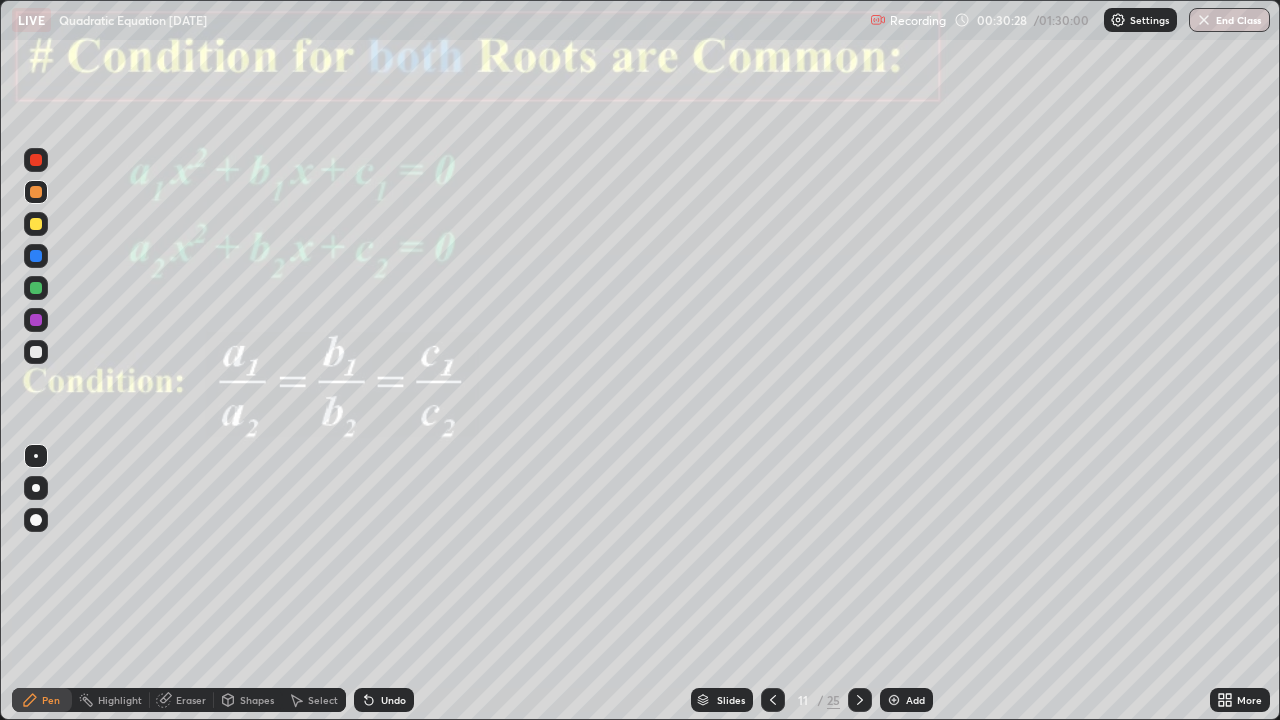 click 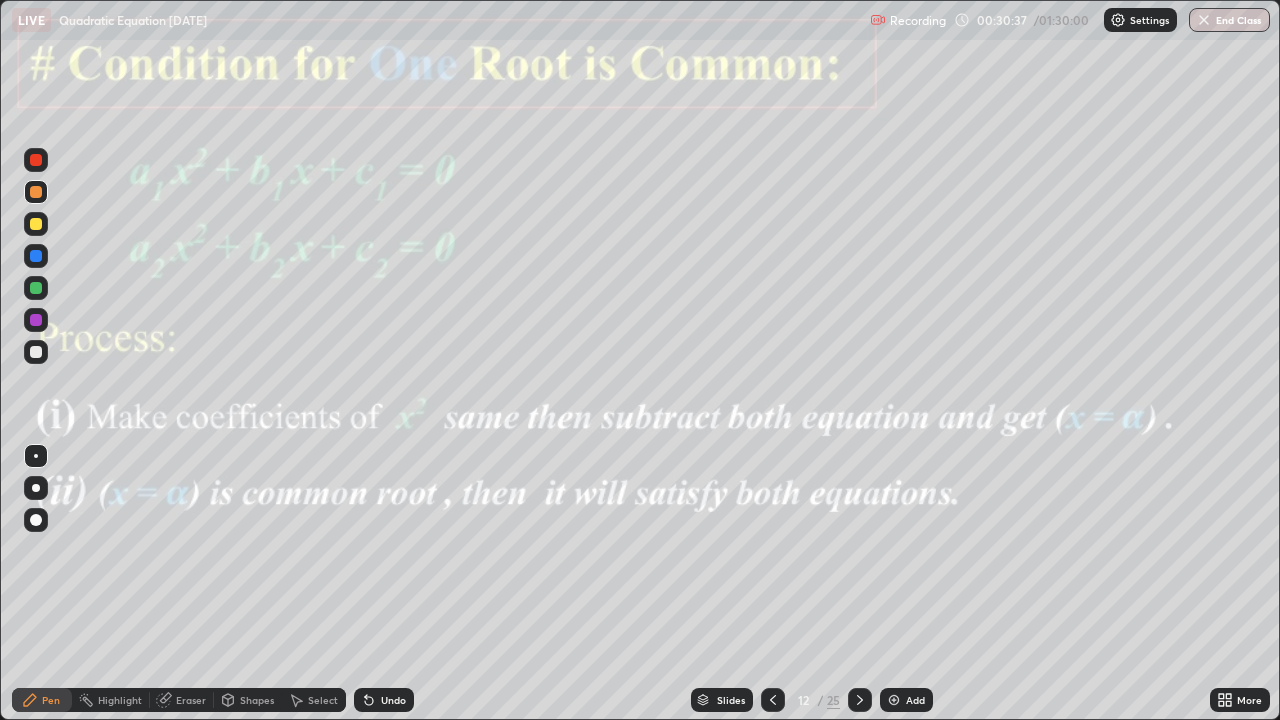 click at bounding box center (36, 320) 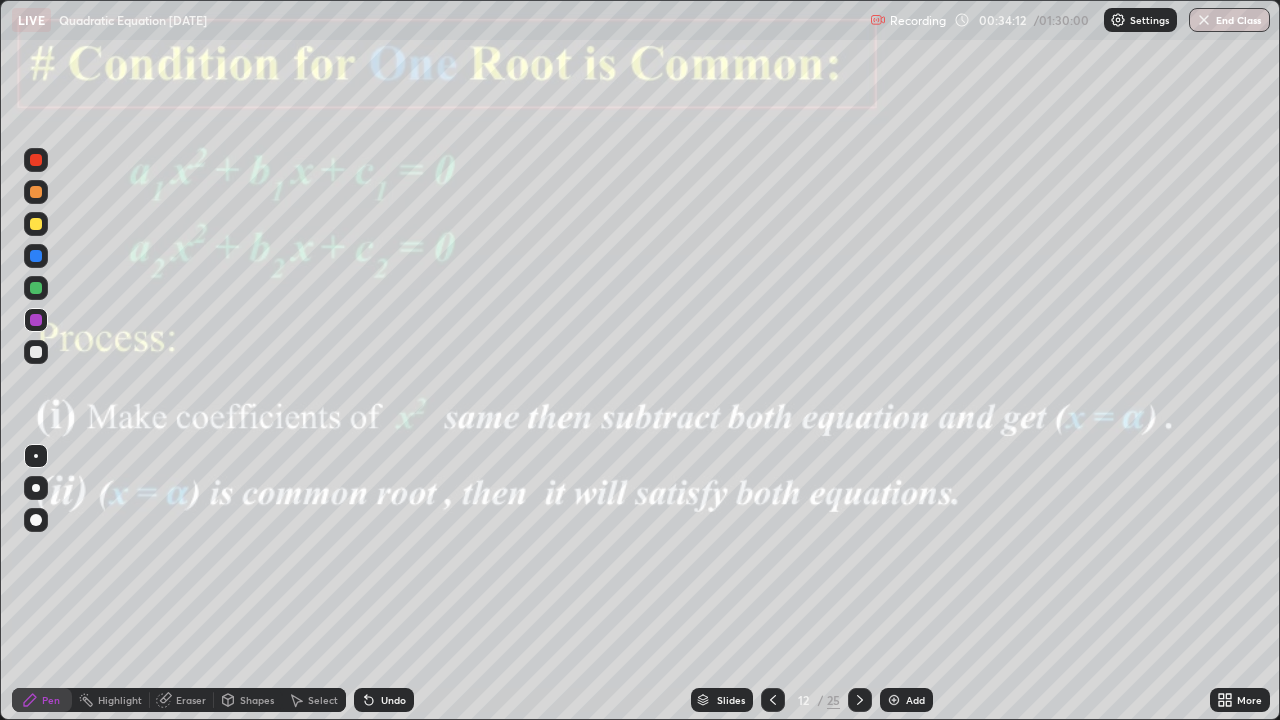 click 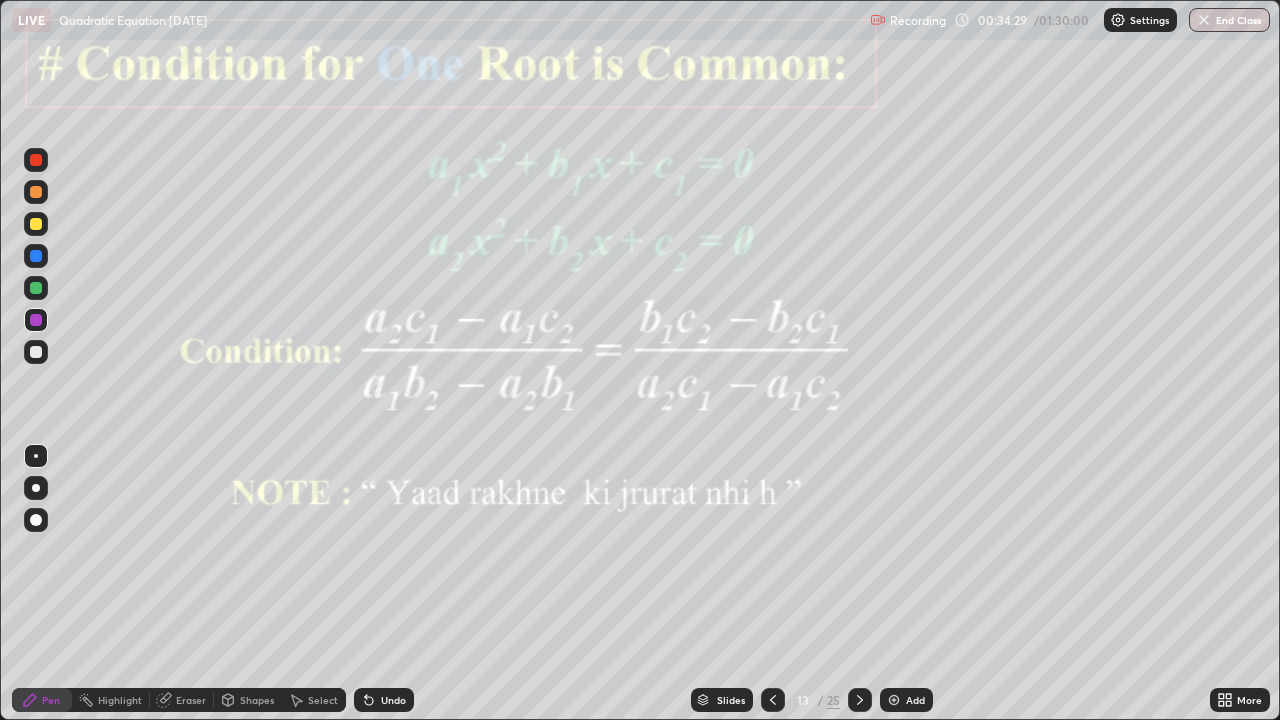 click 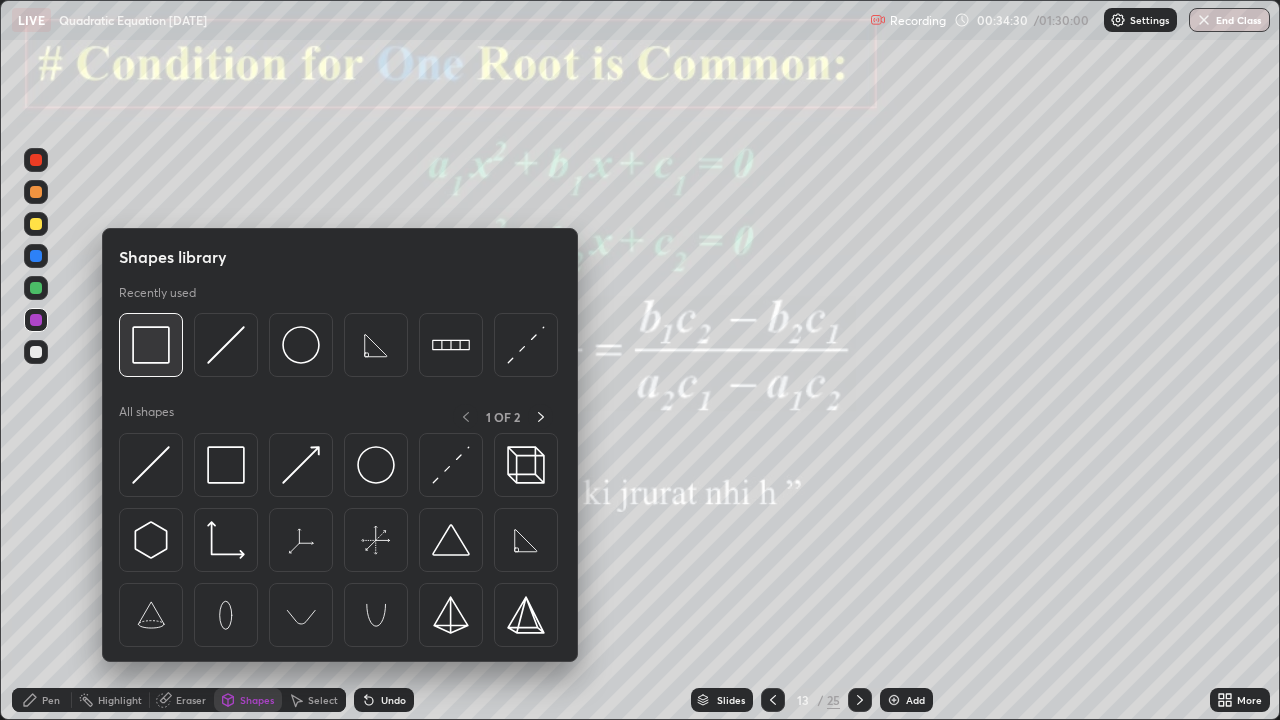 click at bounding box center [151, 345] 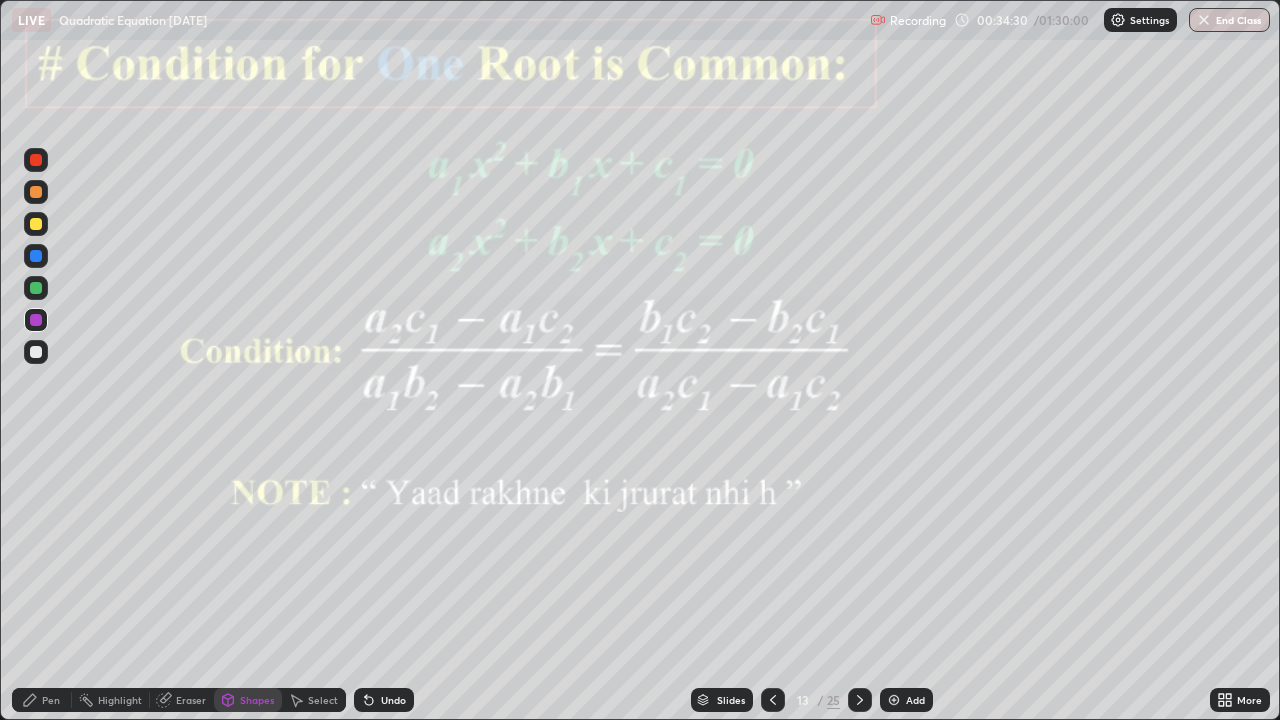 click at bounding box center (36, 320) 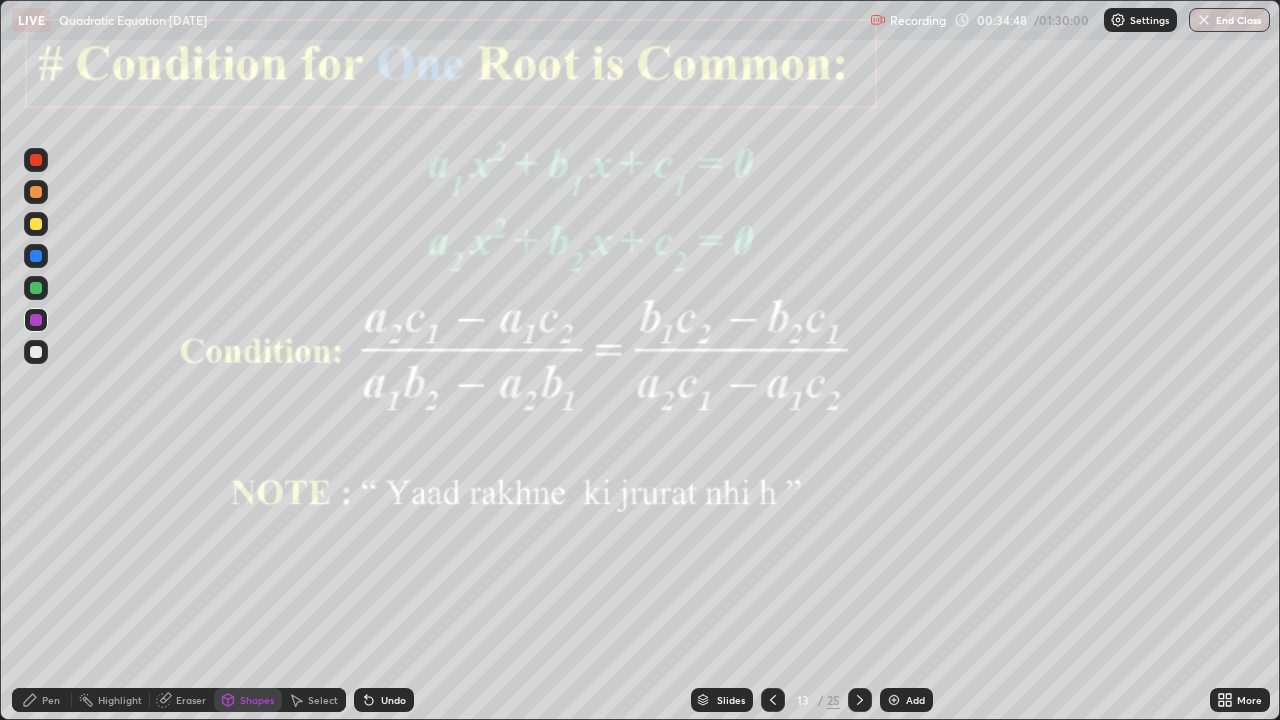click on "Undo" at bounding box center [384, 700] 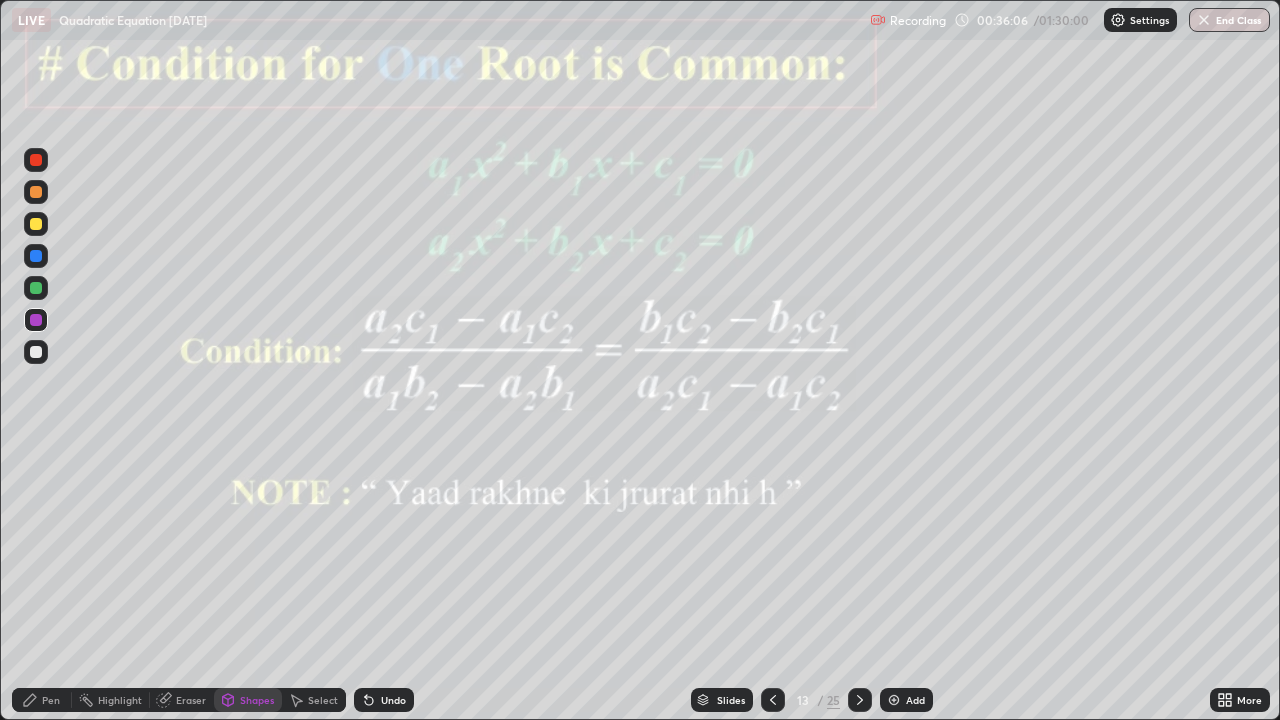 click 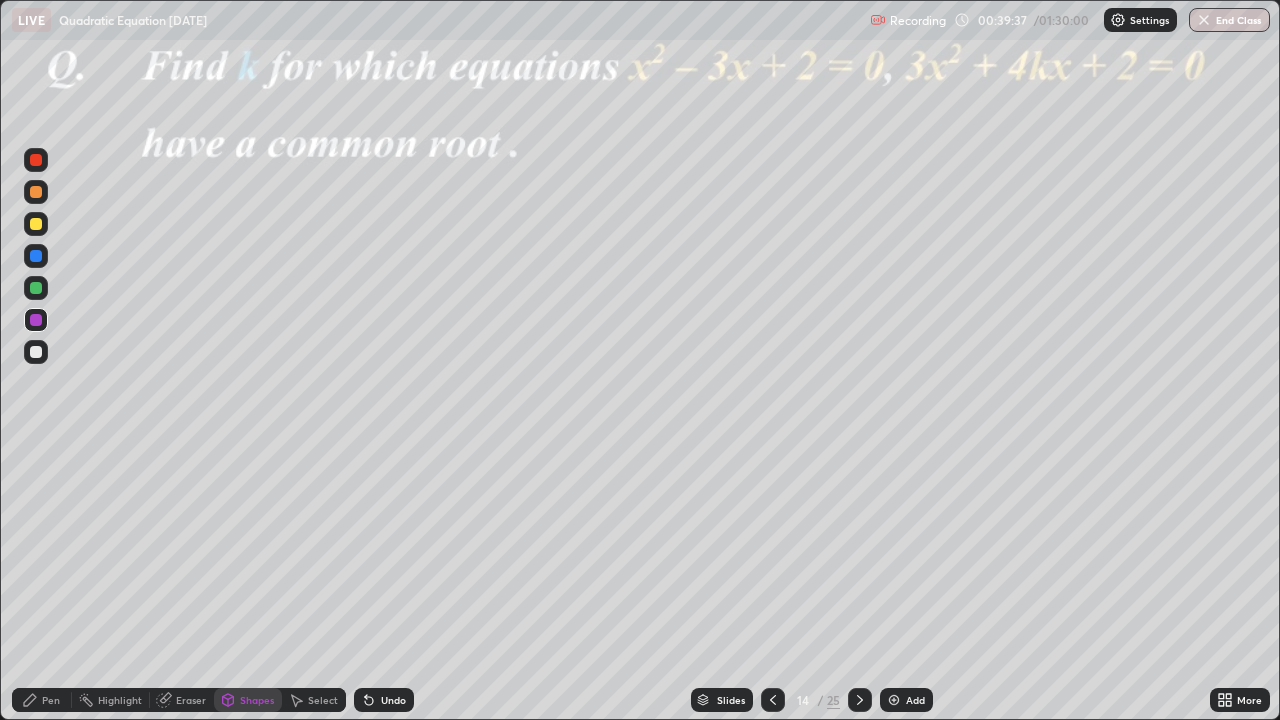 click at bounding box center (36, 320) 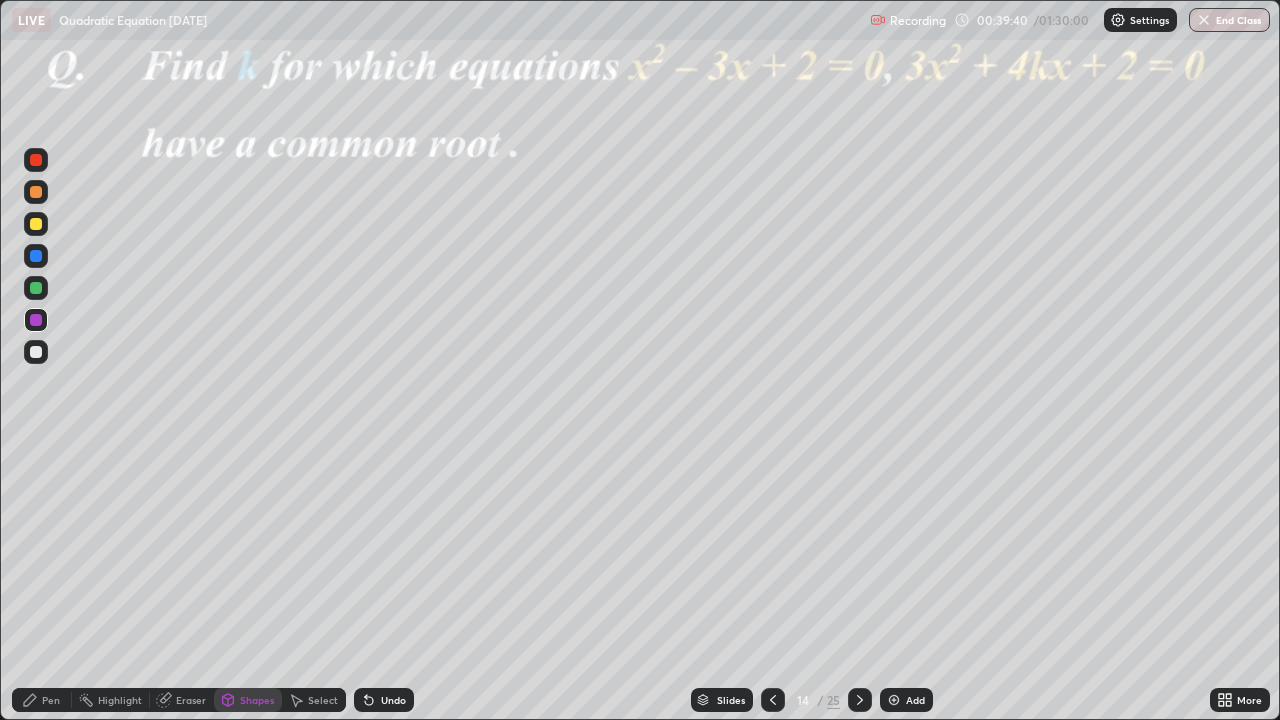 click on "Undo" at bounding box center [393, 700] 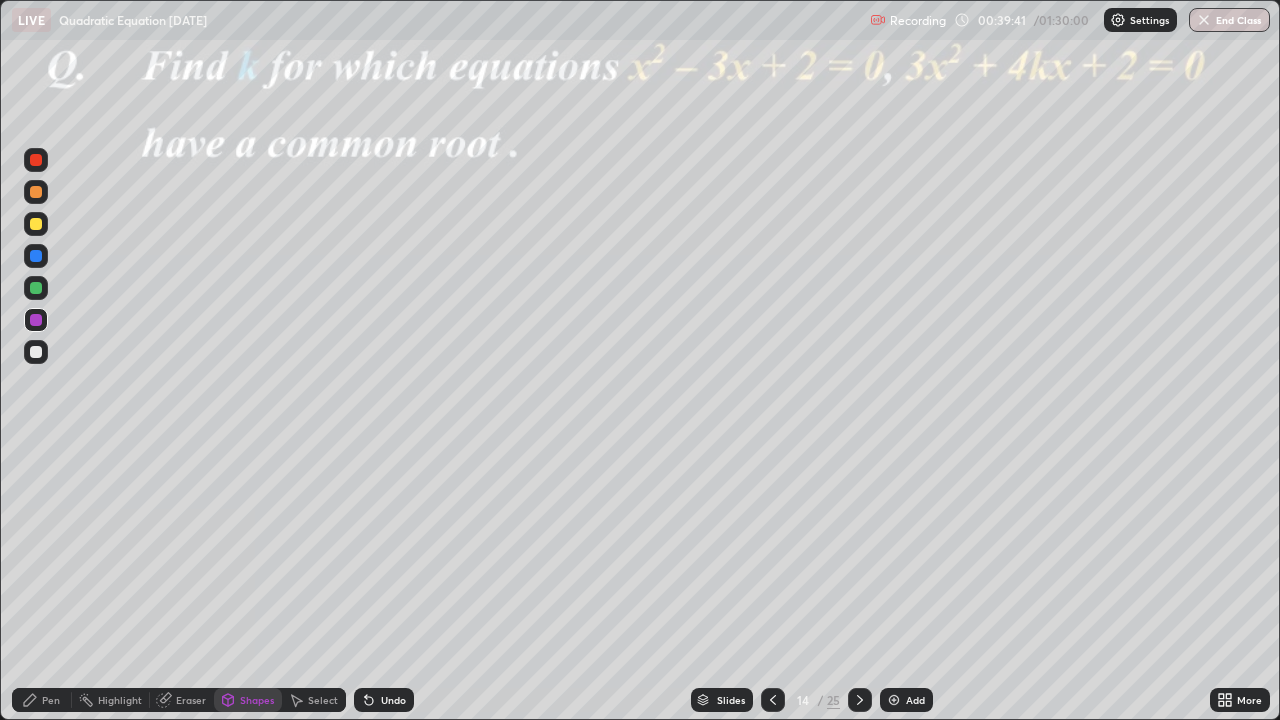 click on "Pen" at bounding box center (51, 700) 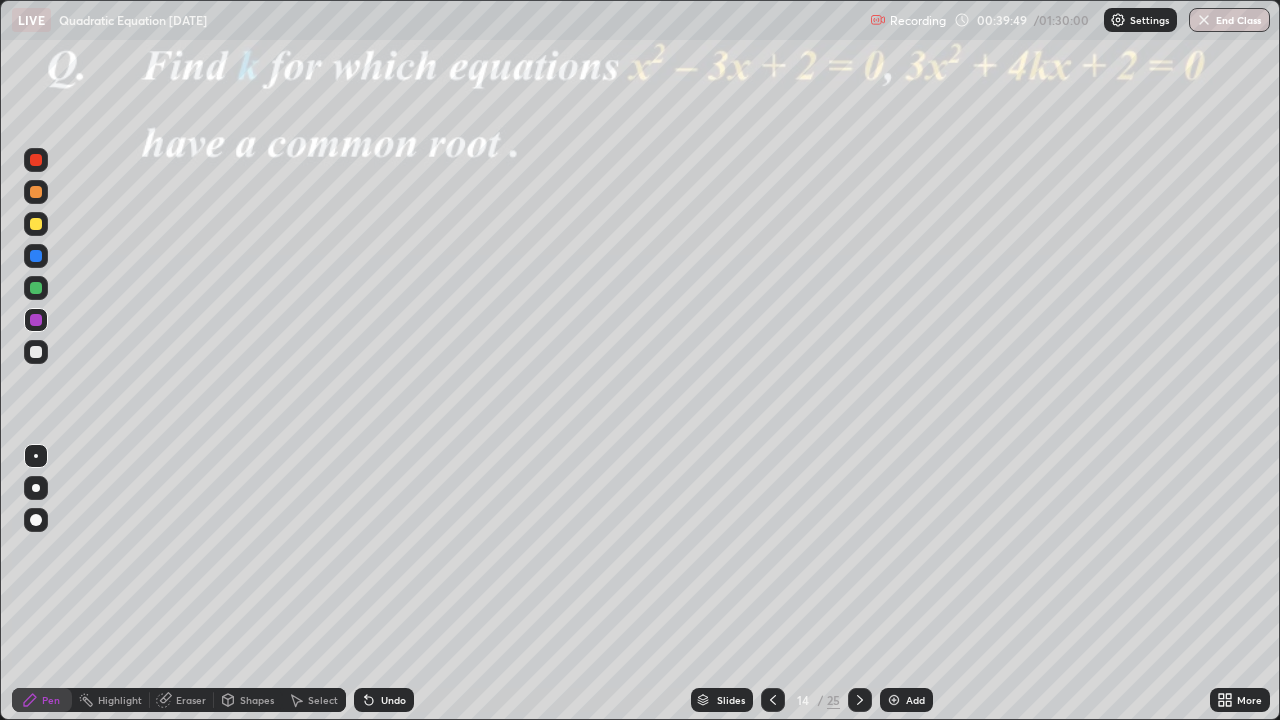 click at bounding box center [36, 288] 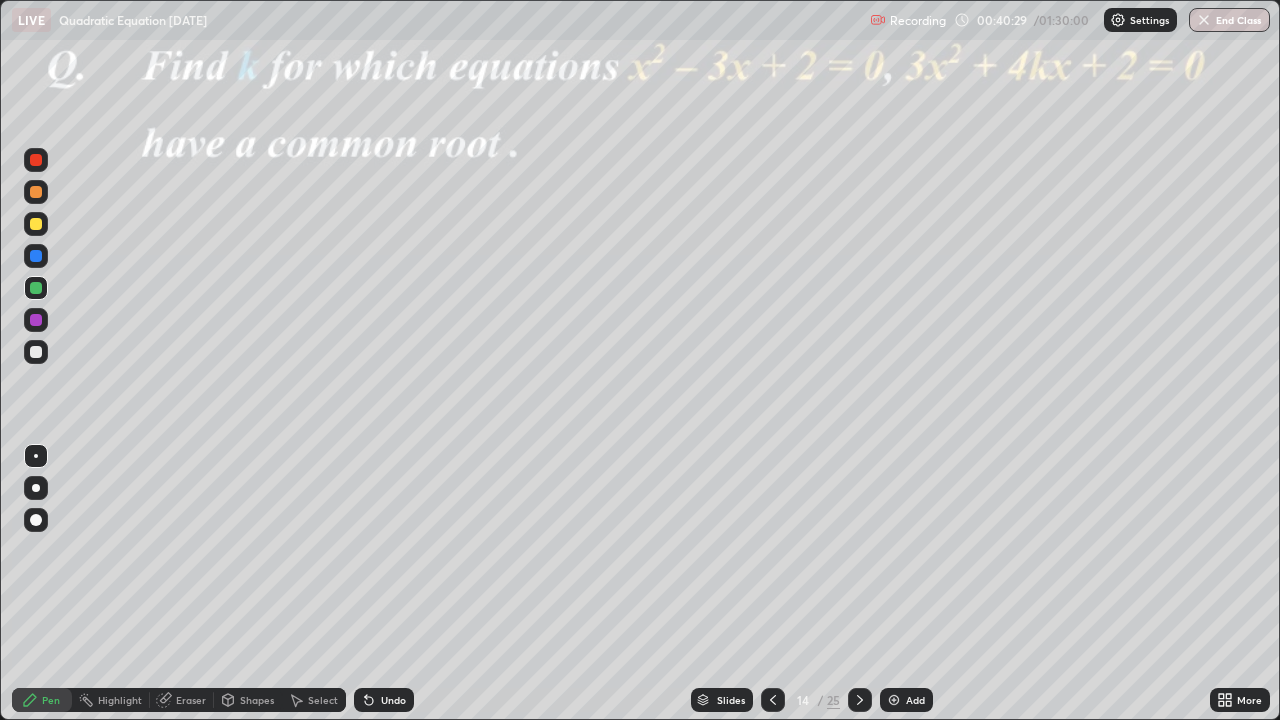 click at bounding box center [36, 192] 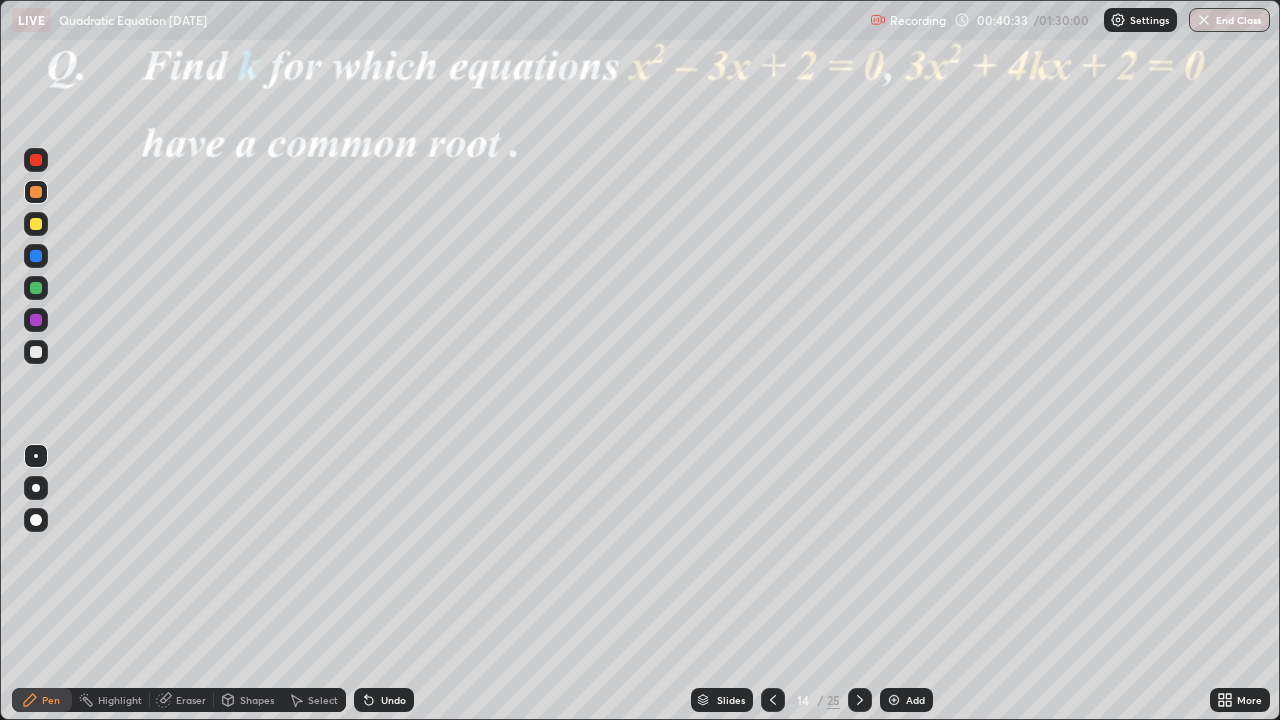 click on "Undo" at bounding box center [393, 700] 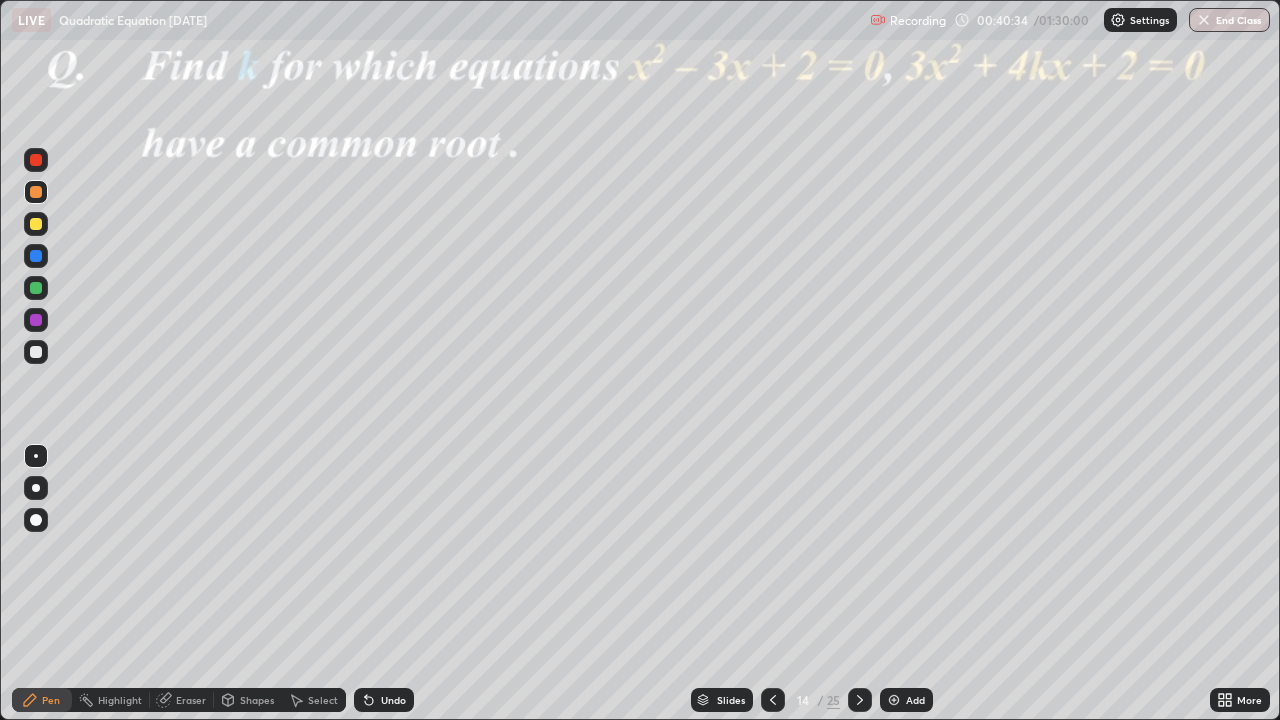 click on "Undo" at bounding box center [393, 700] 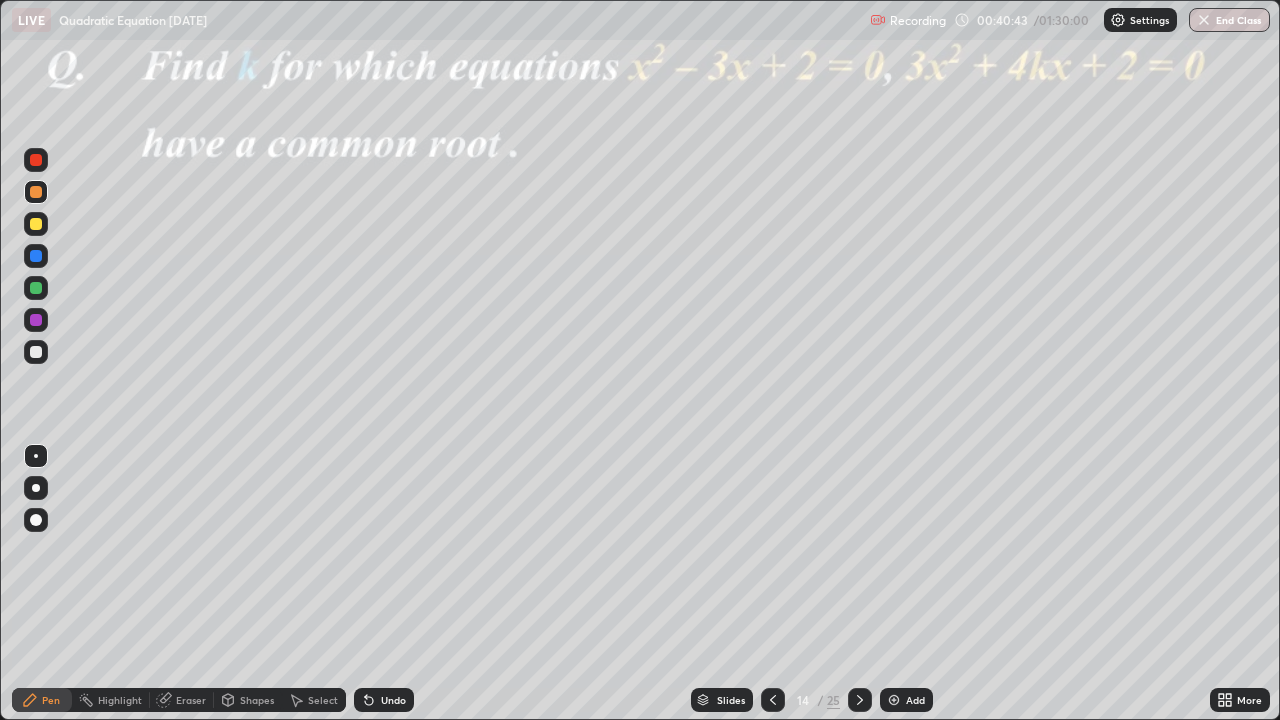 click at bounding box center (36, 256) 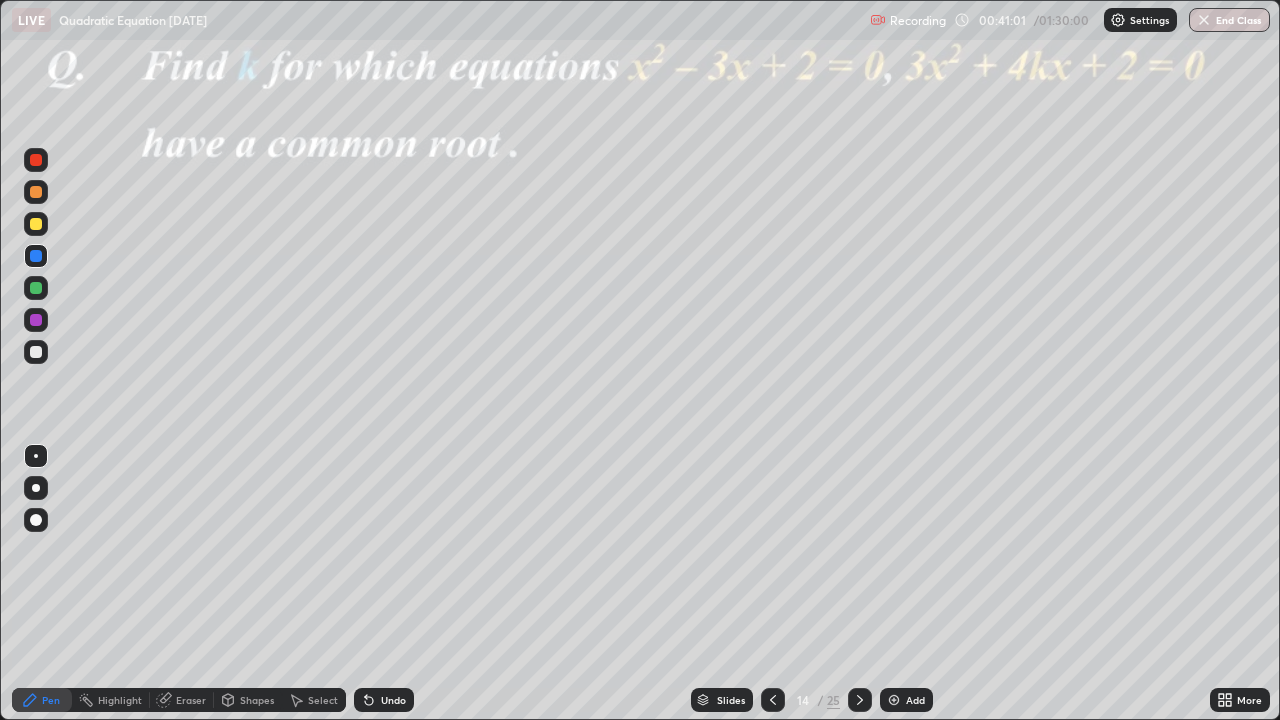 click at bounding box center [36, 192] 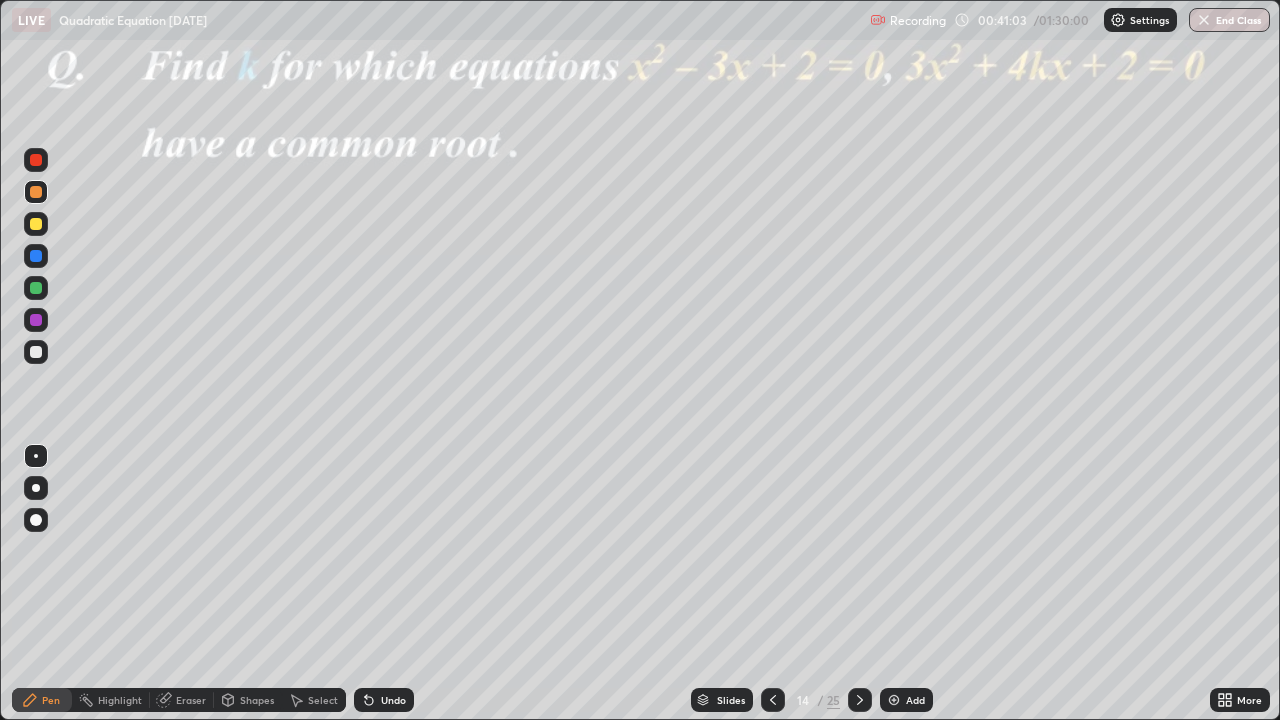 click at bounding box center (36, 288) 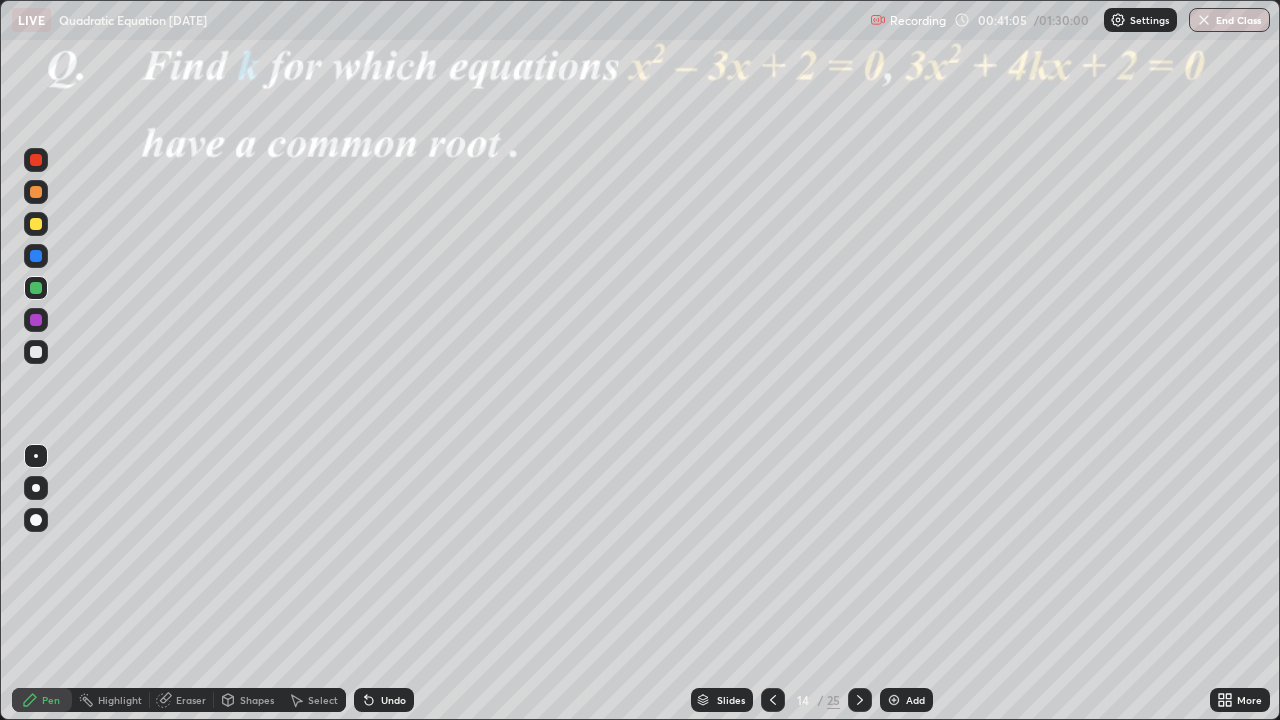 click at bounding box center [36, 192] 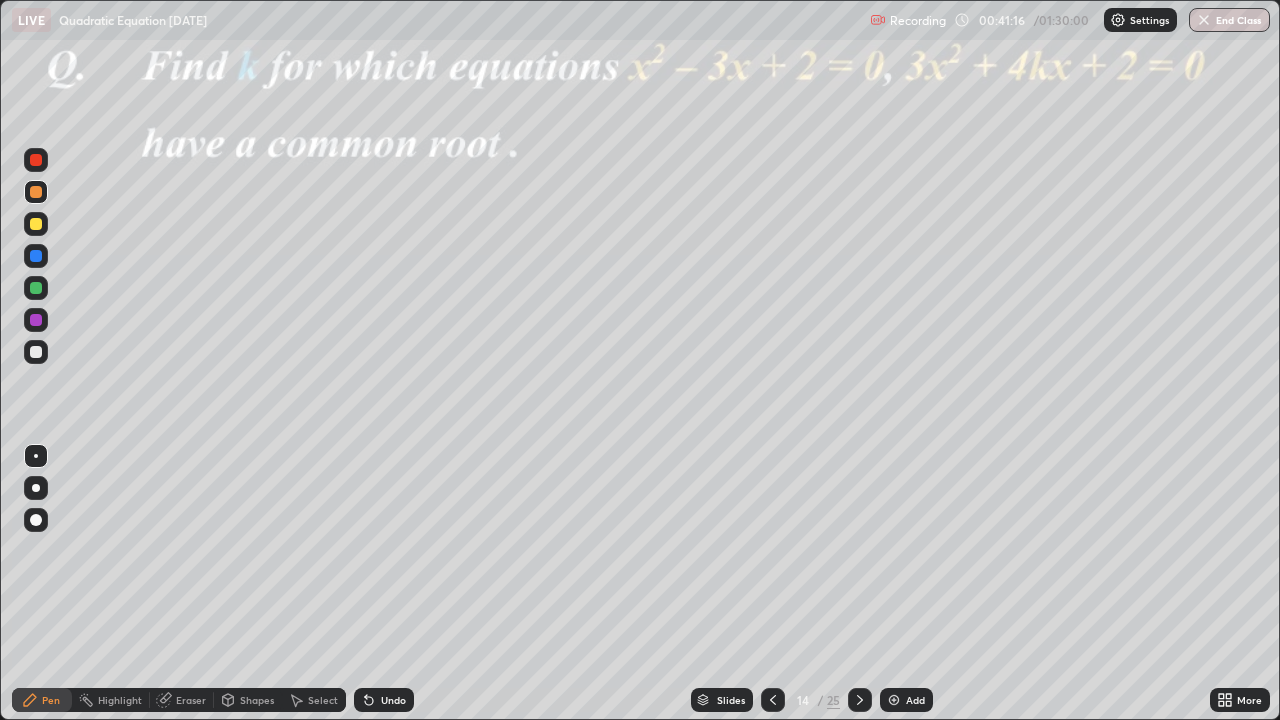 click at bounding box center (36, 256) 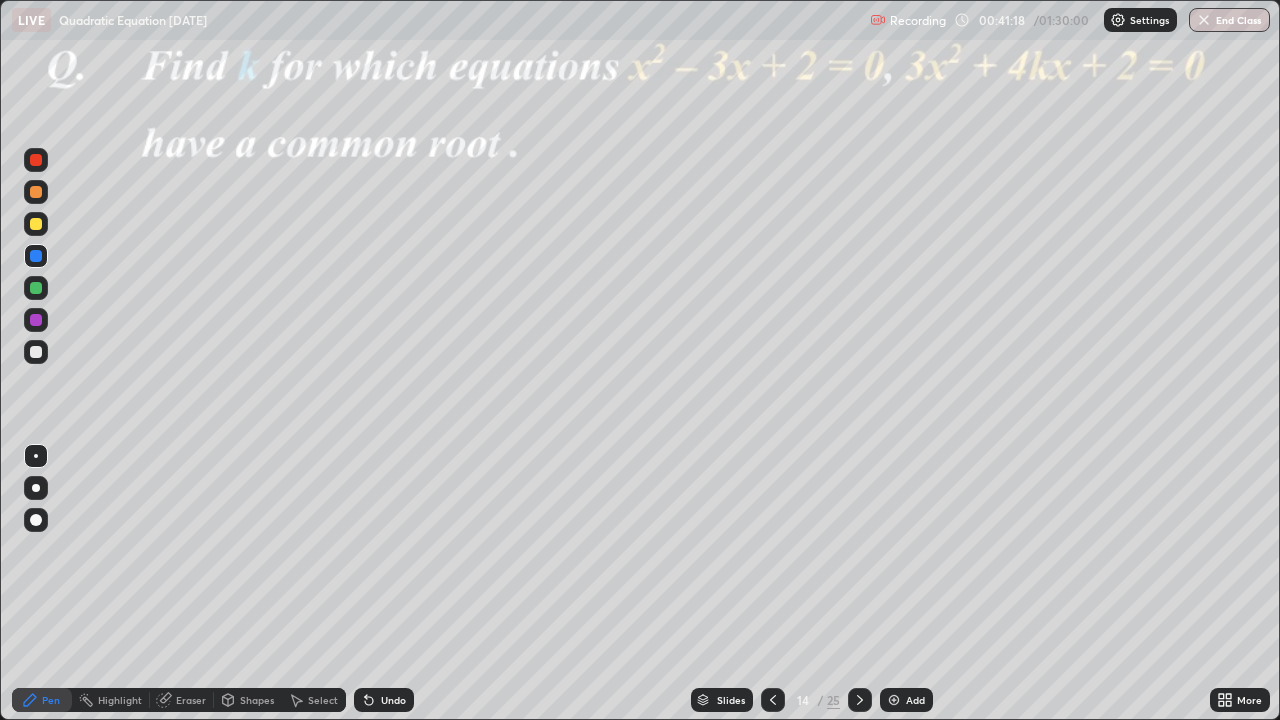 click at bounding box center [36, 320] 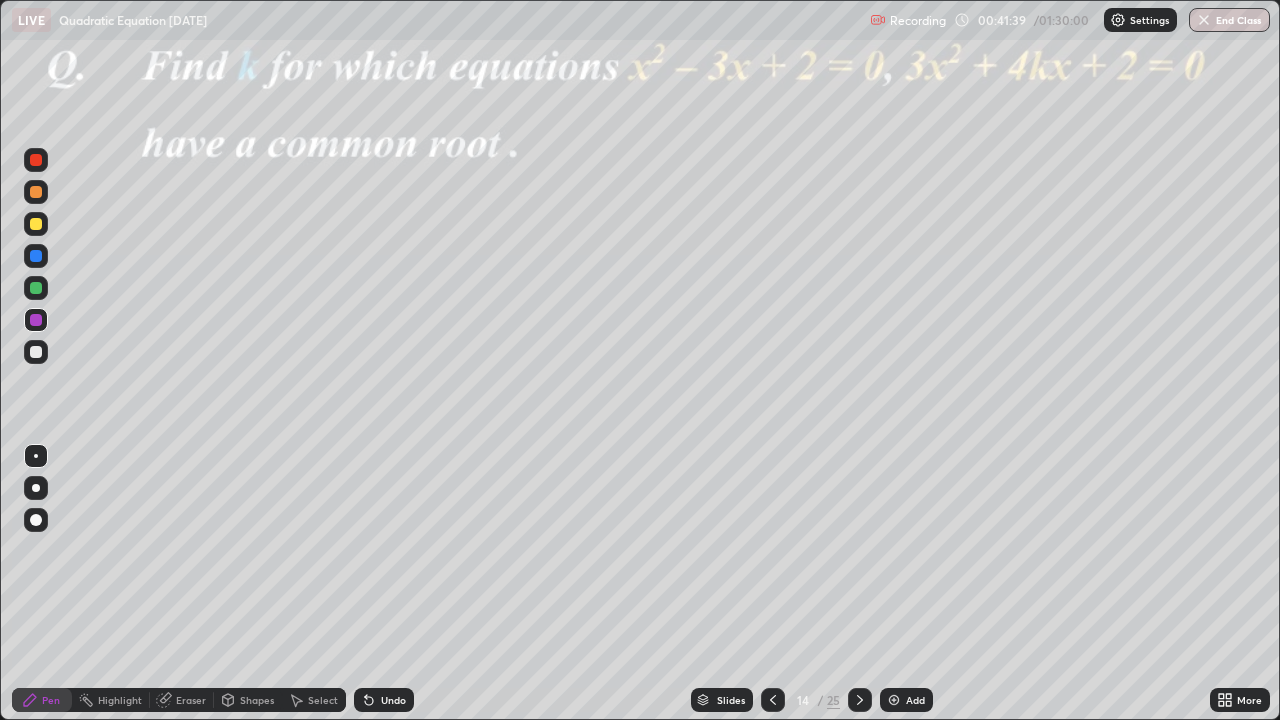 click on "Shapes" at bounding box center (257, 700) 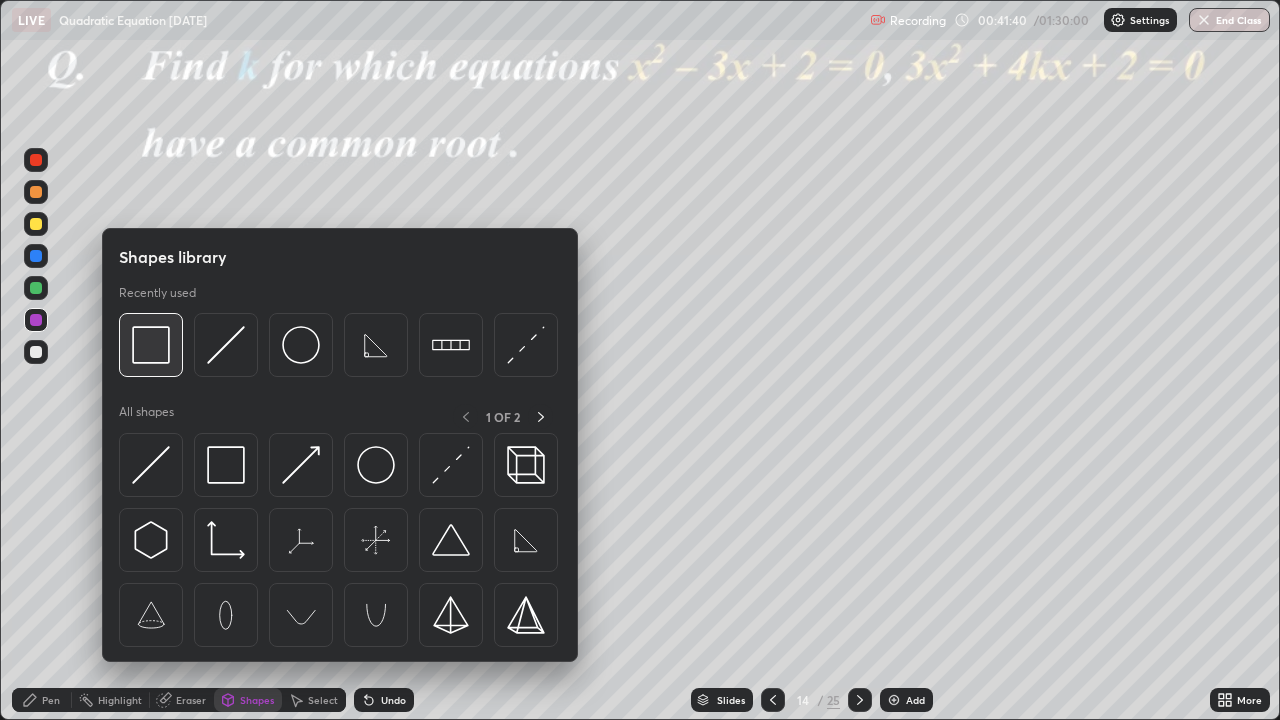 click at bounding box center [151, 345] 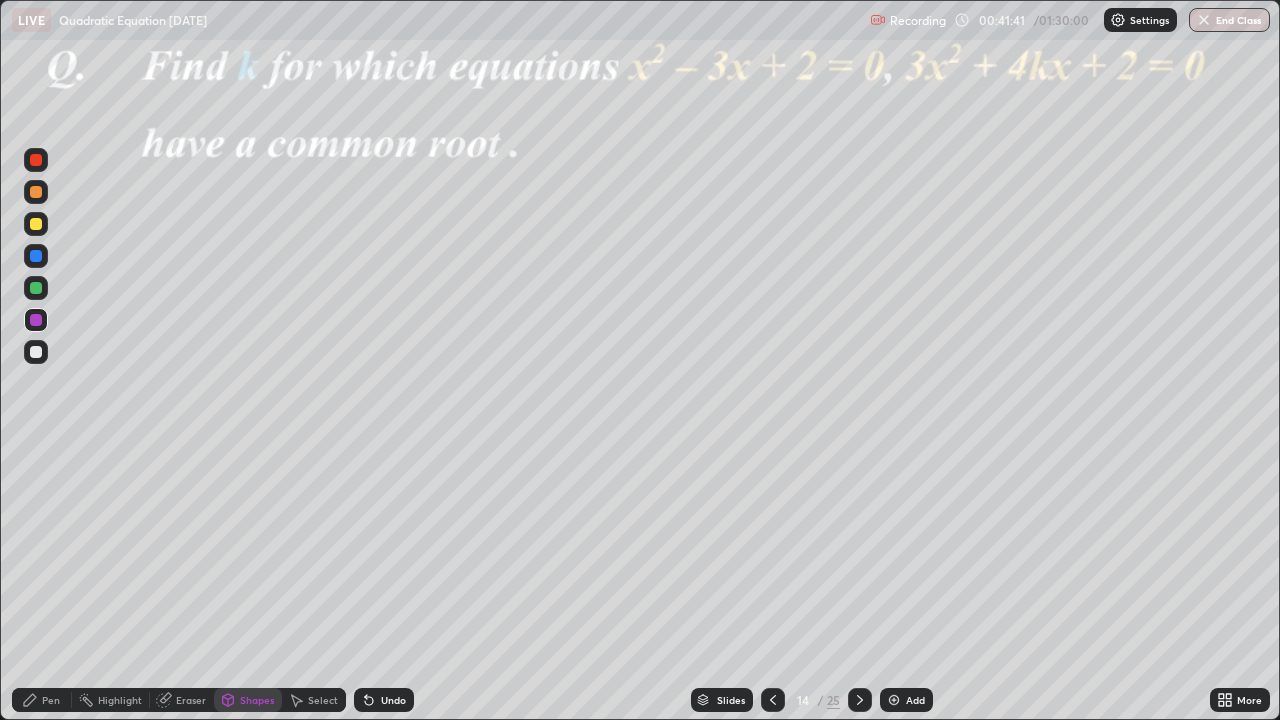 click at bounding box center (36, 160) 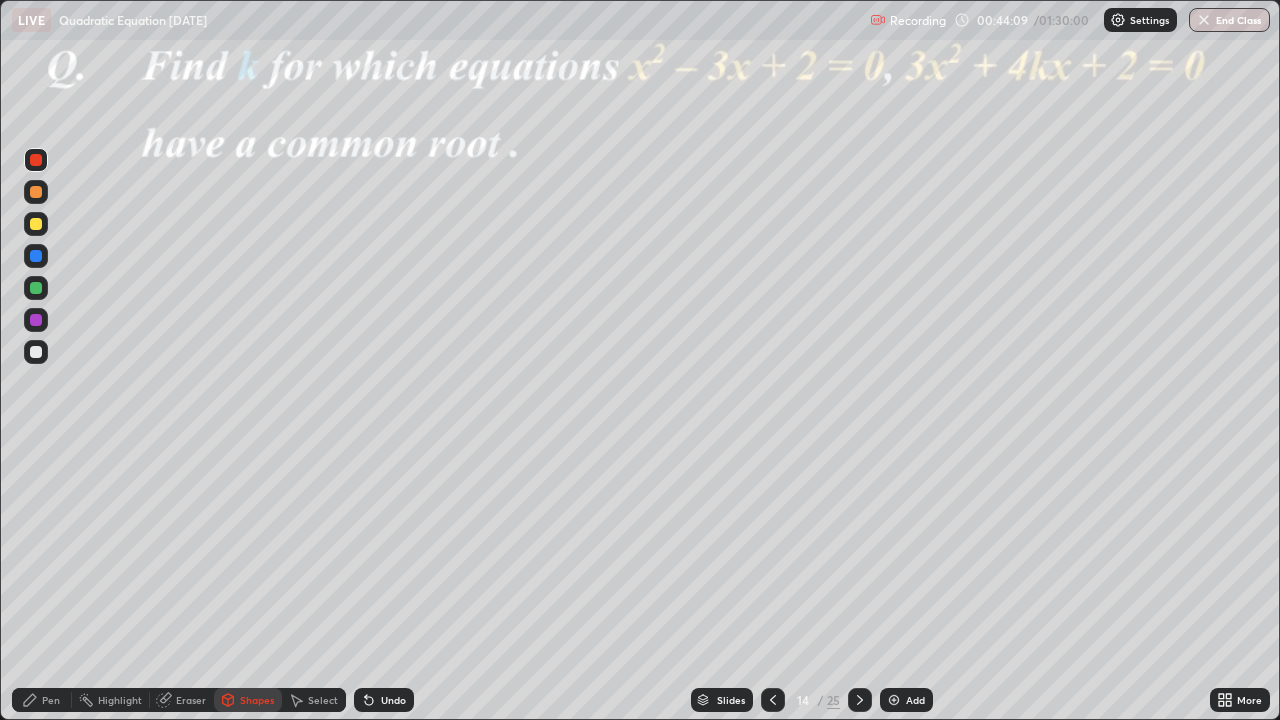 click 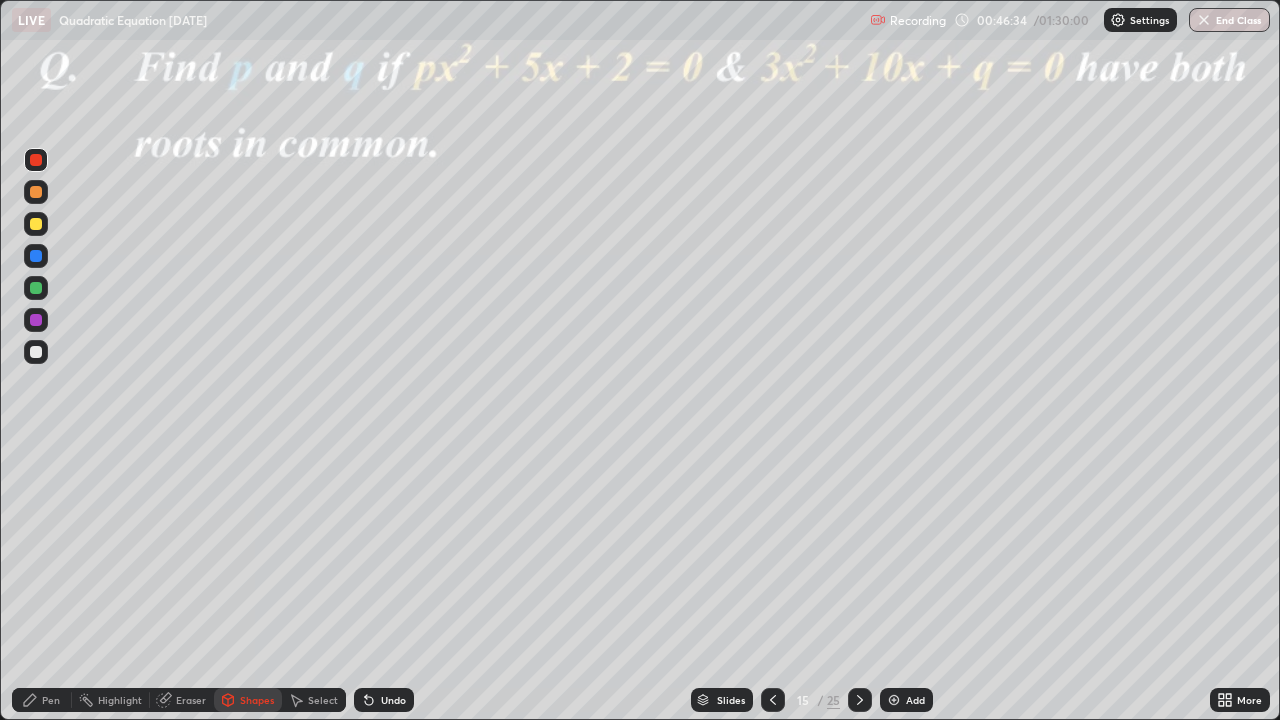 click at bounding box center [36, 320] 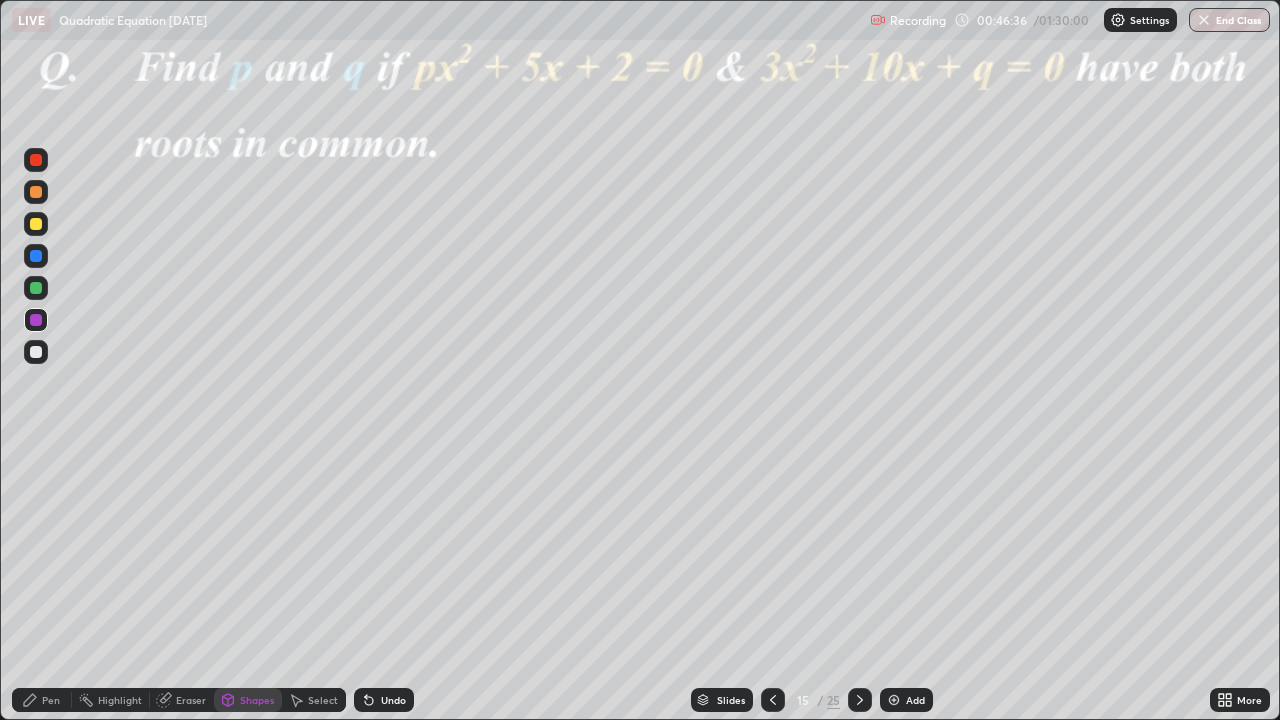 click on "Pen" at bounding box center [51, 700] 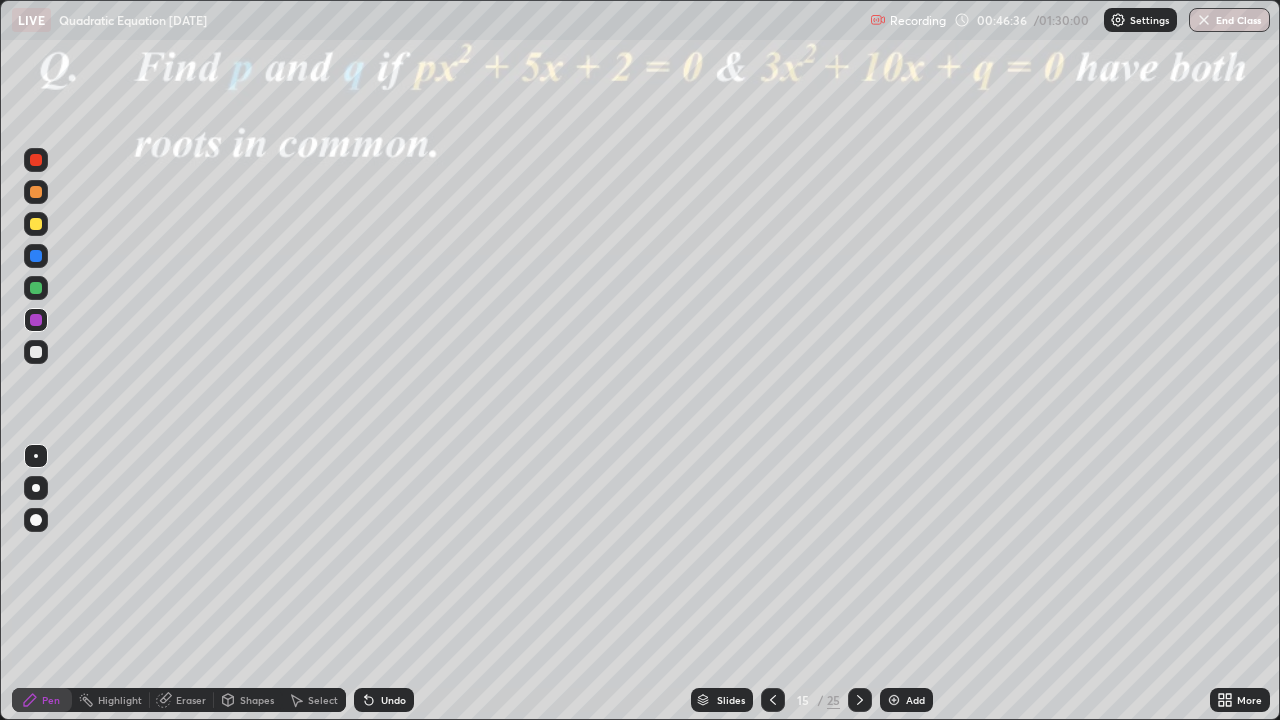 click at bounding box center (36, 320) 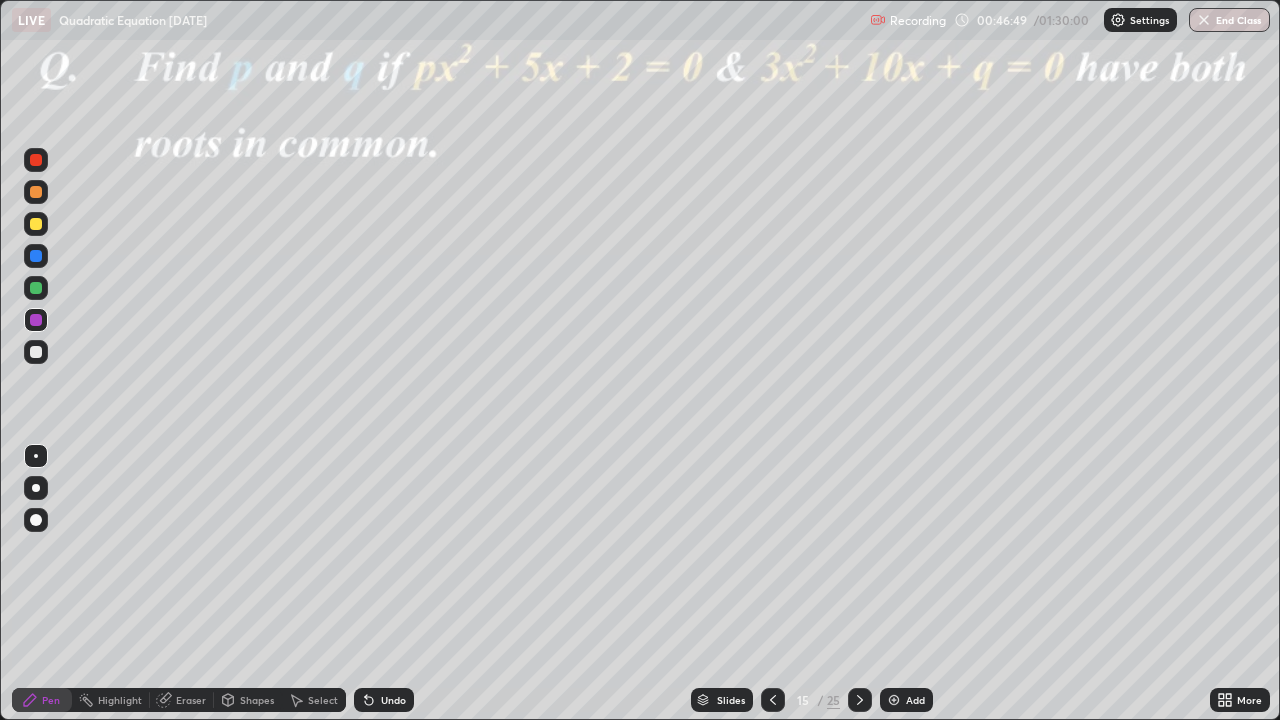 click at bounding box center [36, 288] 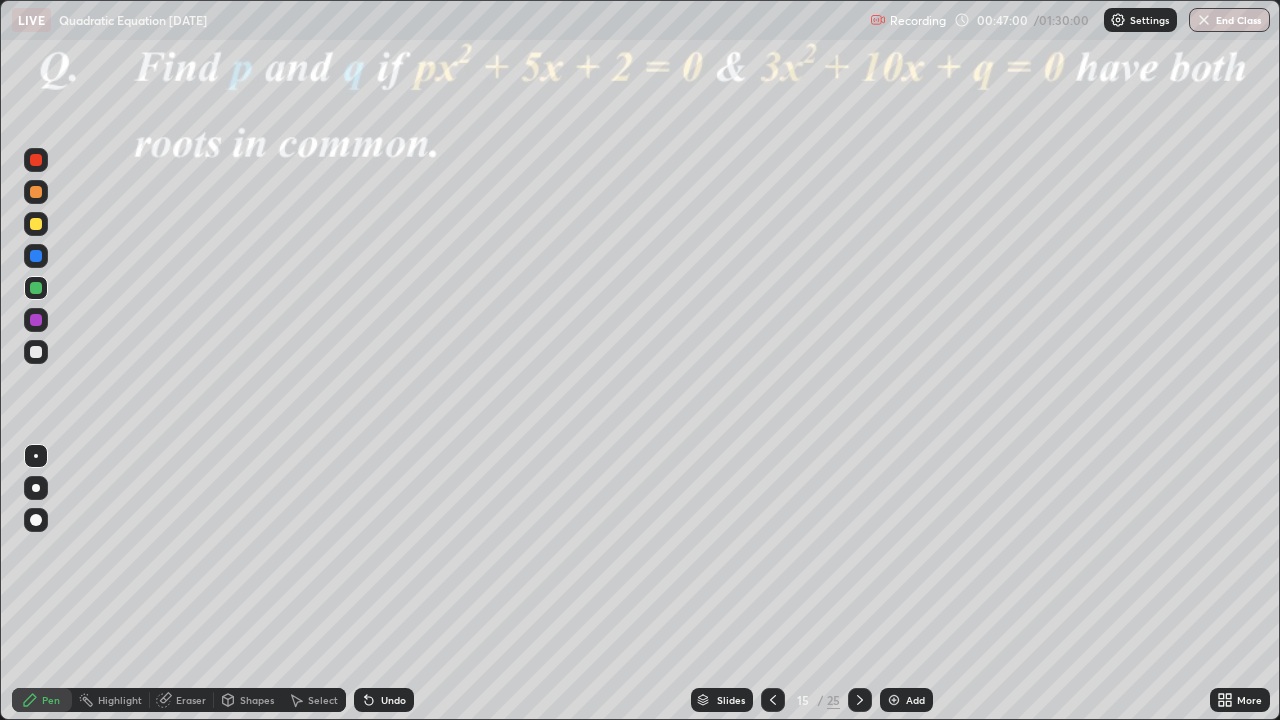 click at bounding box center (36, 256) 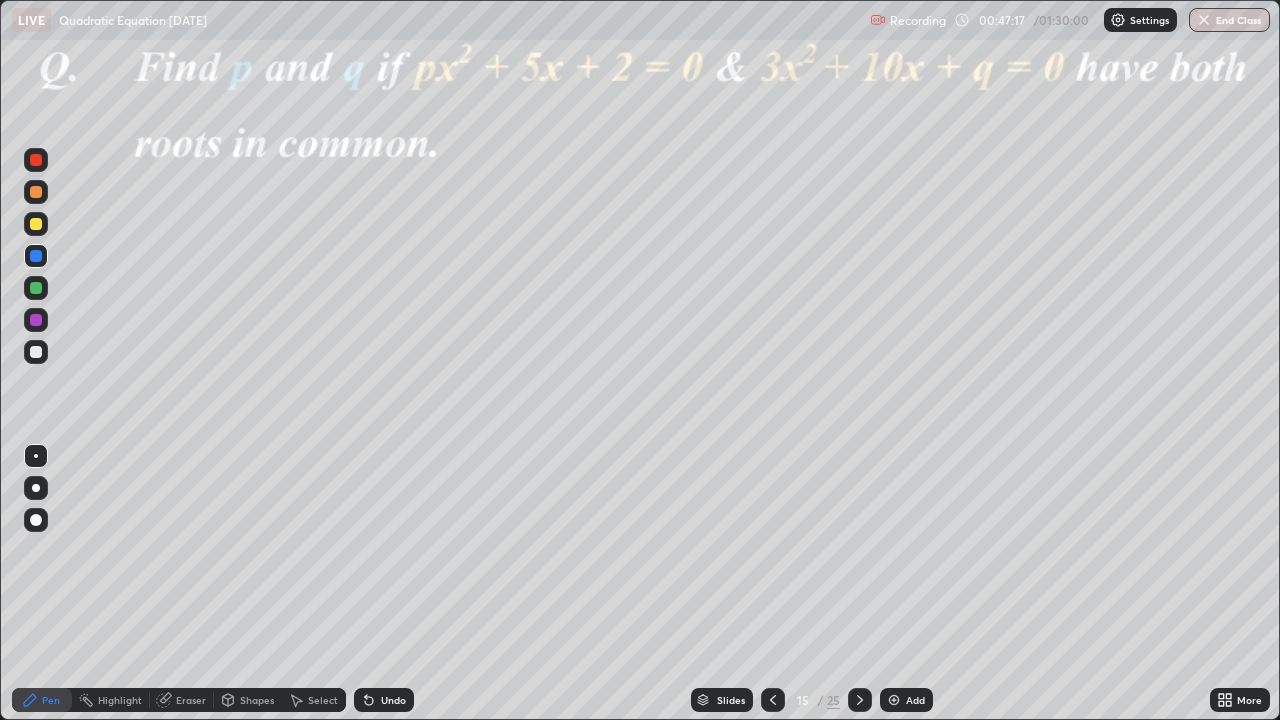 click 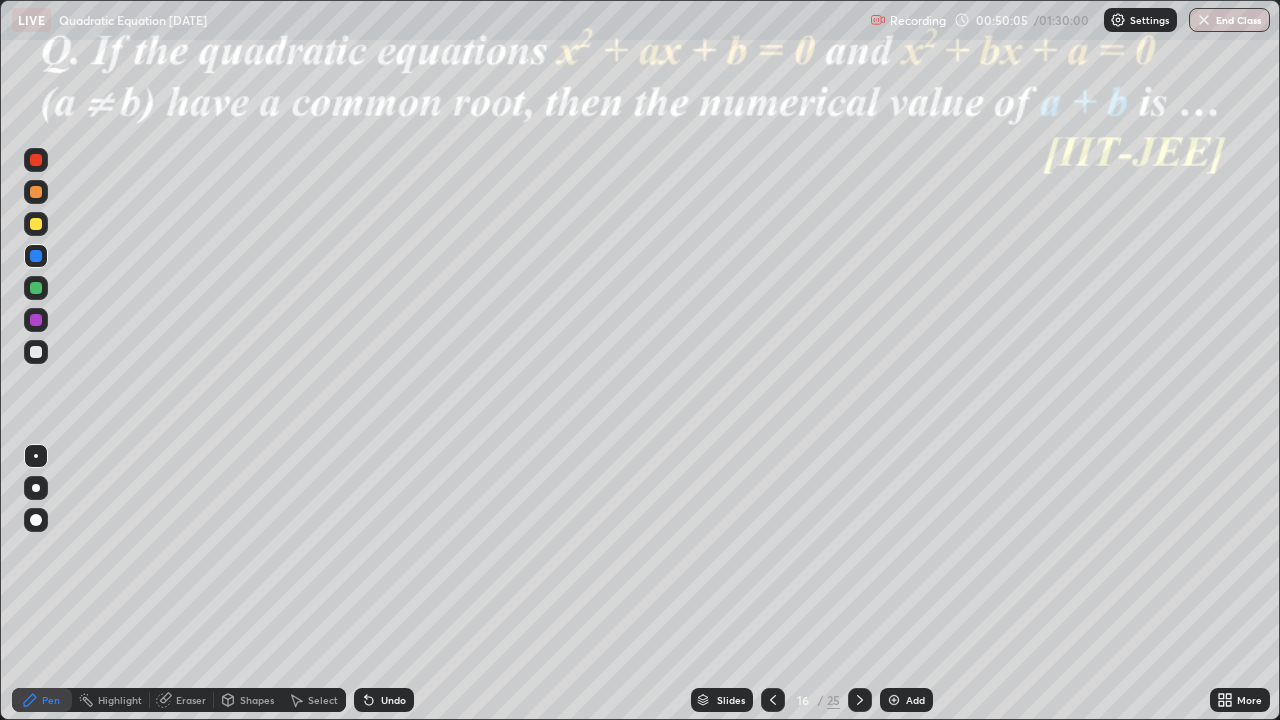 click on "Pen" at bounding box center (42, 700) 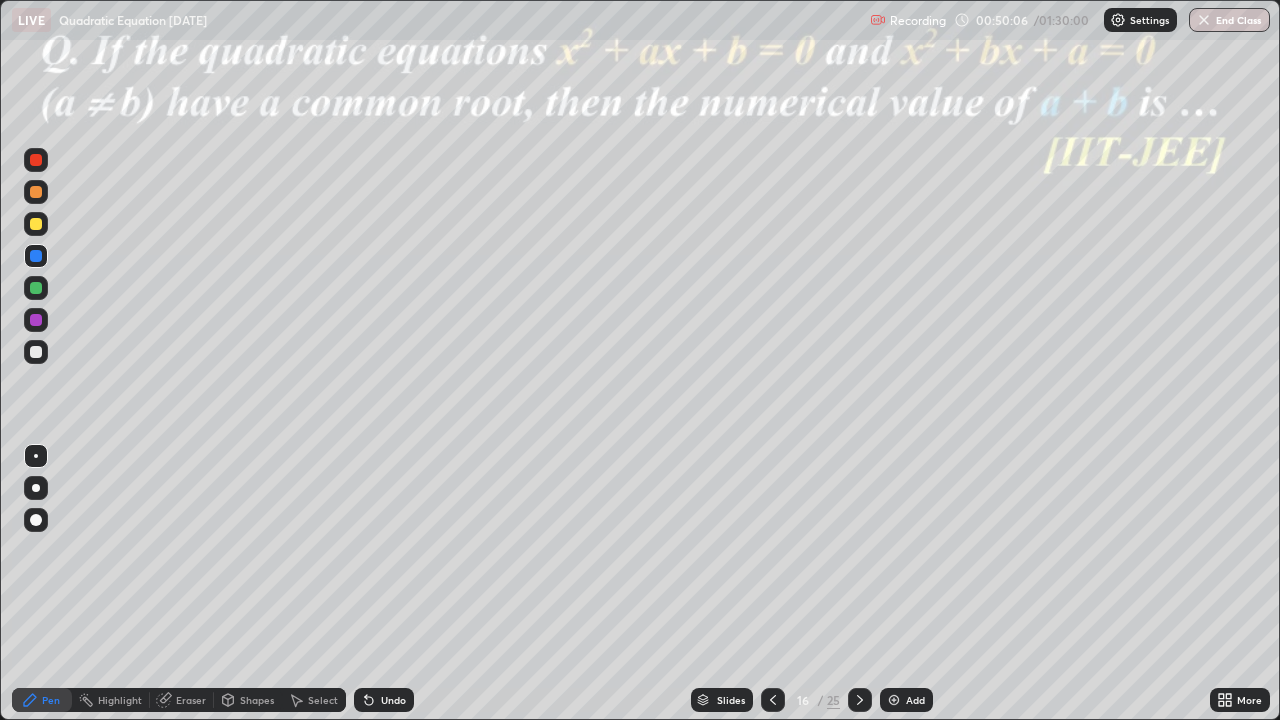 click at bounding box center (36, 320) 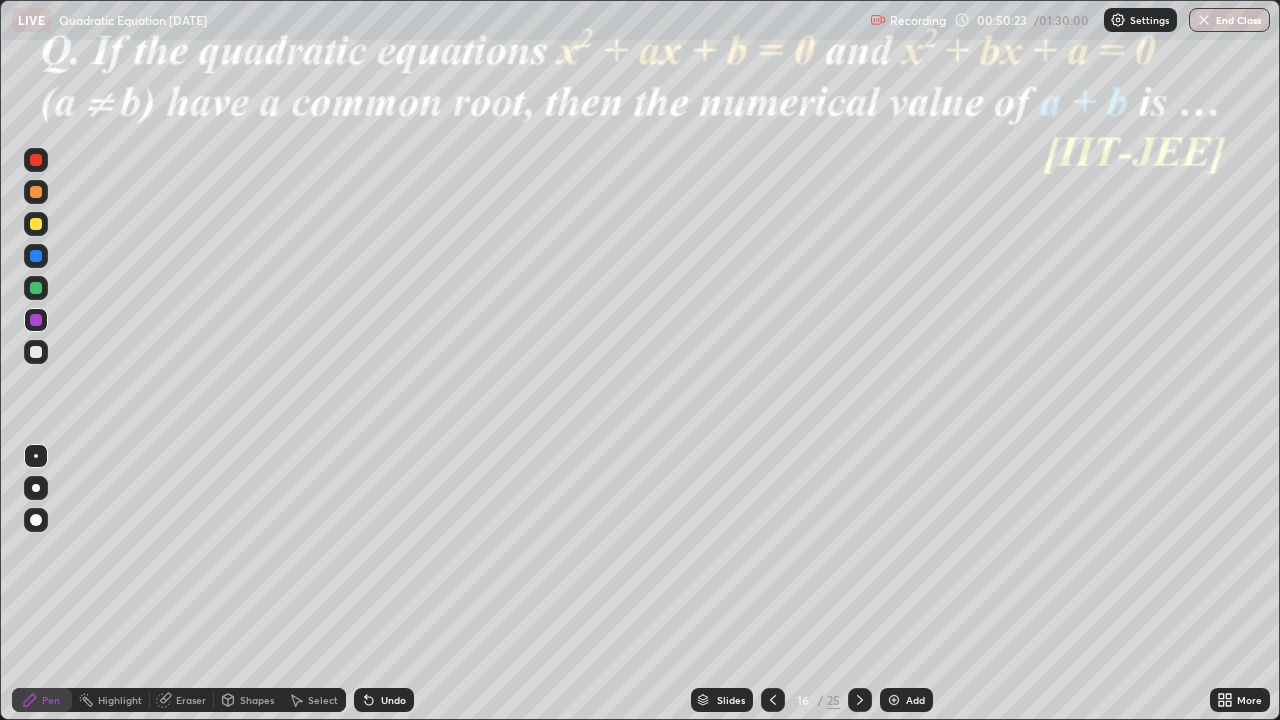 click on "Eraser" at bounding box center (191, 700) 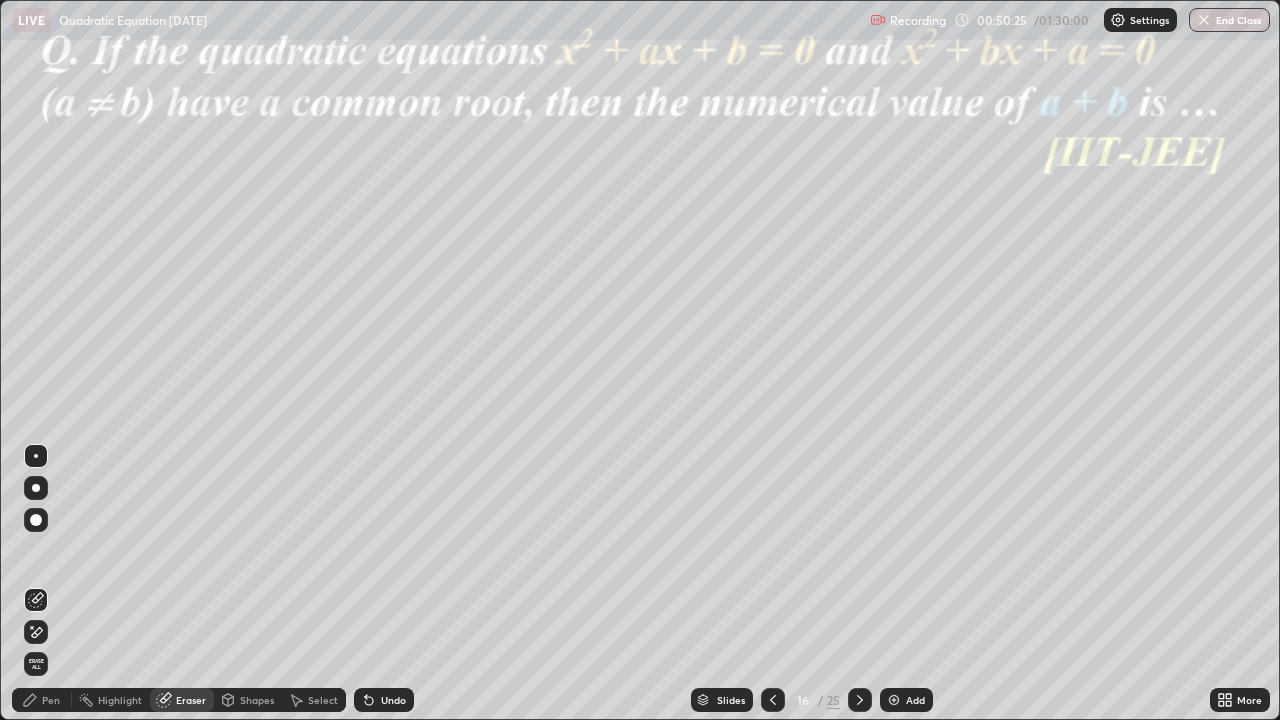 click on "Pen" at bounding box center (51, 700) 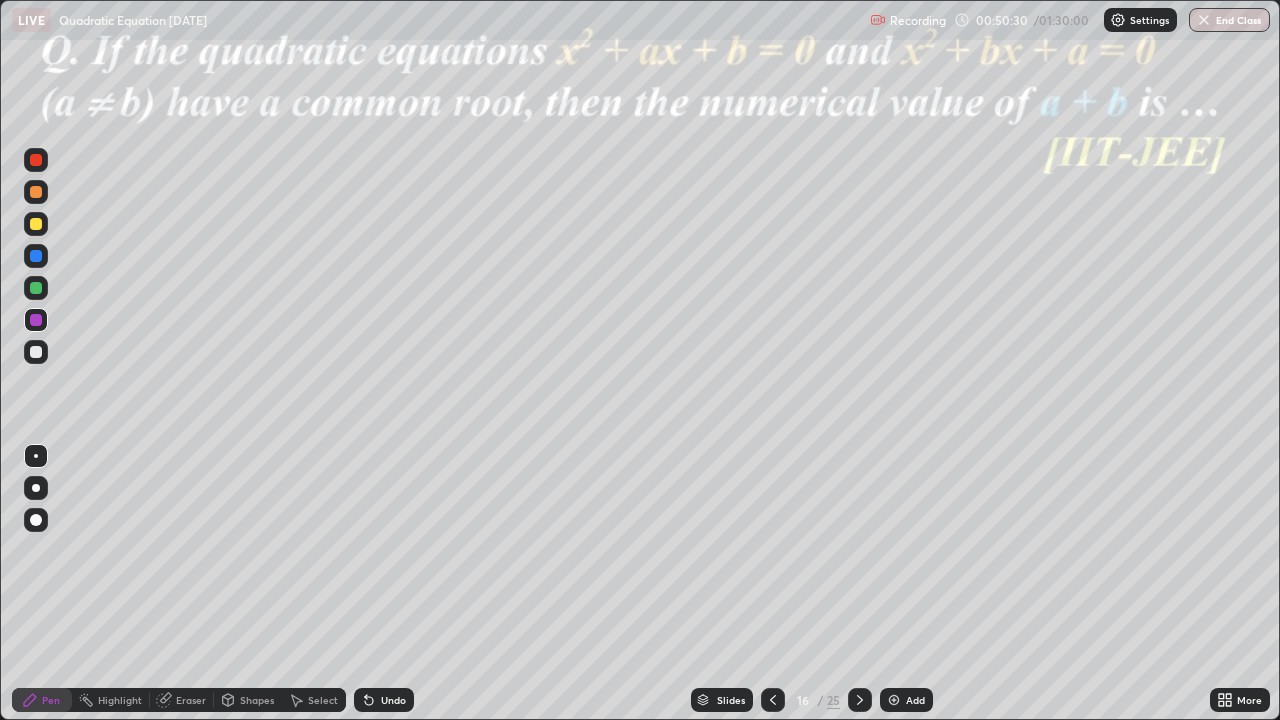 click at bounding box center (36, 256) 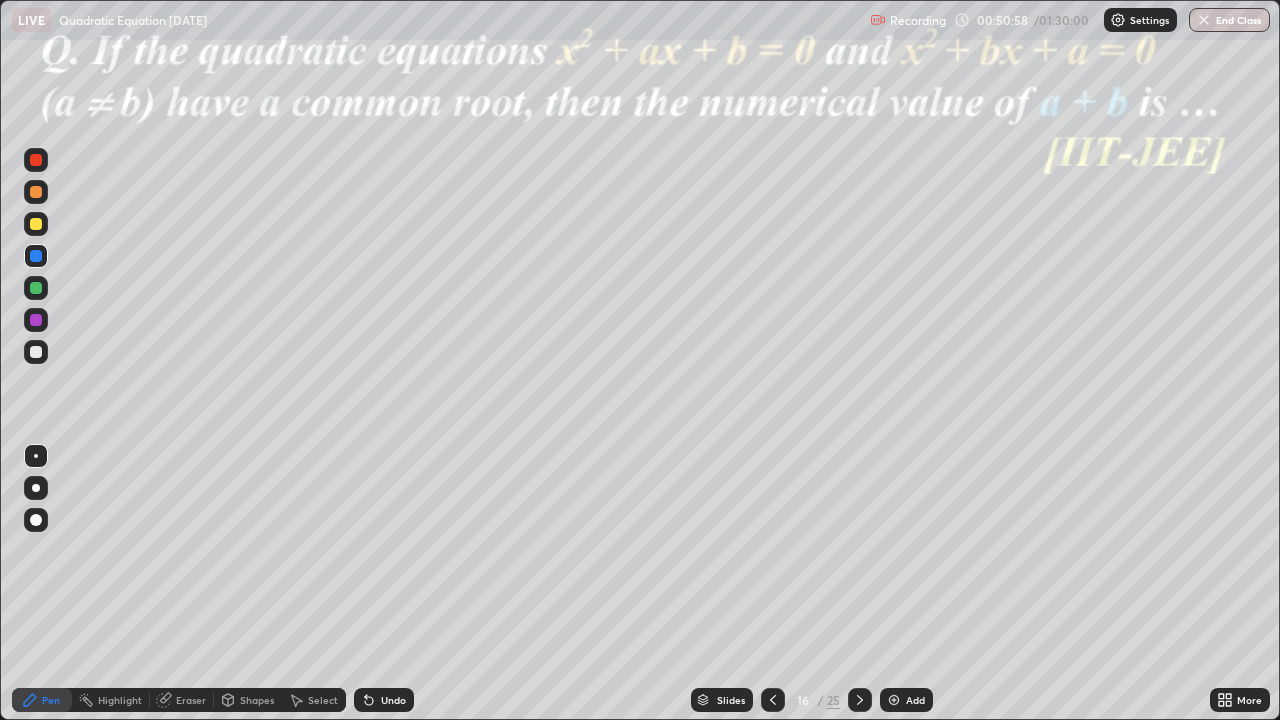 click at bounding box center [36, 288] 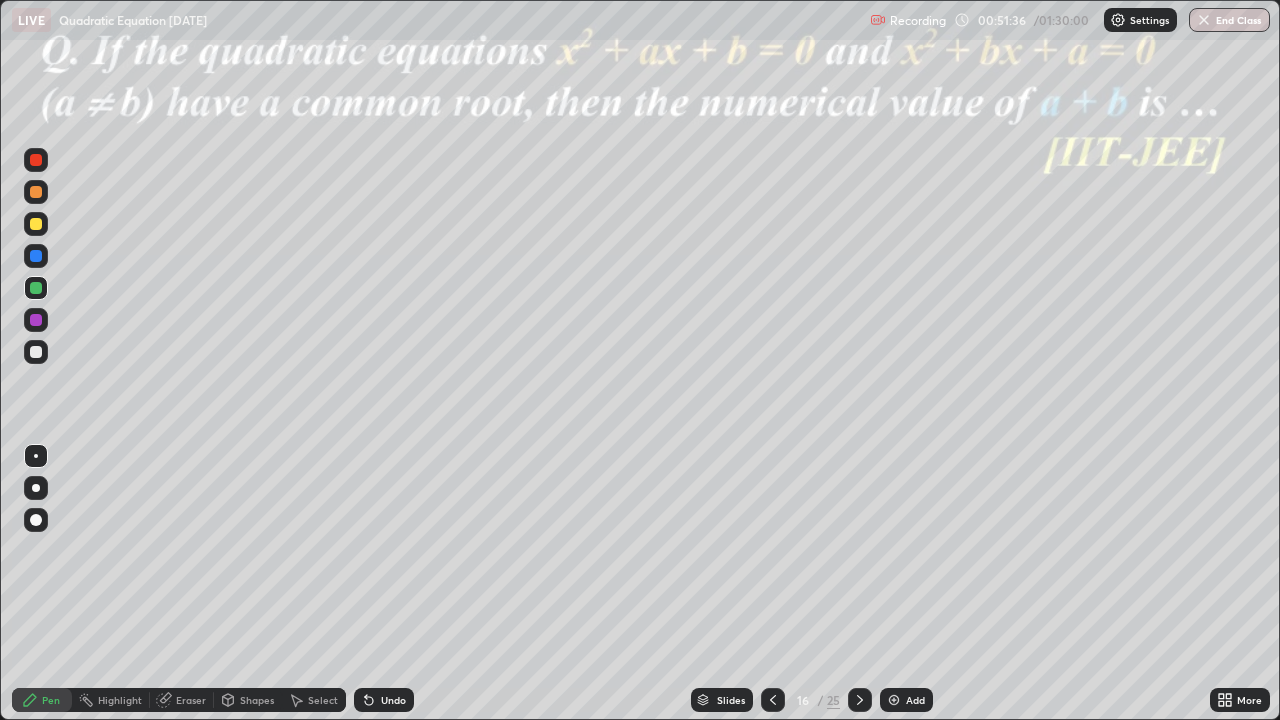 click at bounding box center (36, 256) 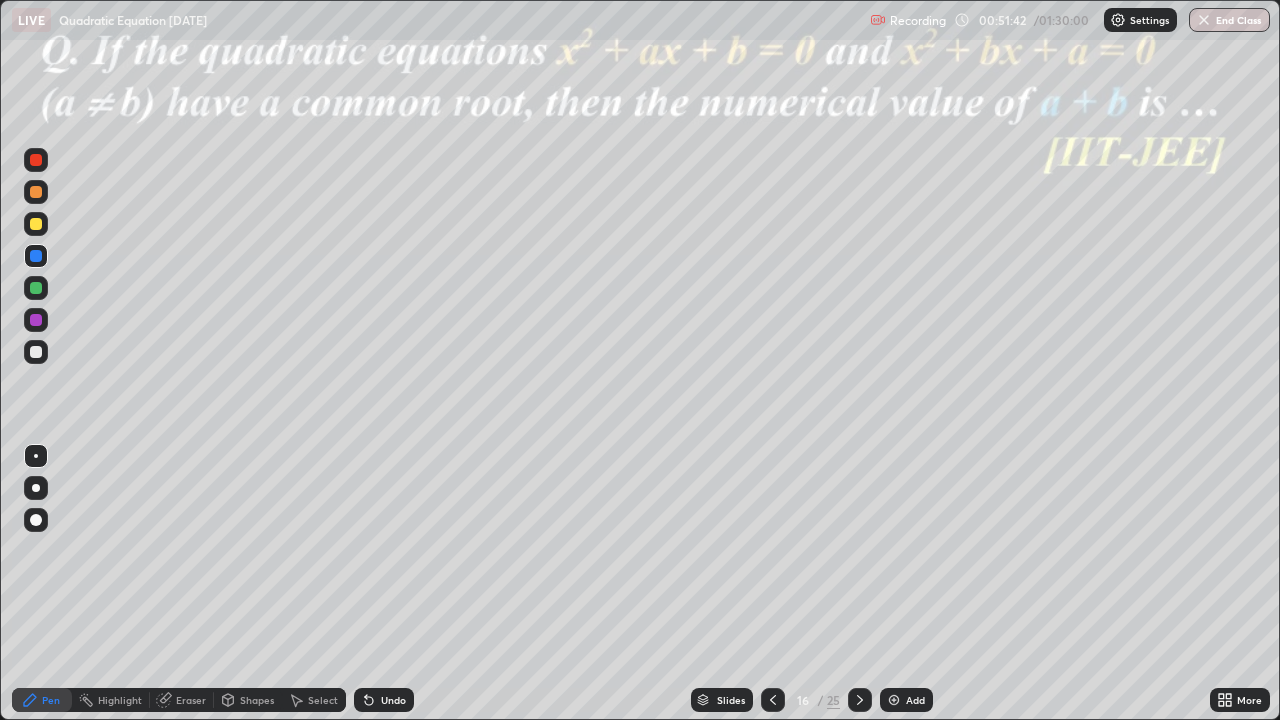 click at bounding box center (36, 224) 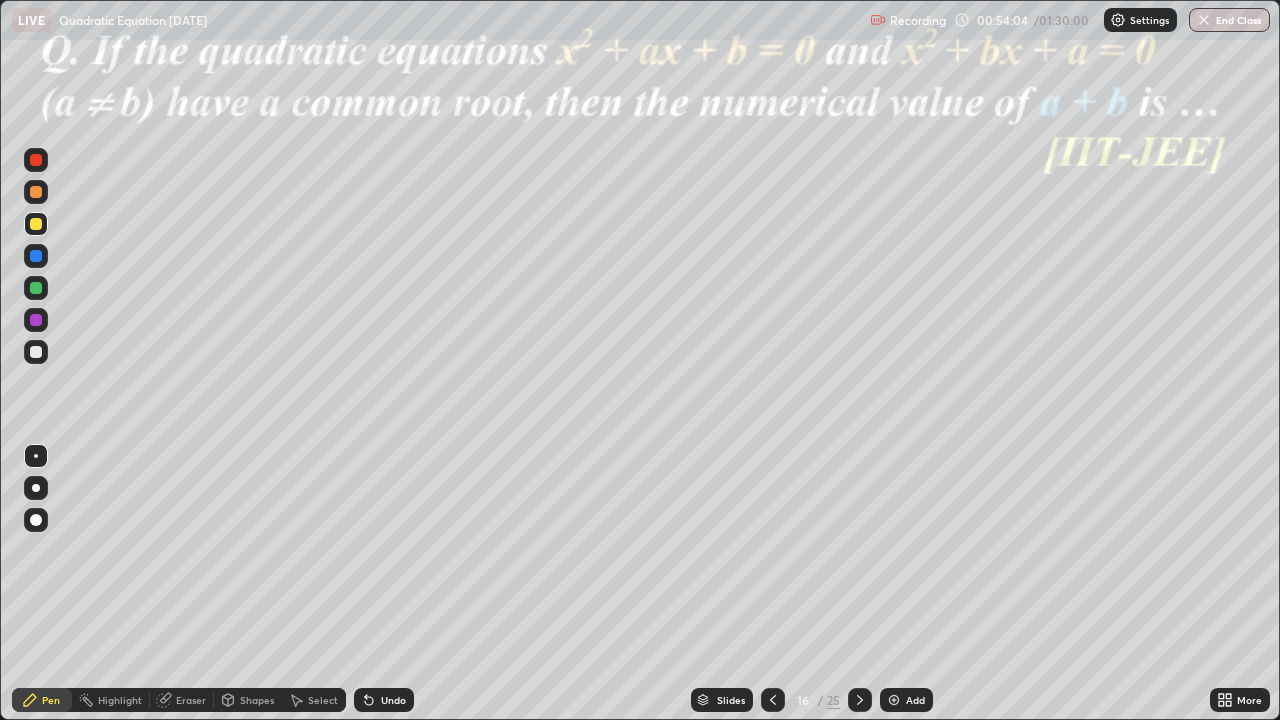 click 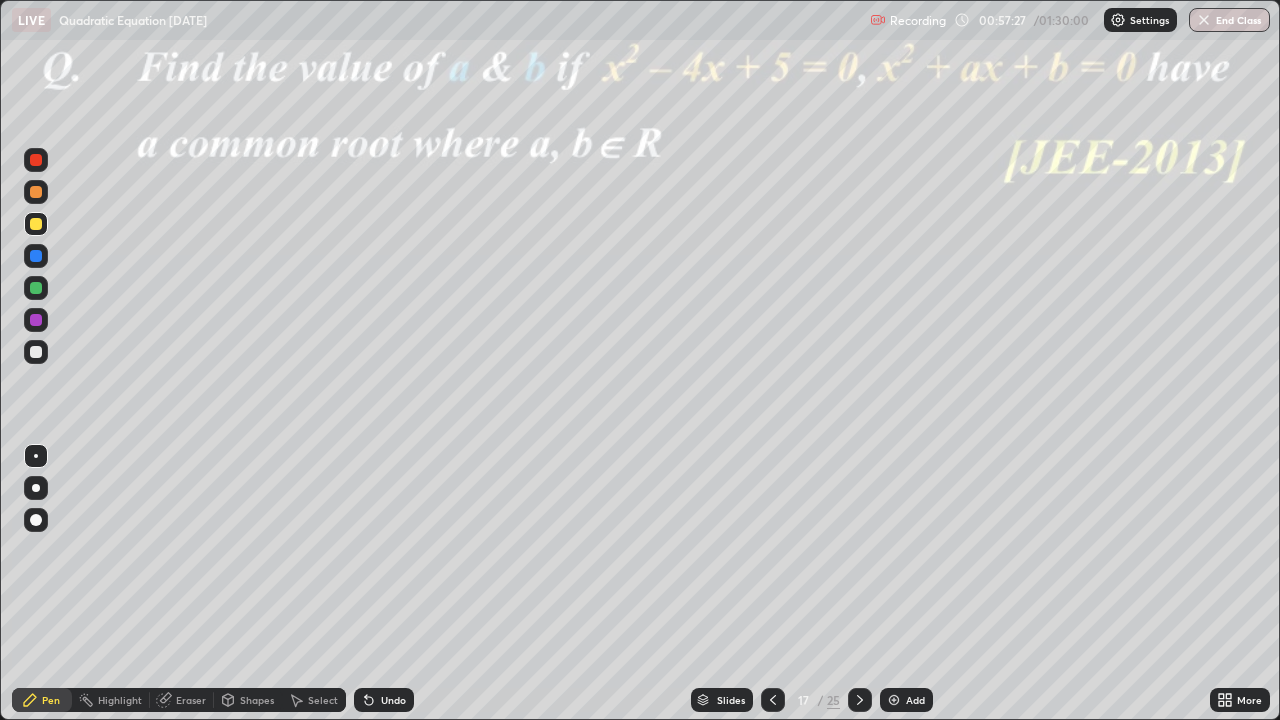 click at bounding box center [36, 320] 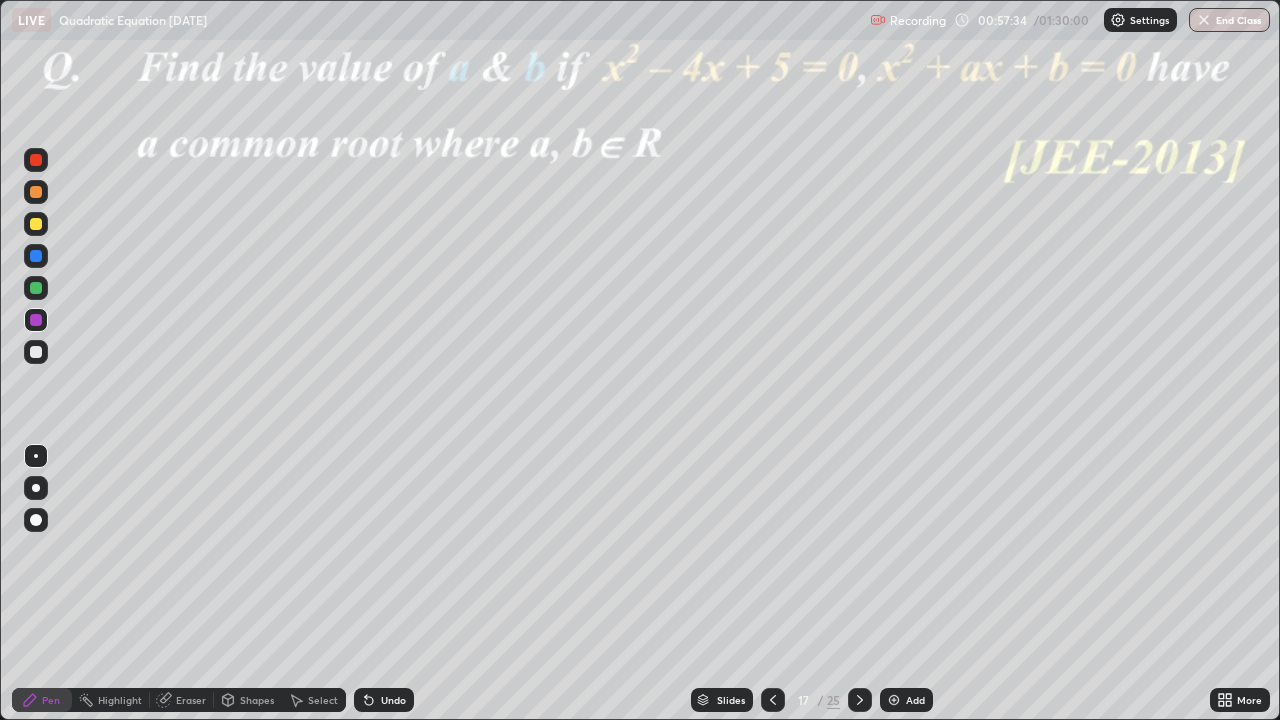 click at bounding box center (36, 288) 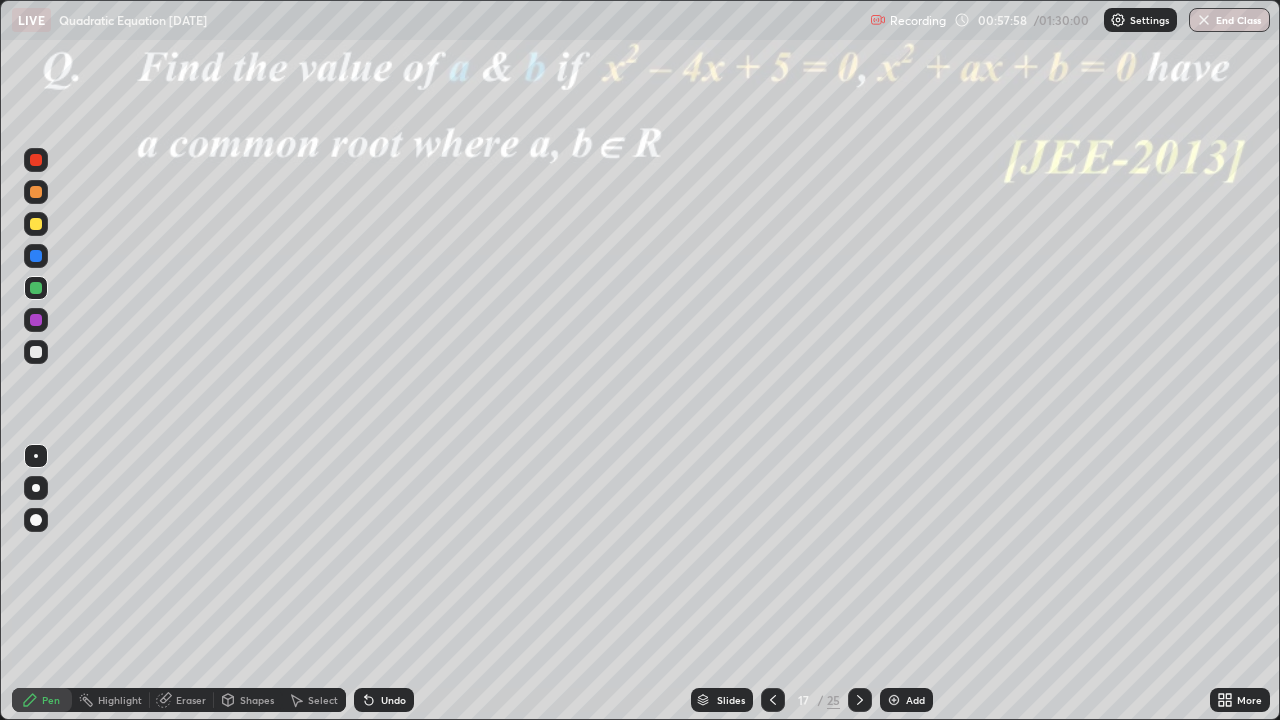 click at bounding box center [36, 256] 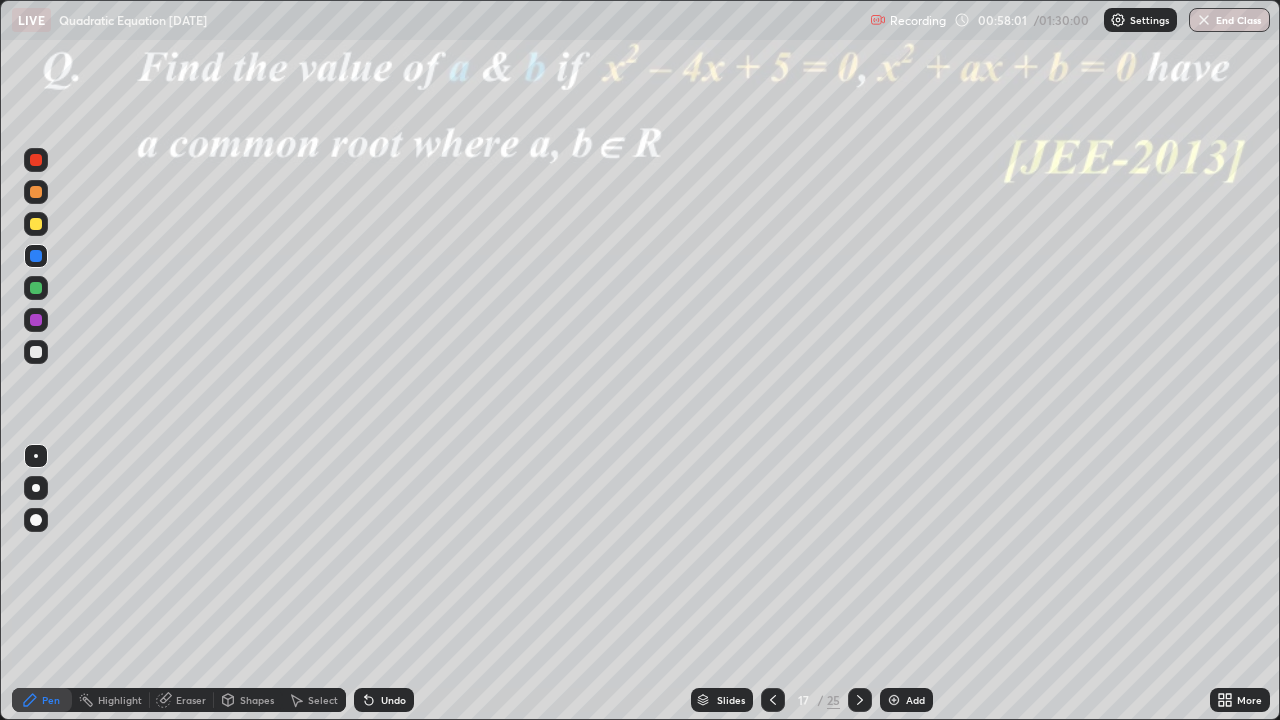 click on "Undo" at bounding box center (384, 700) 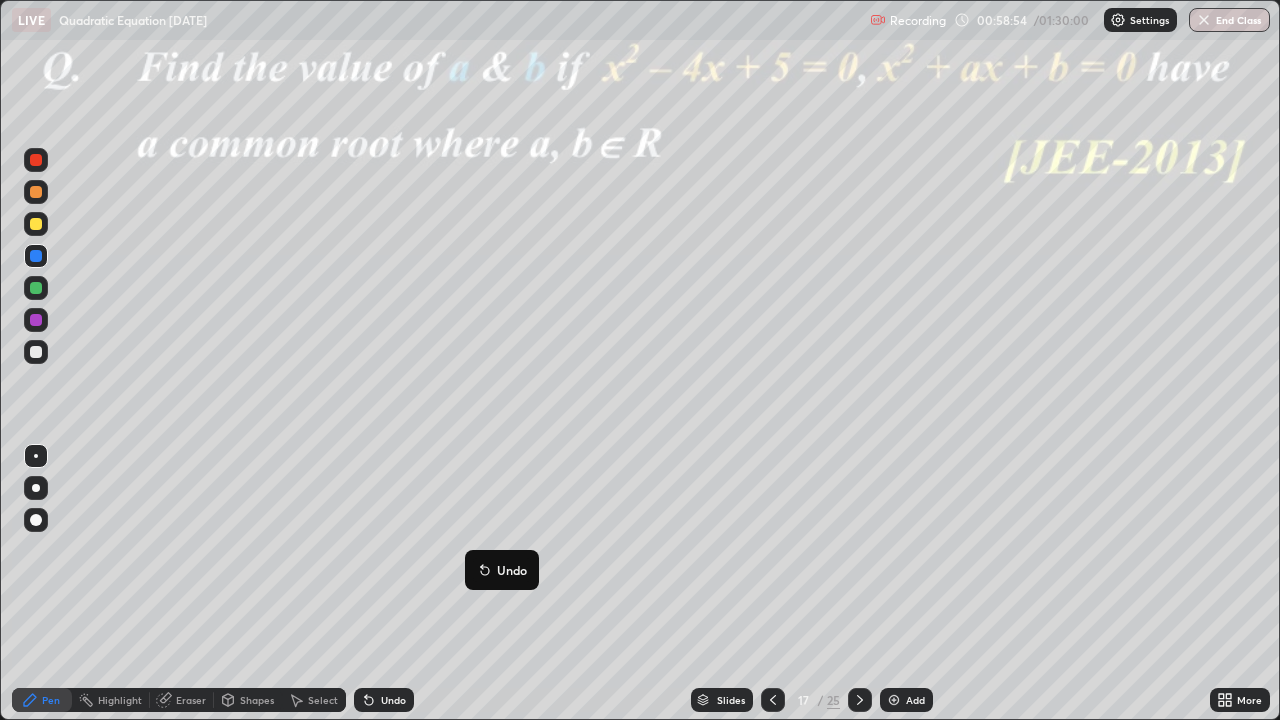 click at bounding box center [36, 160] 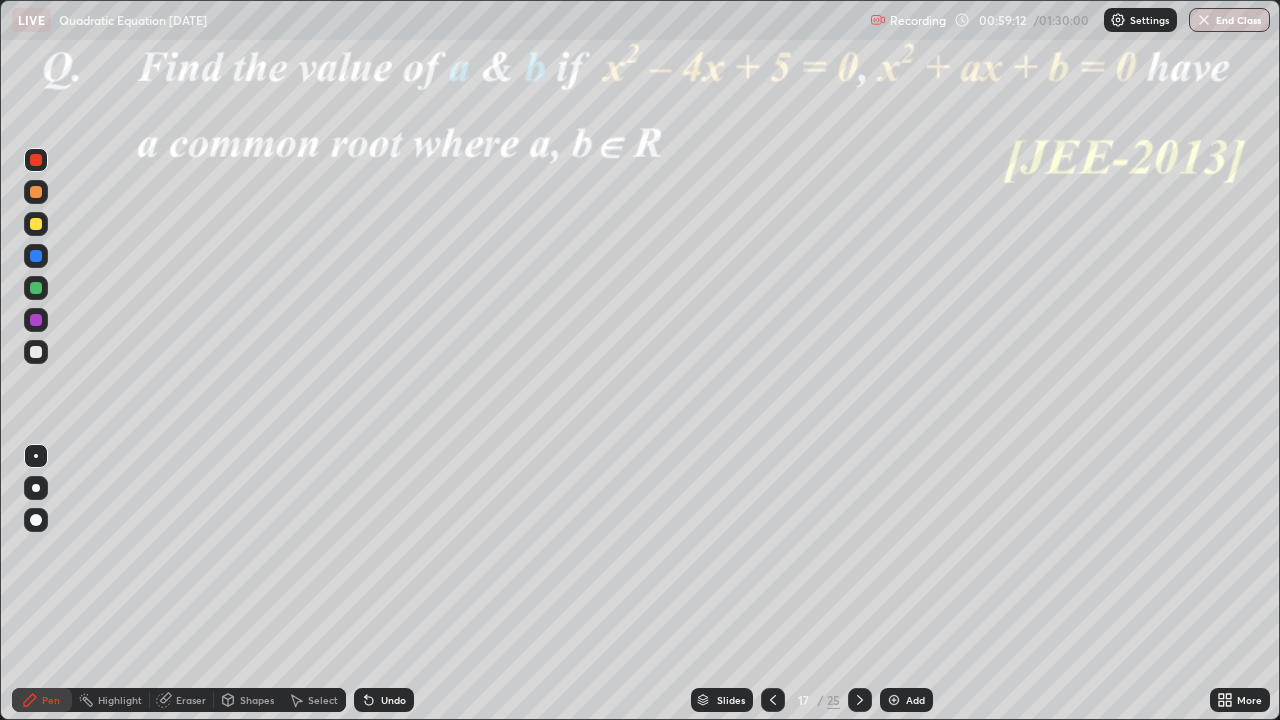 click at bounding box center (36, 256) 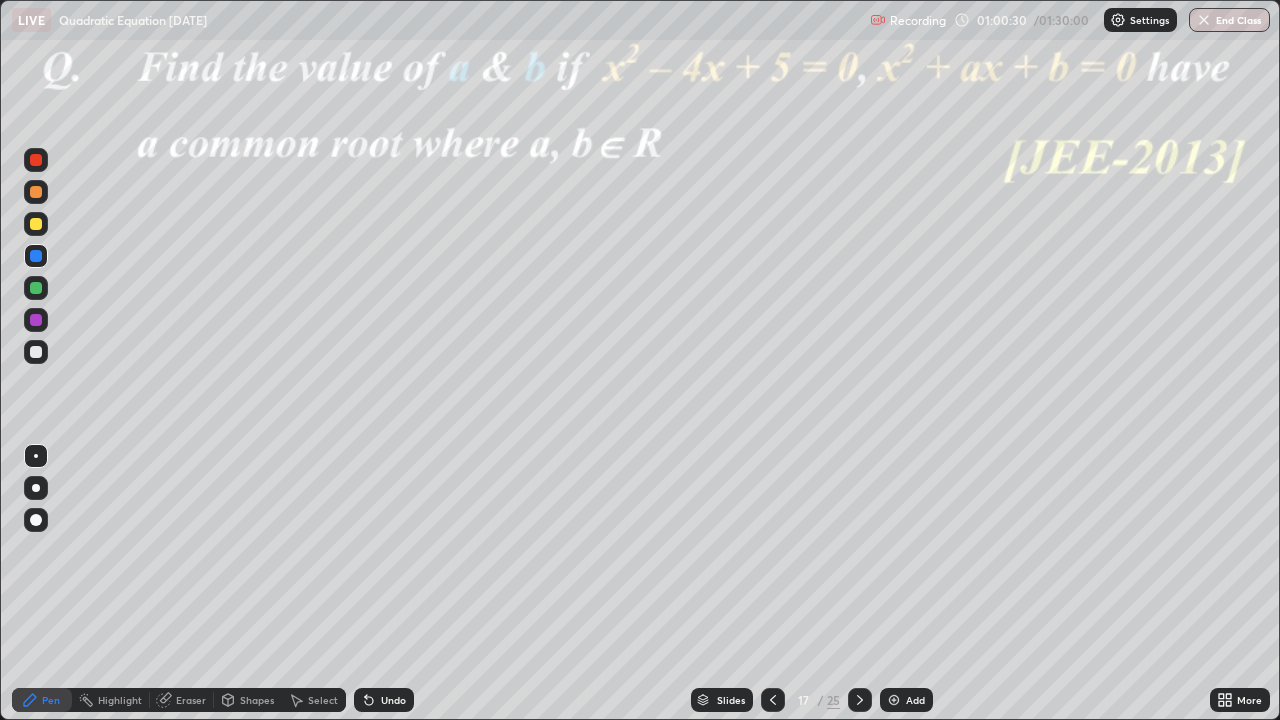 click on "Select" at bounding box center (323, 700) 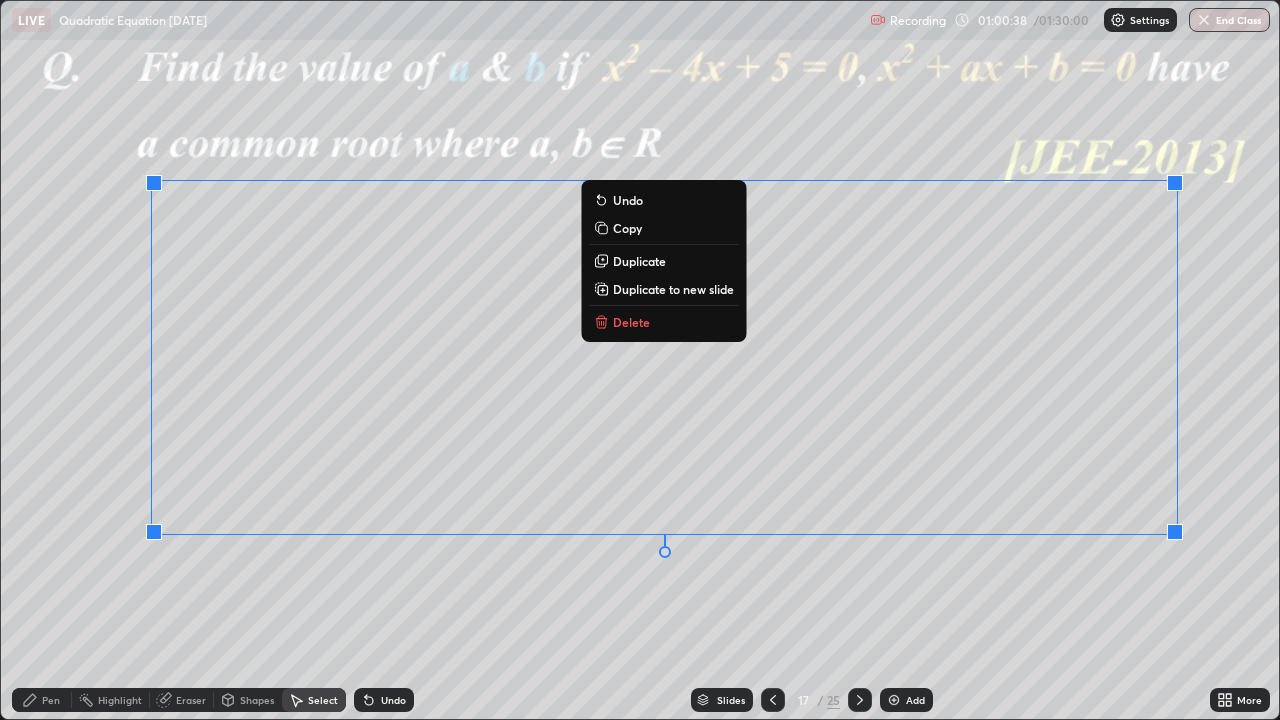 click on "0 ° Undo Copy Duplicate Duplicate to new slide Delete" at bounding box center (640, 360) 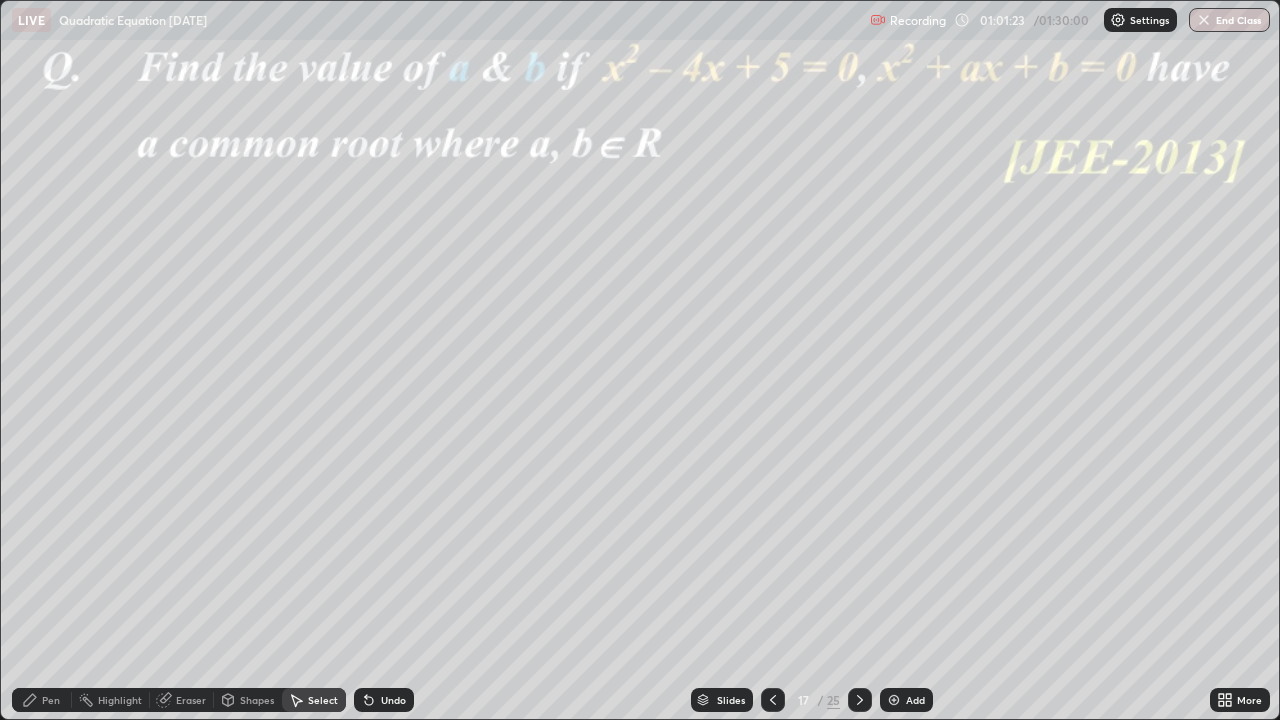click 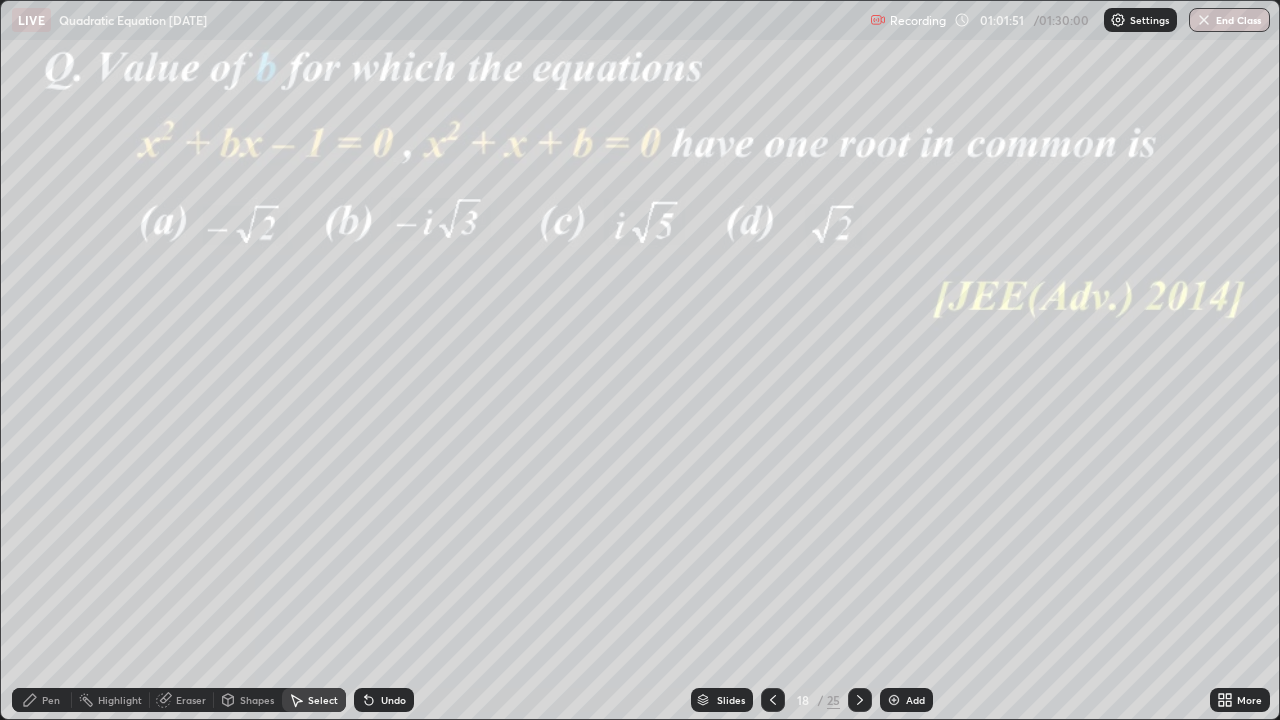 click on "Pen" at bounding box center [42, 700] 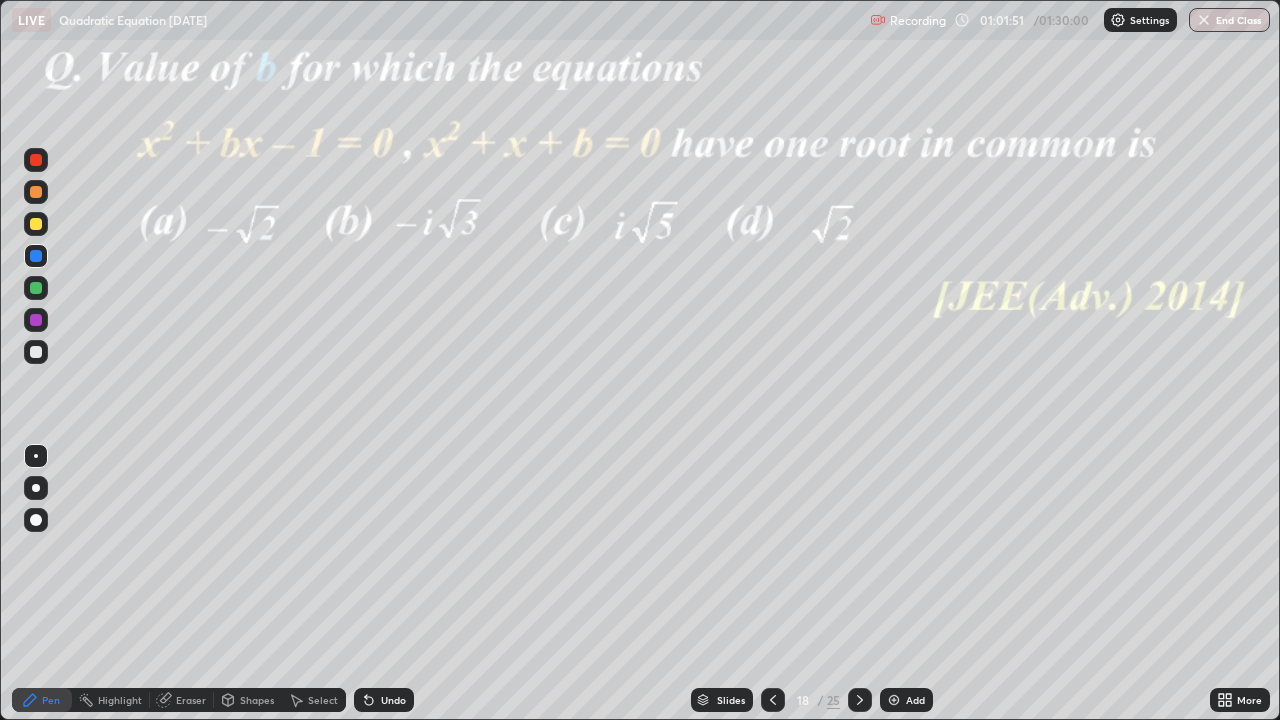 click at bounding box center (36, 320) 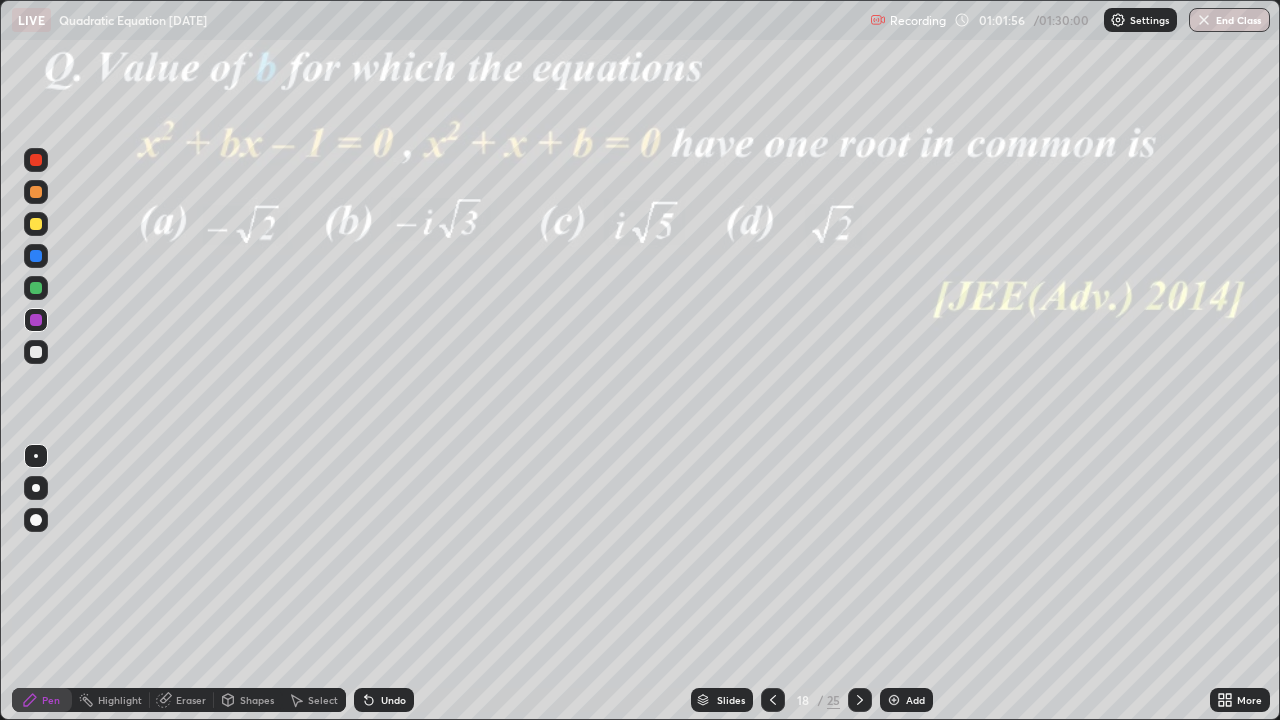 click 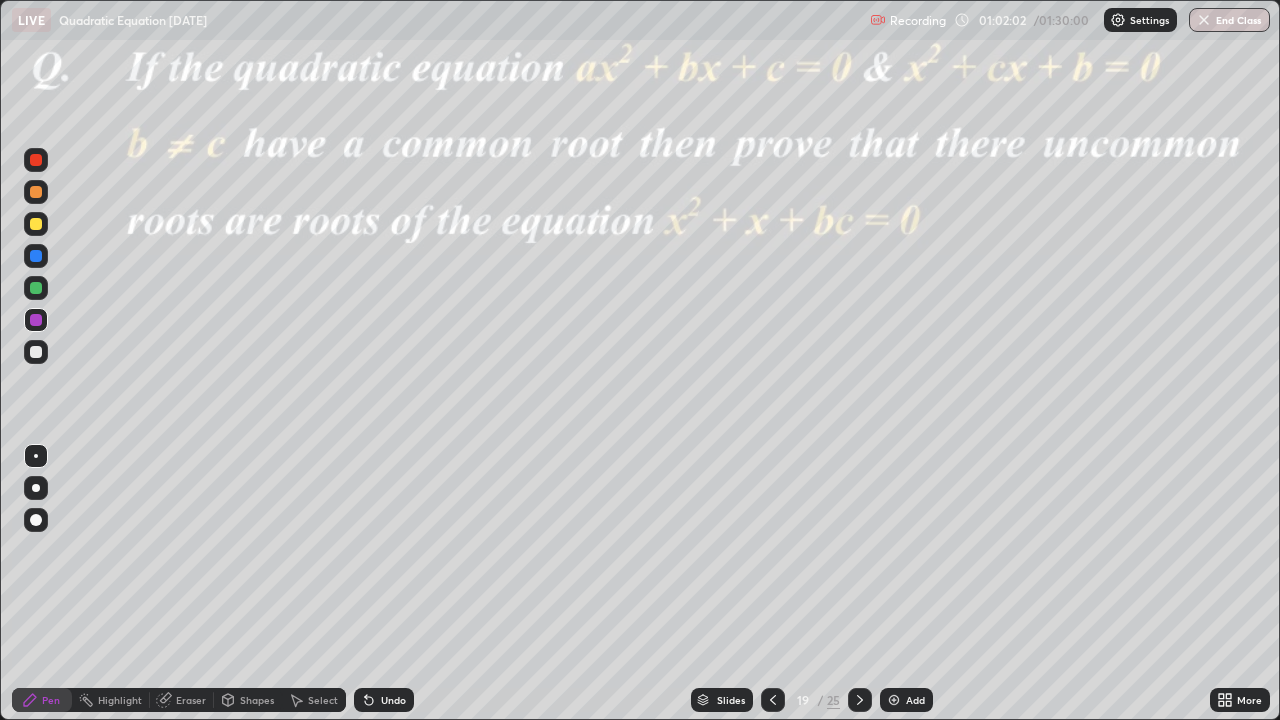 click 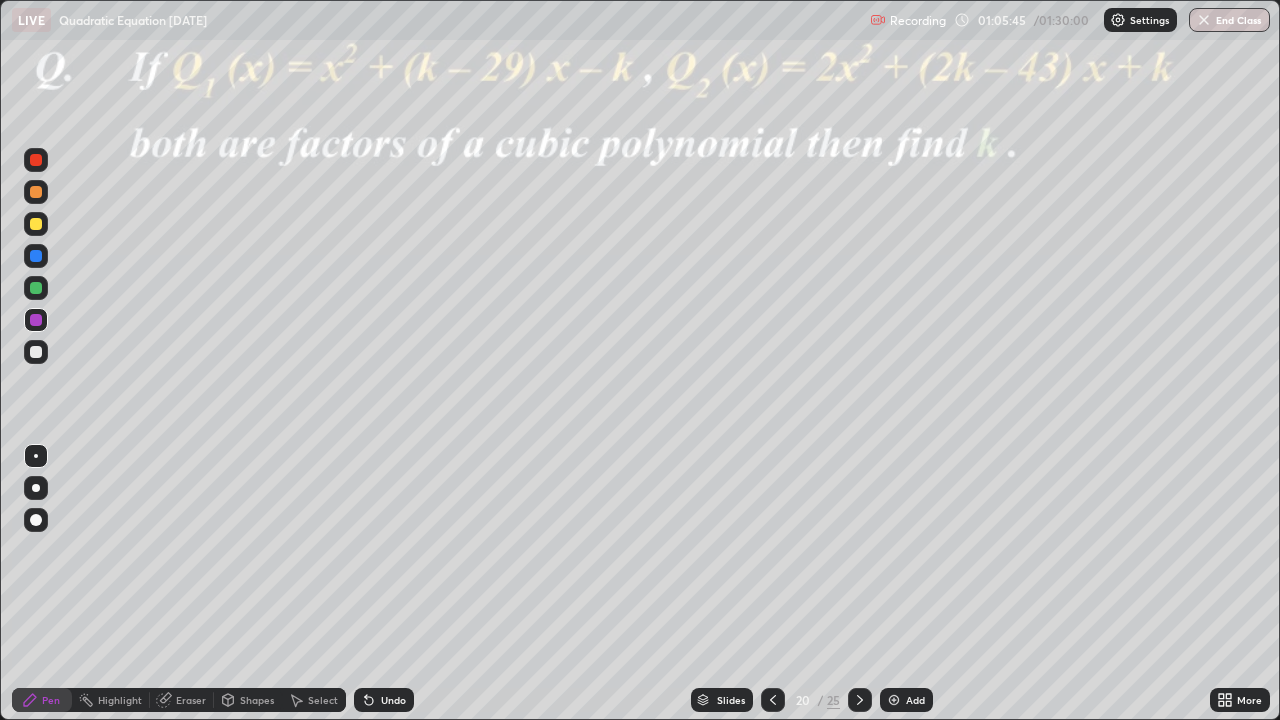 click at bounding box center (36, 320) 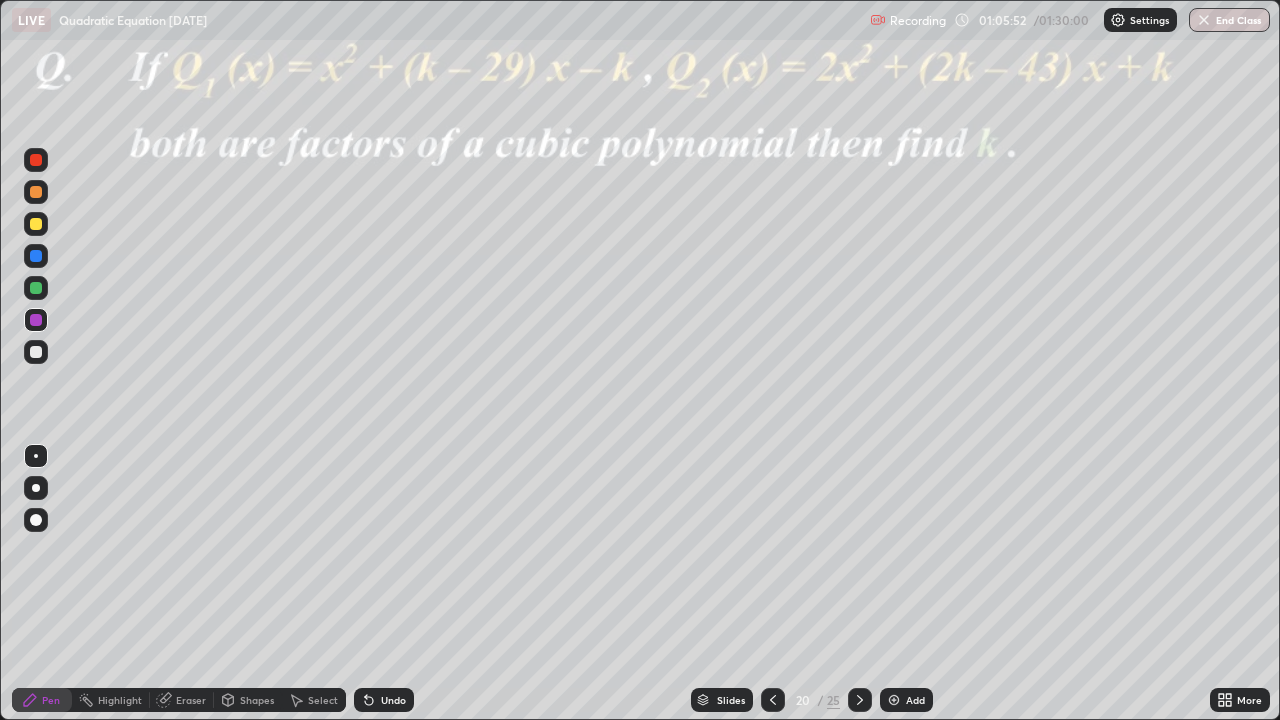 click at bounding box center (36, 256) 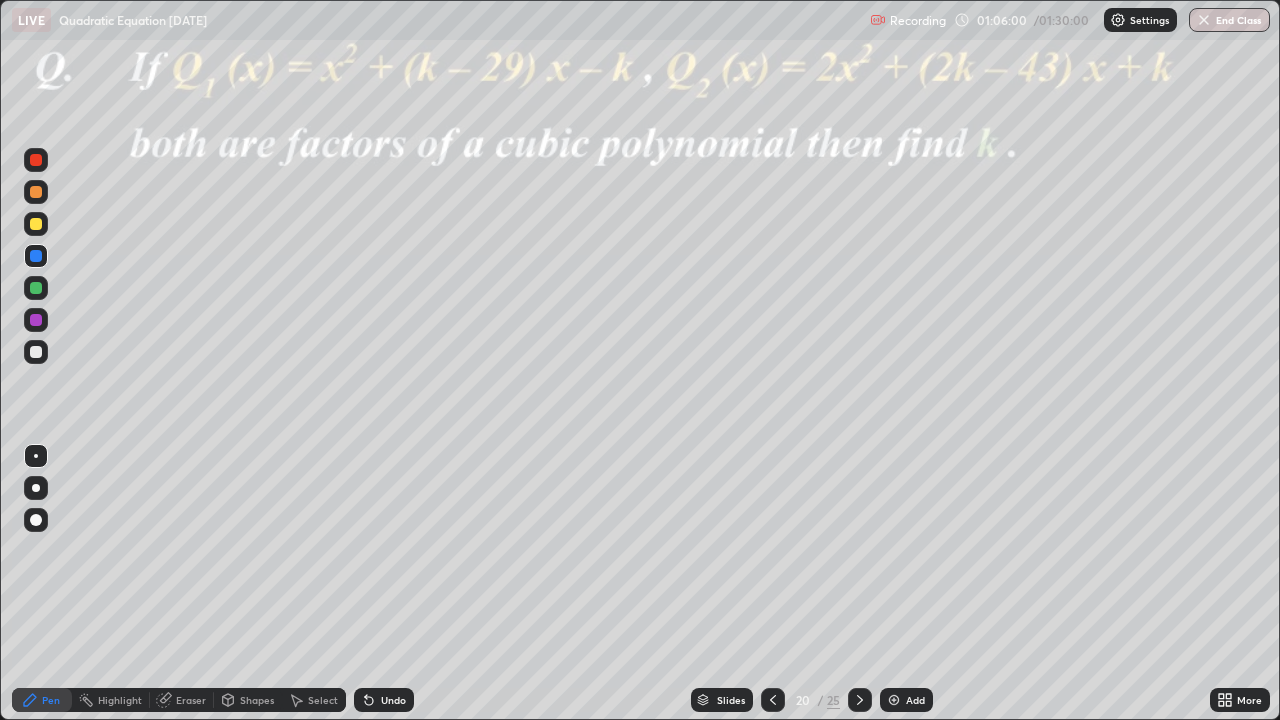 click at bounding box center [36, 288] 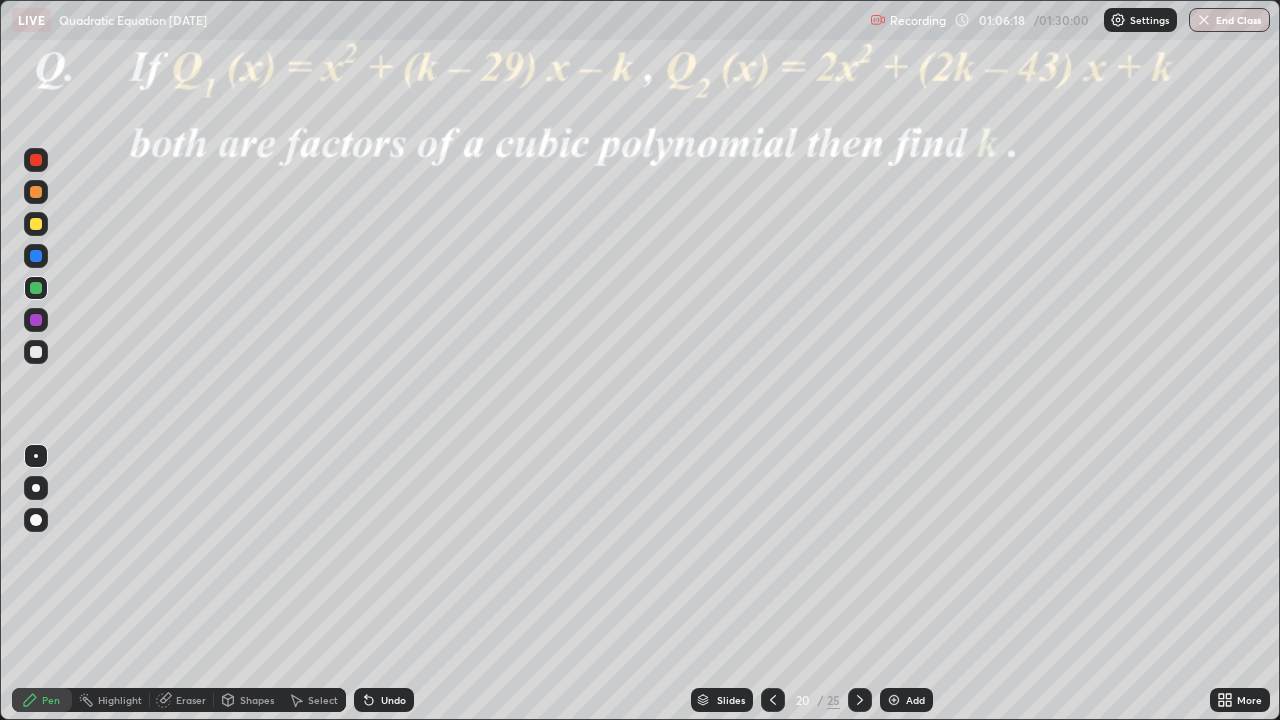 click at bounding box center [36, 160] 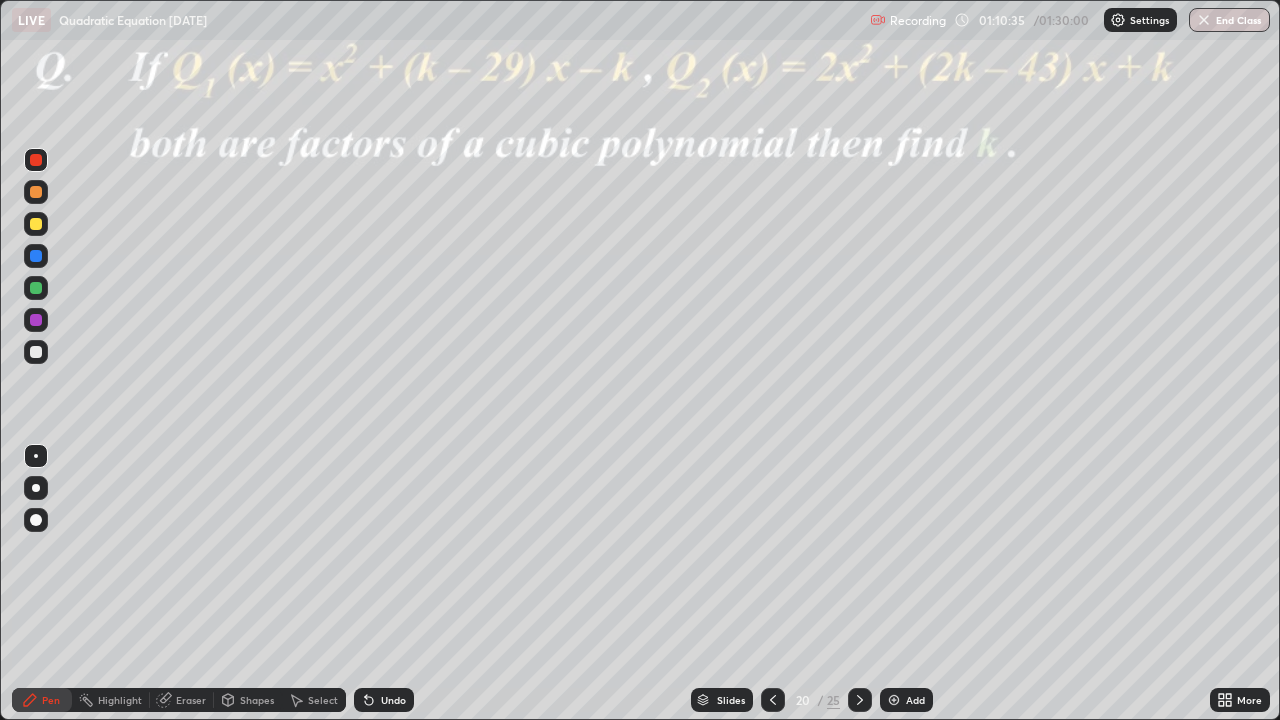 click at bounding box center (860, 700) 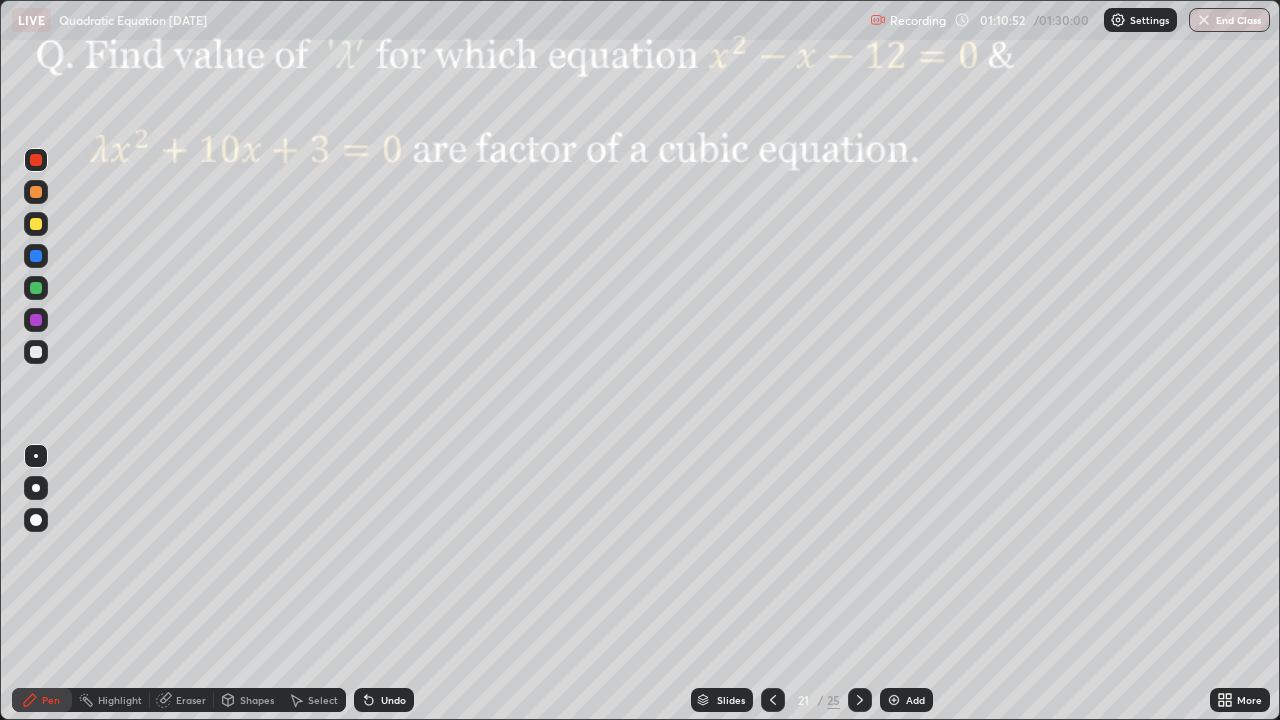 click 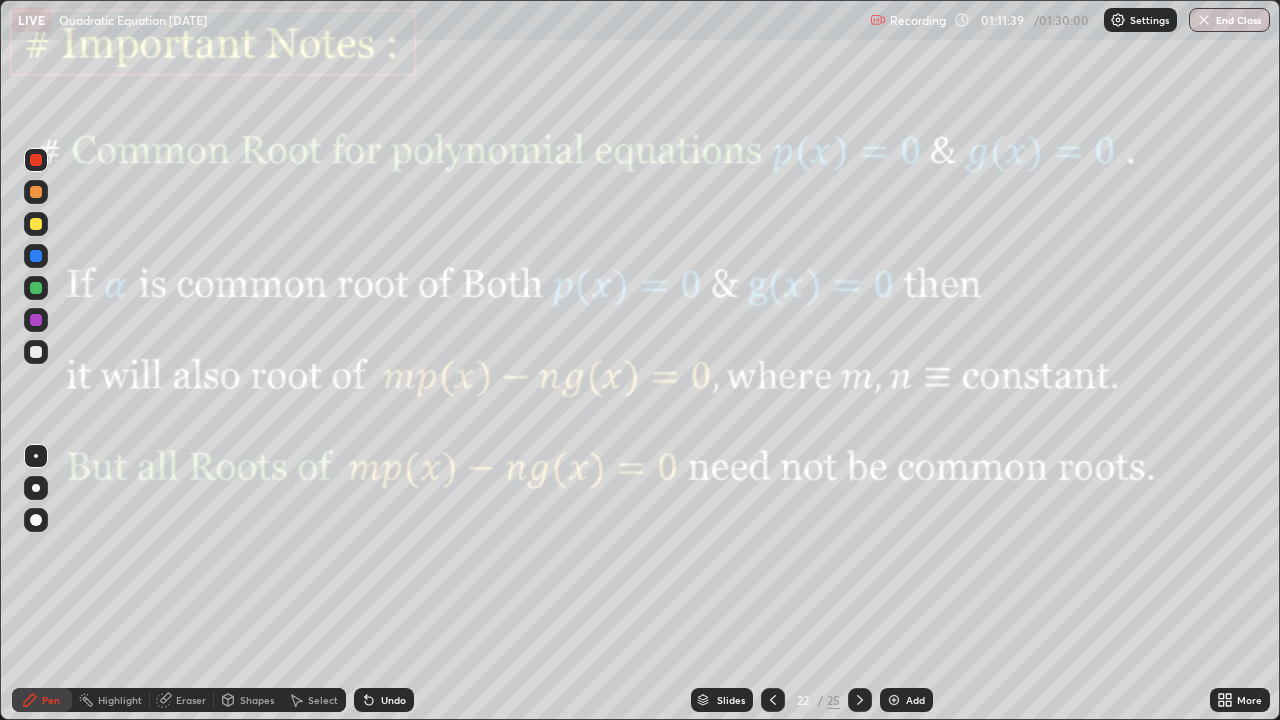 click on "Shapes" at bounding box center [248, 700] 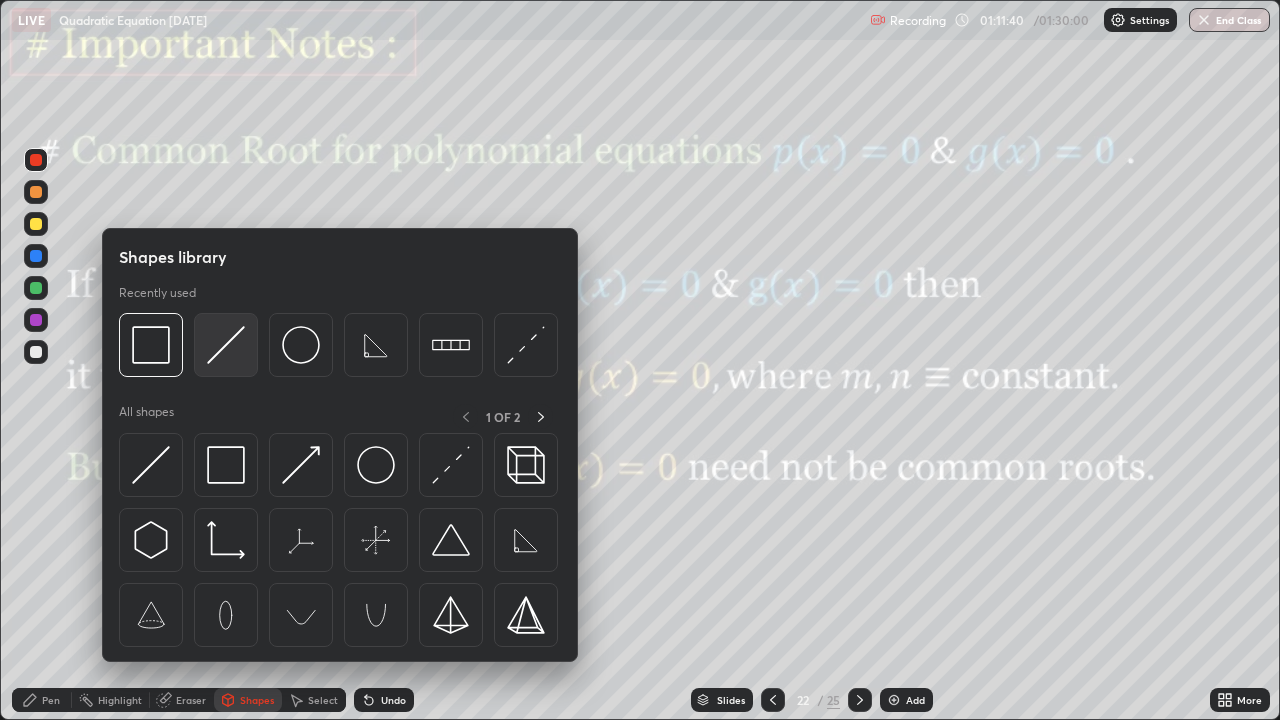 click at bounding box center [226, 345] 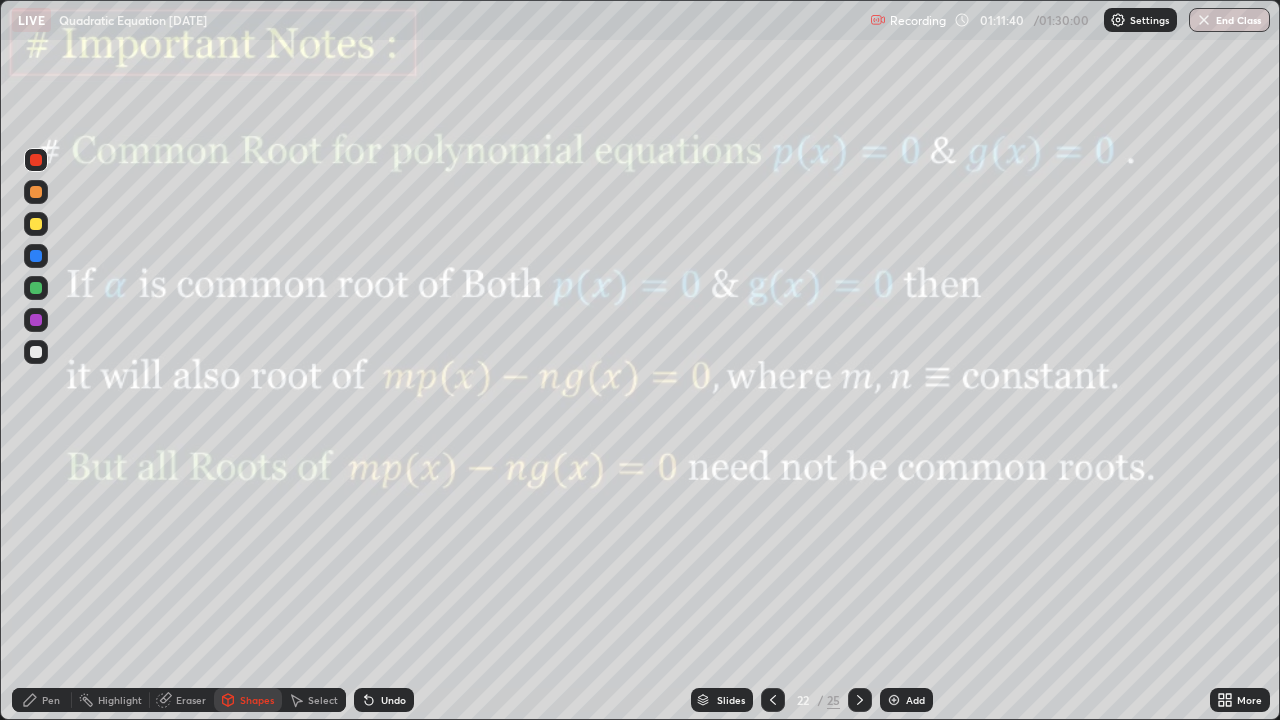 click 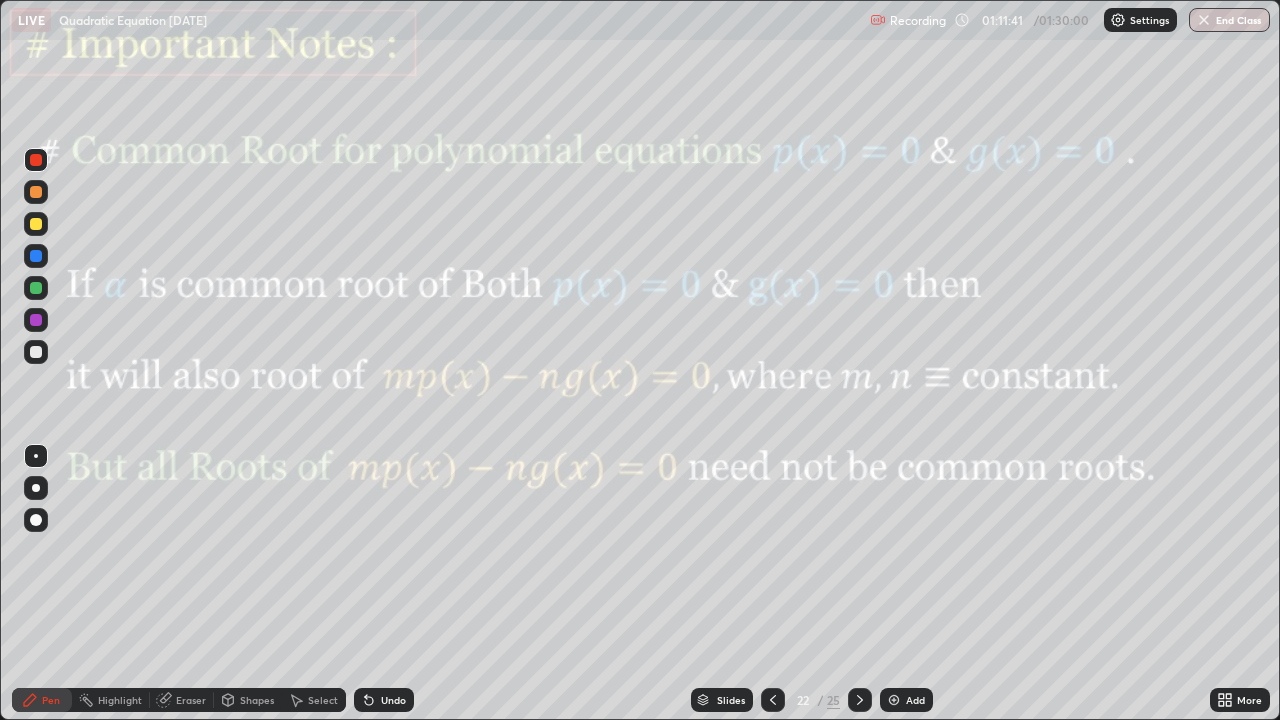 click at bounding box center [36, 488] 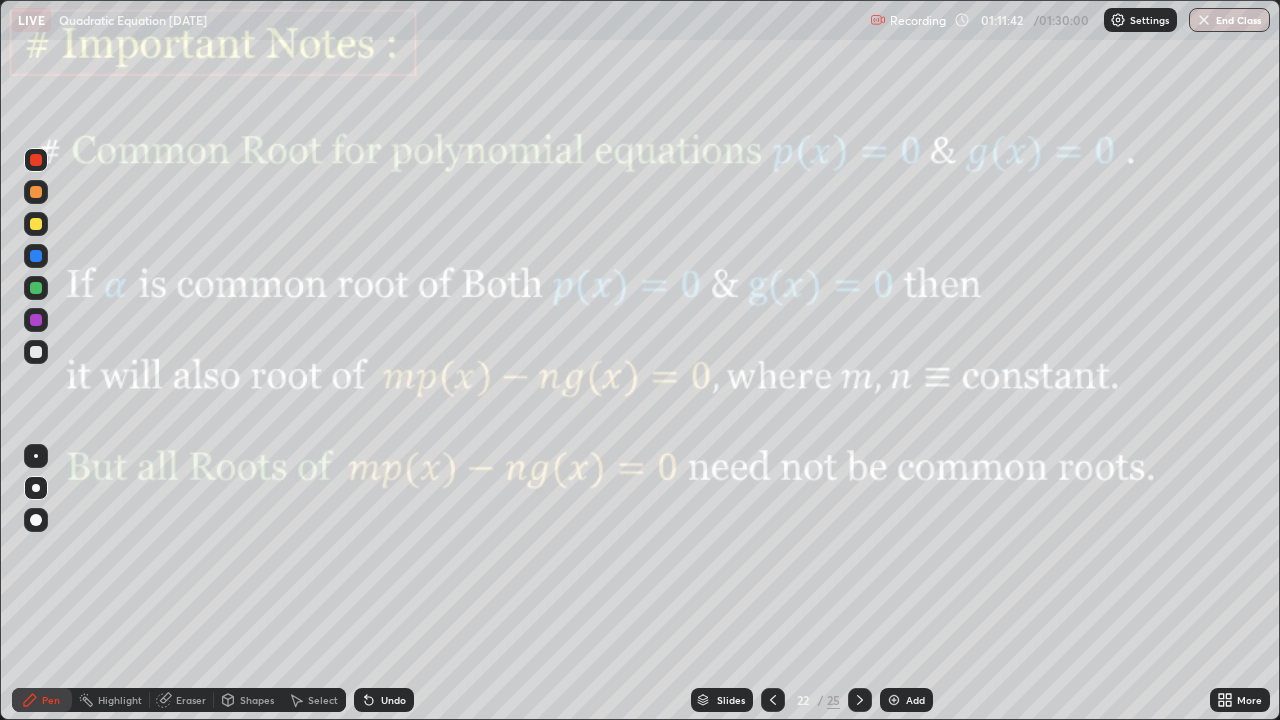 click at bounding box center (36, 192) 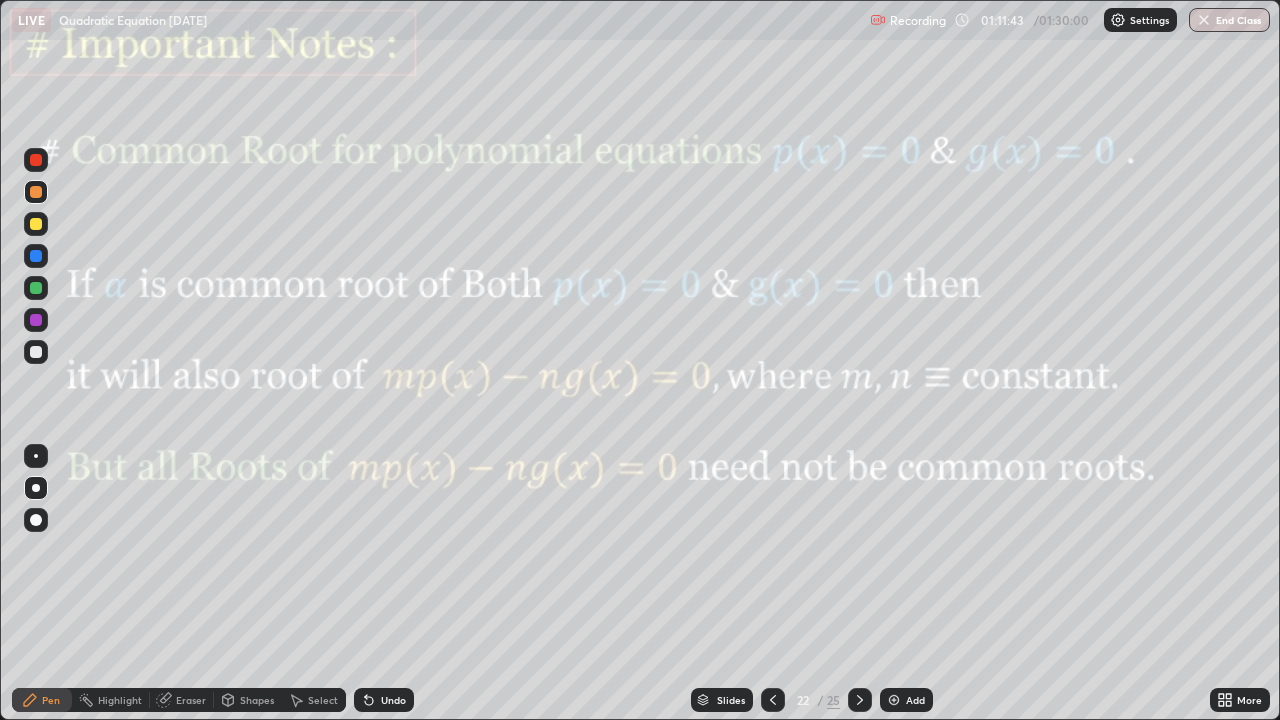 click on "Shapes" at bounding box center [257, 700] 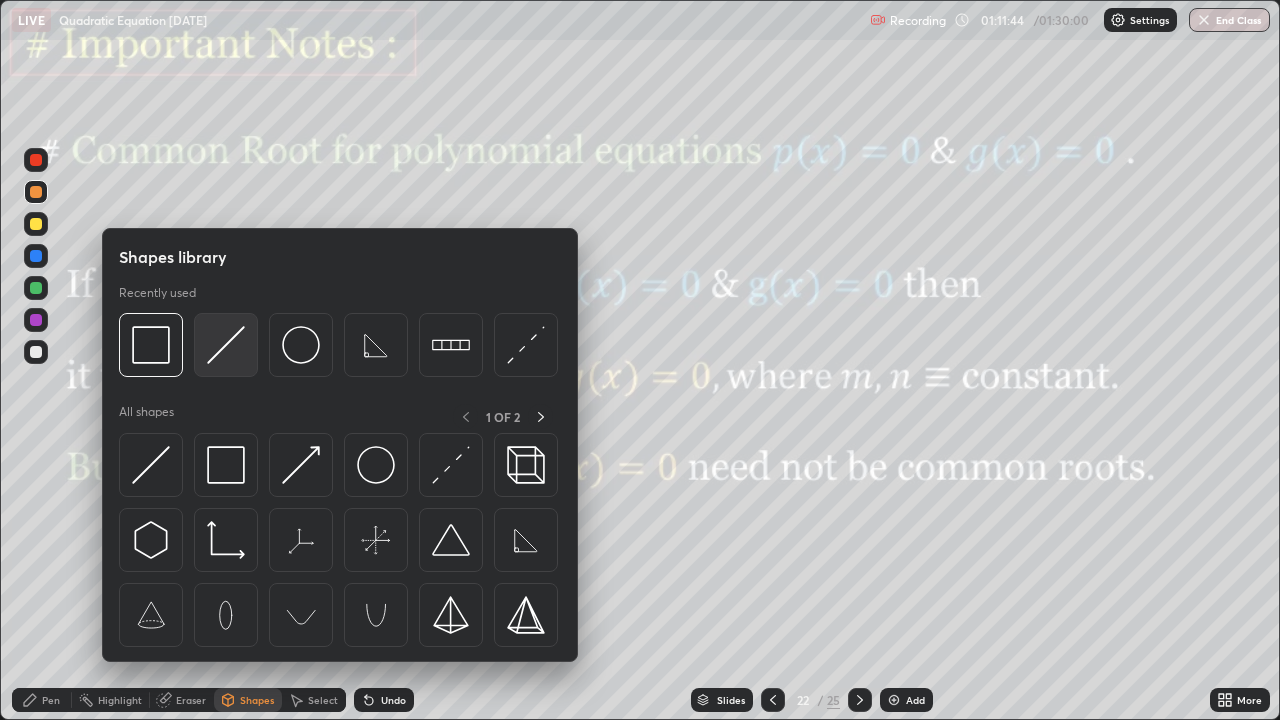 click at bounding box center (226, 345) 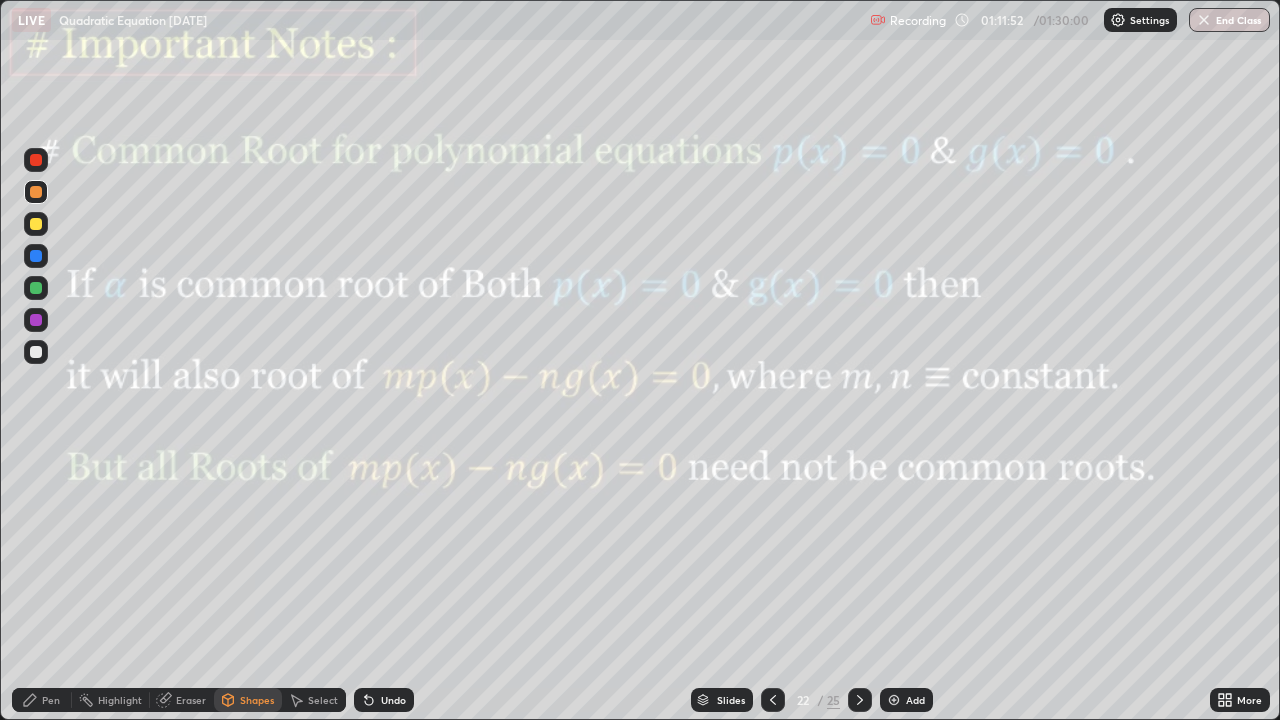 click at bounding box center (36, 256) 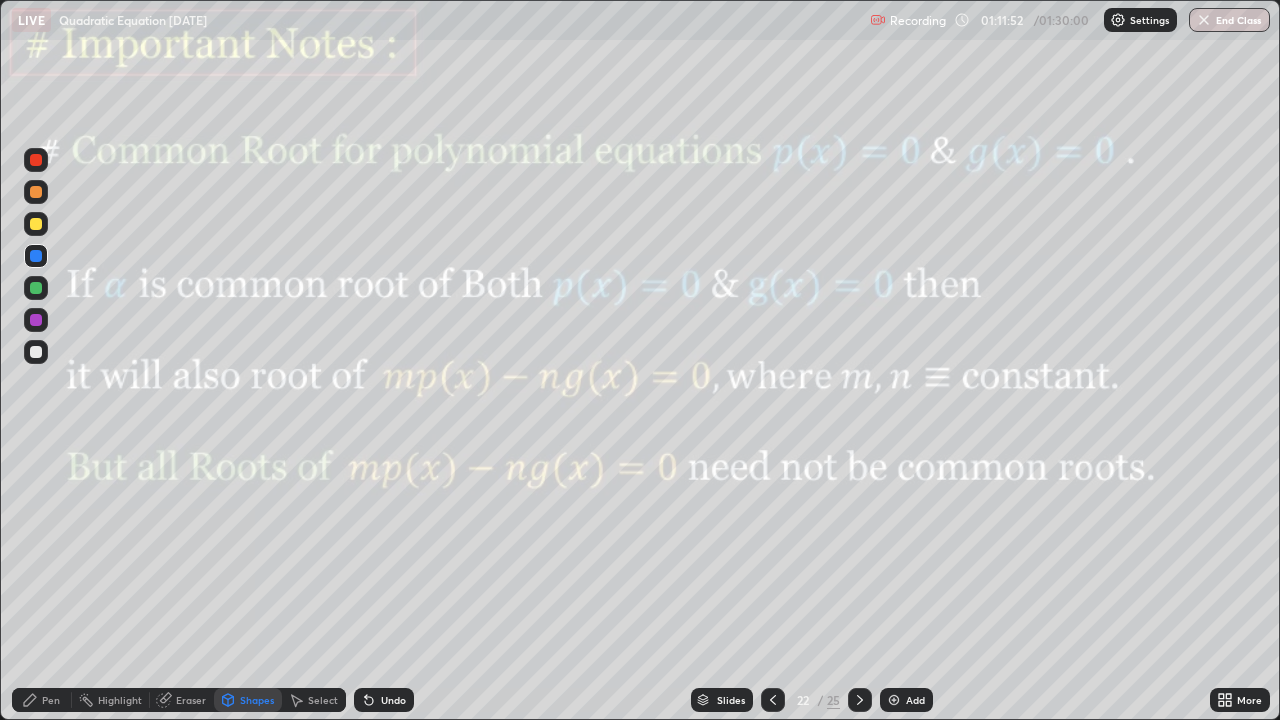 click 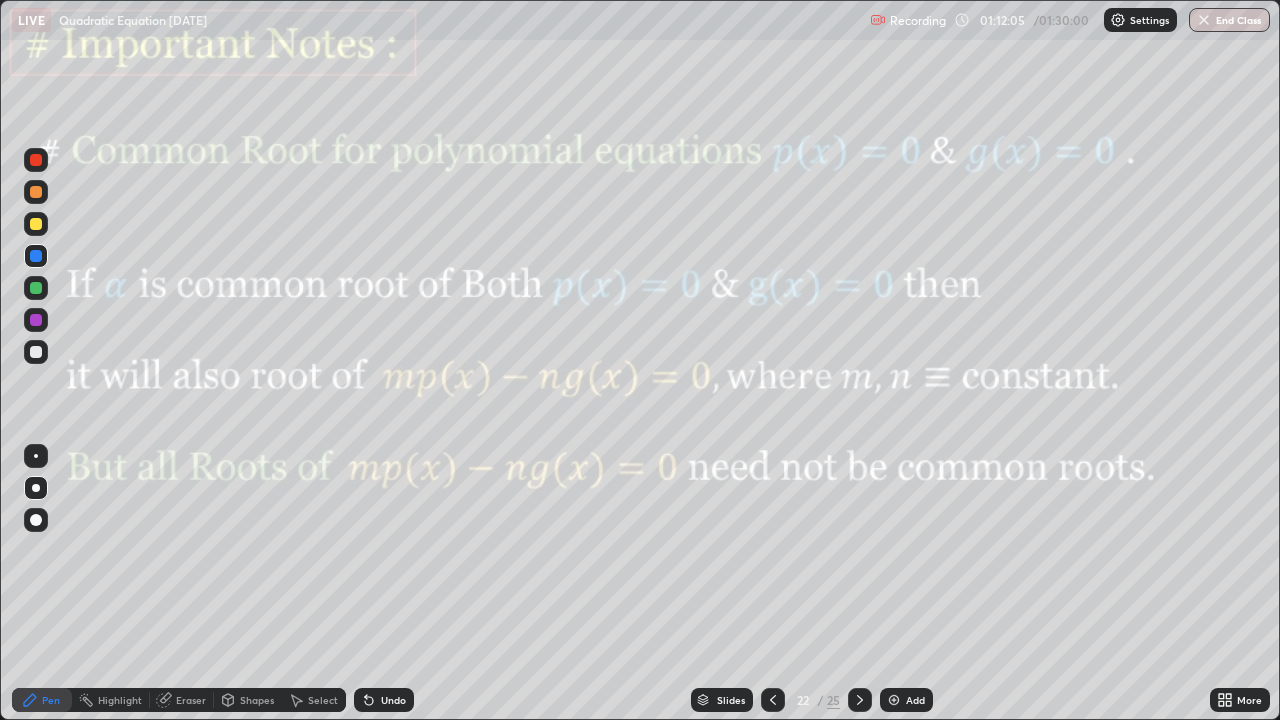 click on "Shapes" at bounding box center [257, 700] 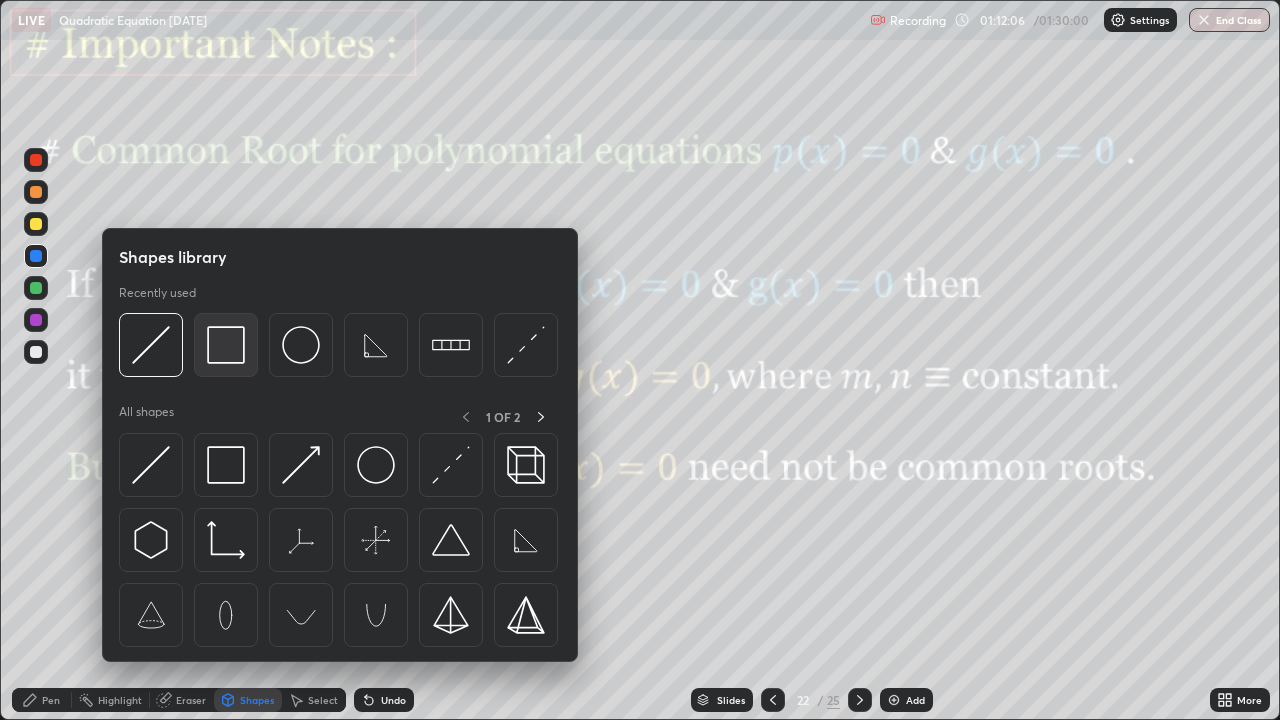 click at bounding box center [226, 345] 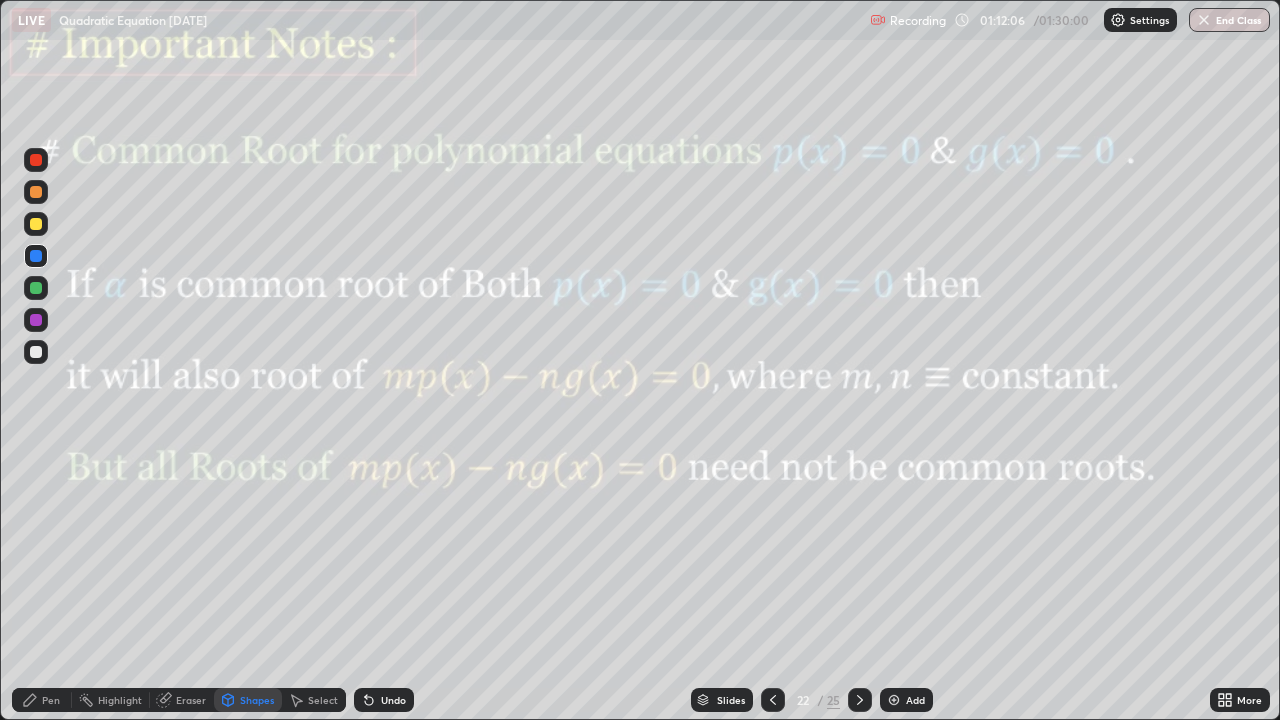 click at bounding box center [36, 320] 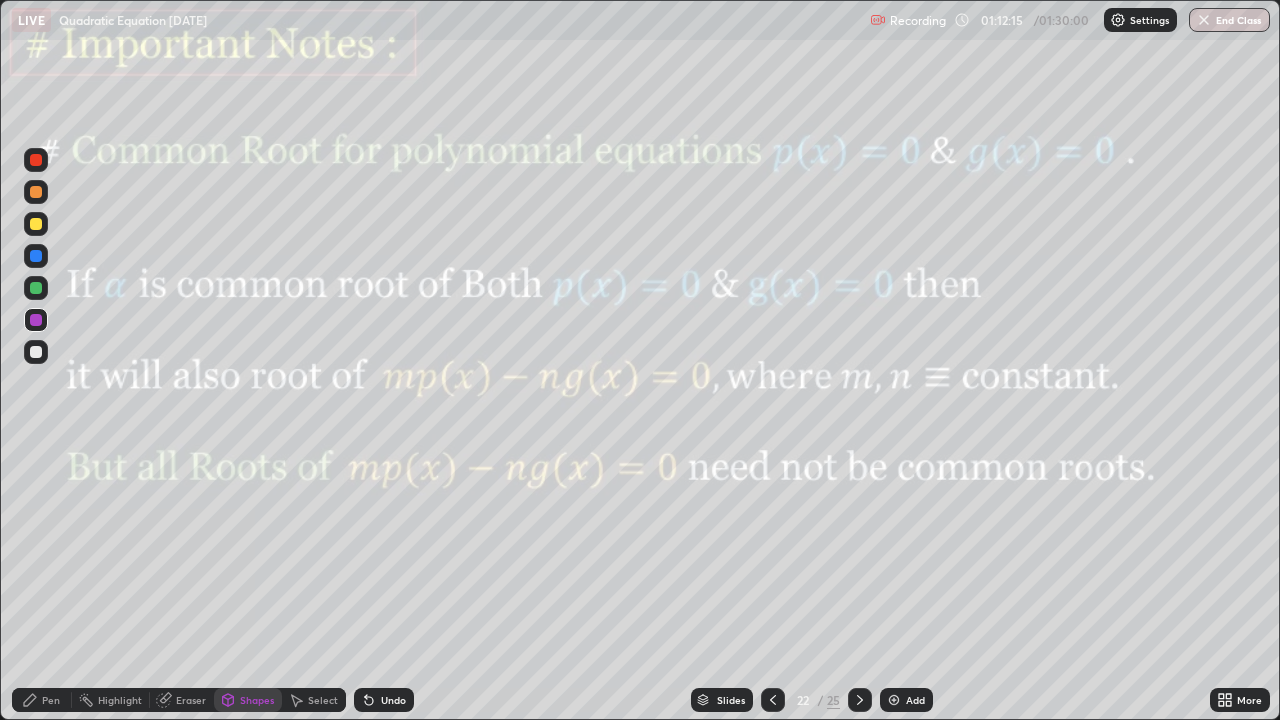 click on "Shapes" at bounding box center [257, 700] 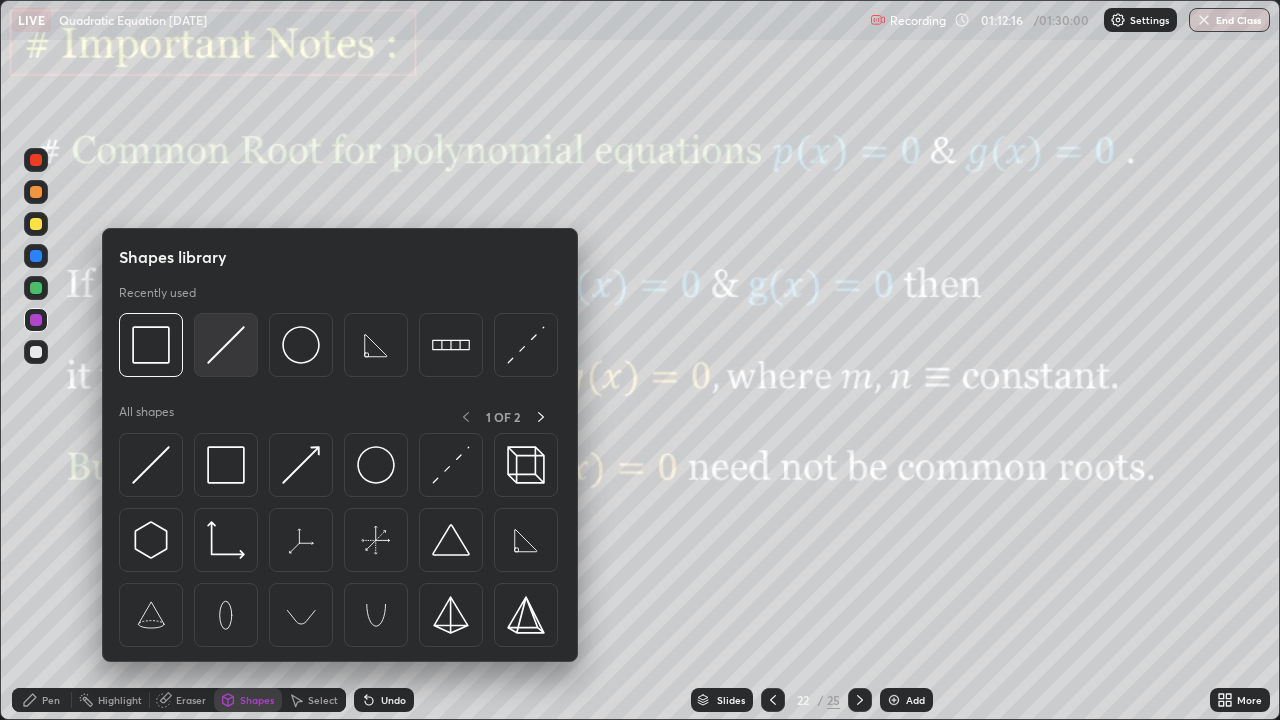 click at bounding box center (226, 345) 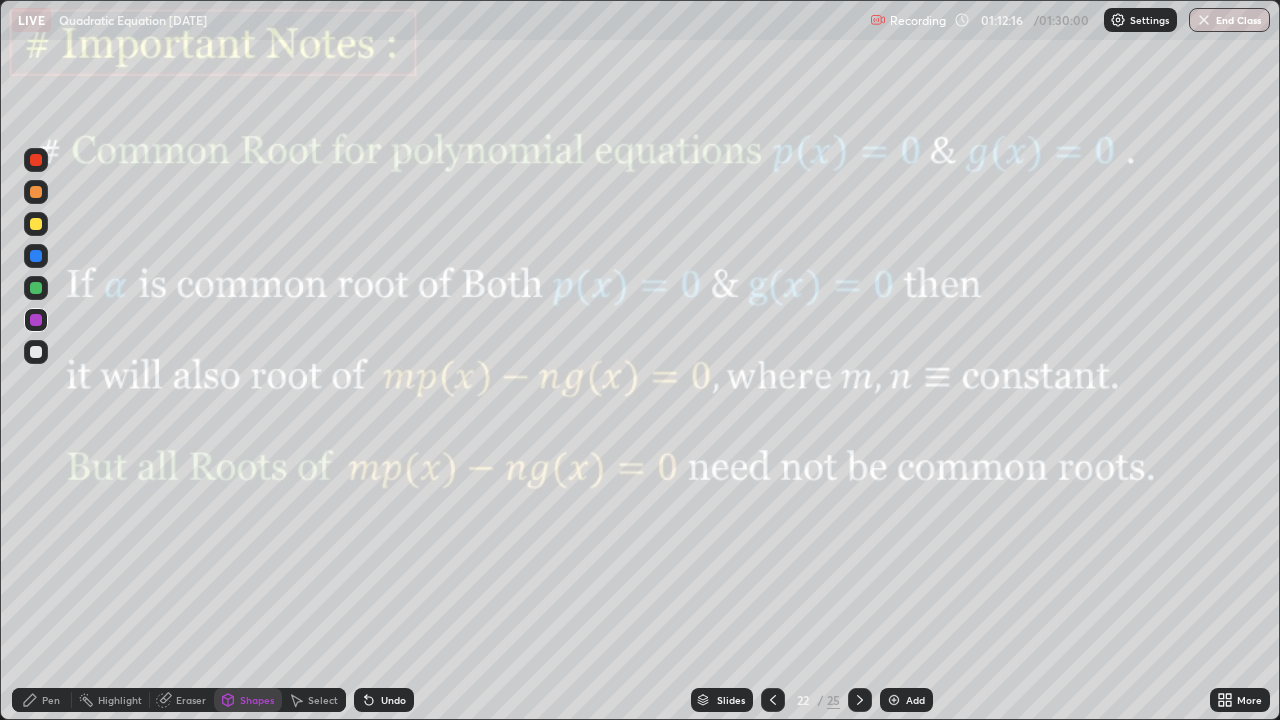 click at bounding box center [36, 192] 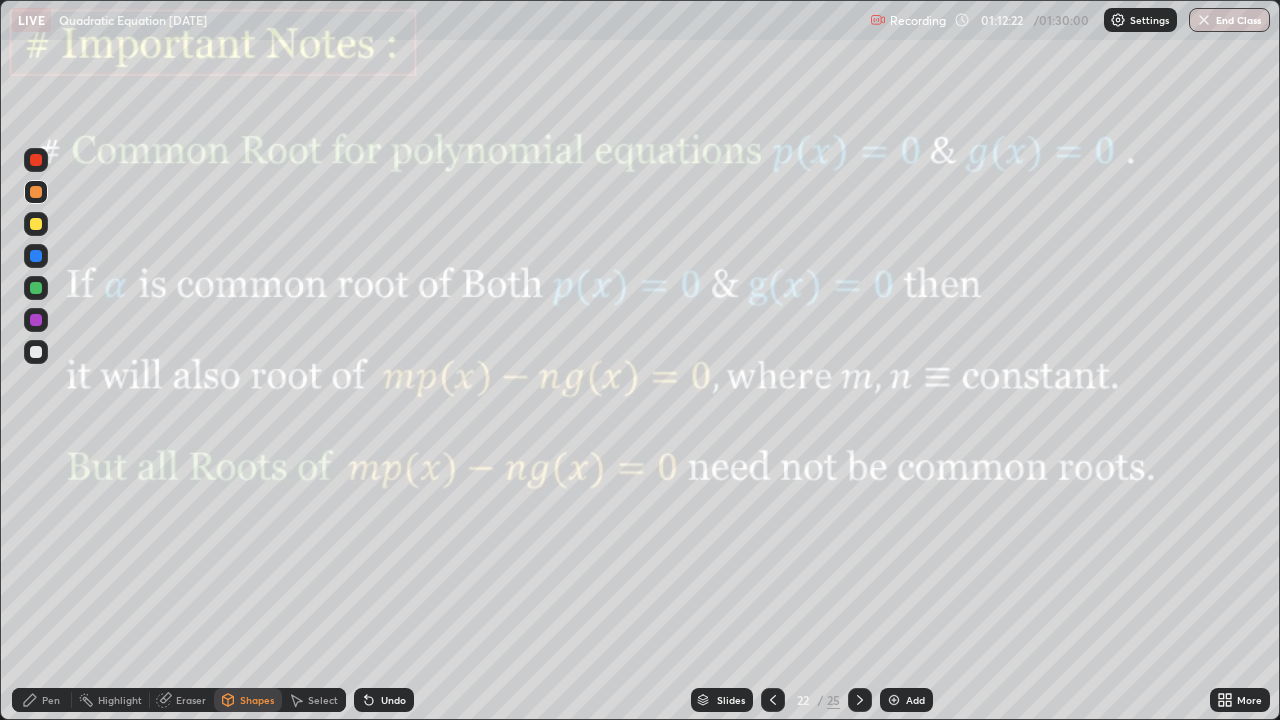 click on "Pen" at bounding box center (51, 700) 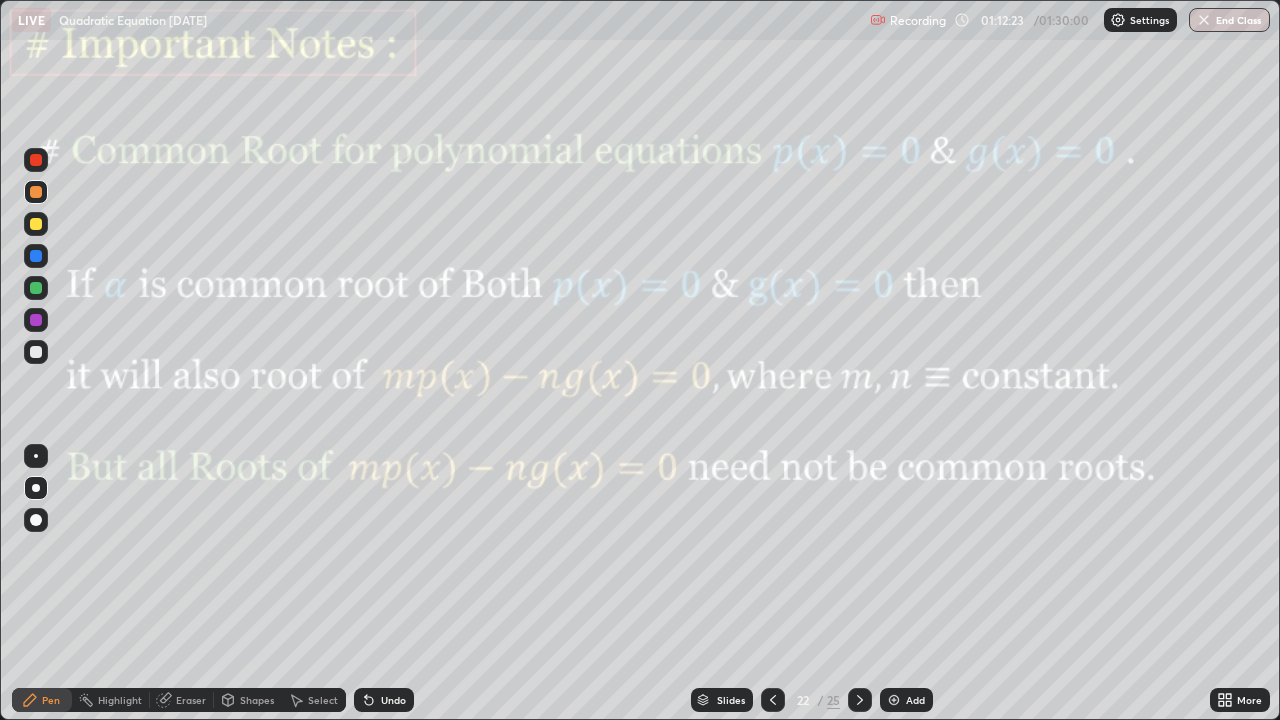 click at bounding box center [36, 256] 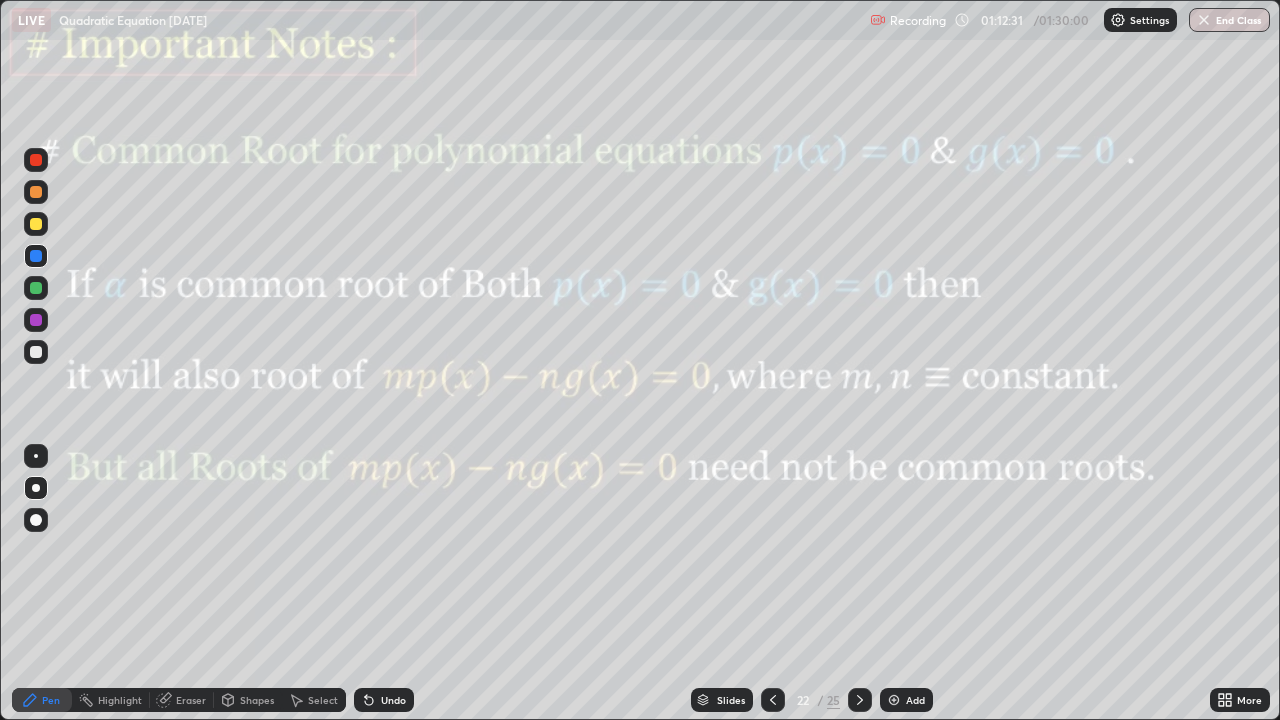 click on "Shapes" at bounding box center [257, 700] 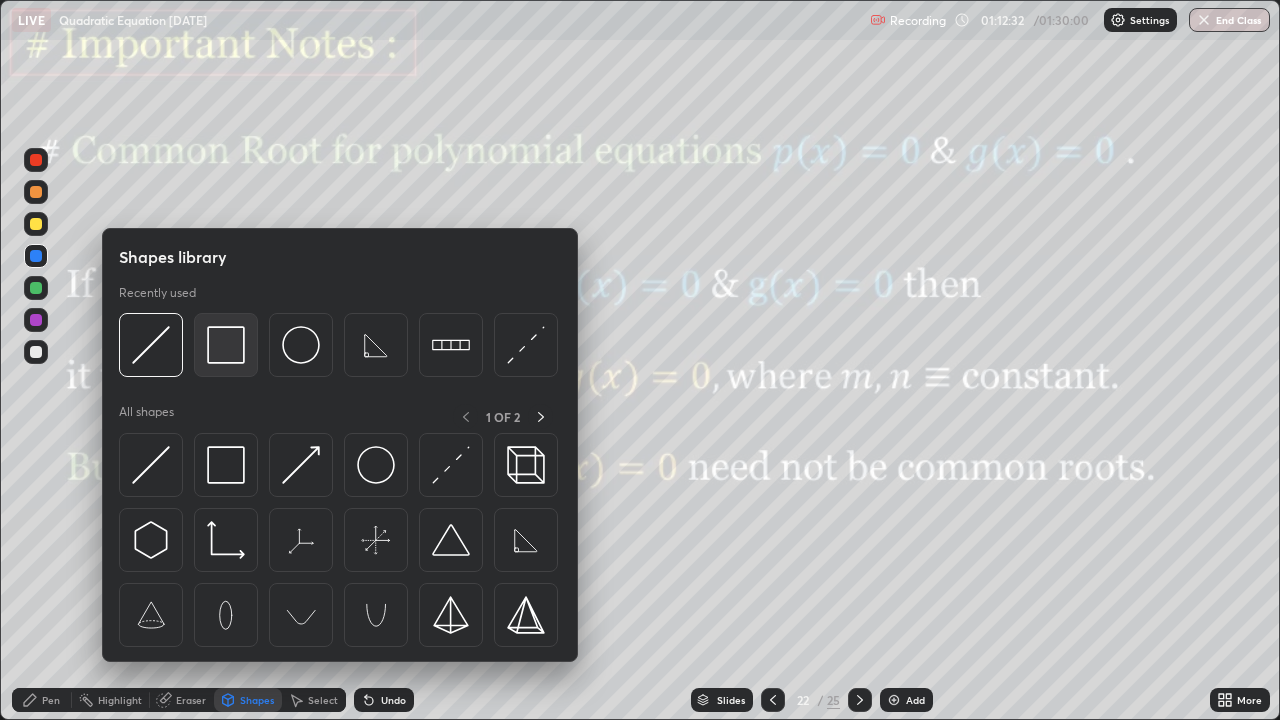 click at bounding box center (226, 345) 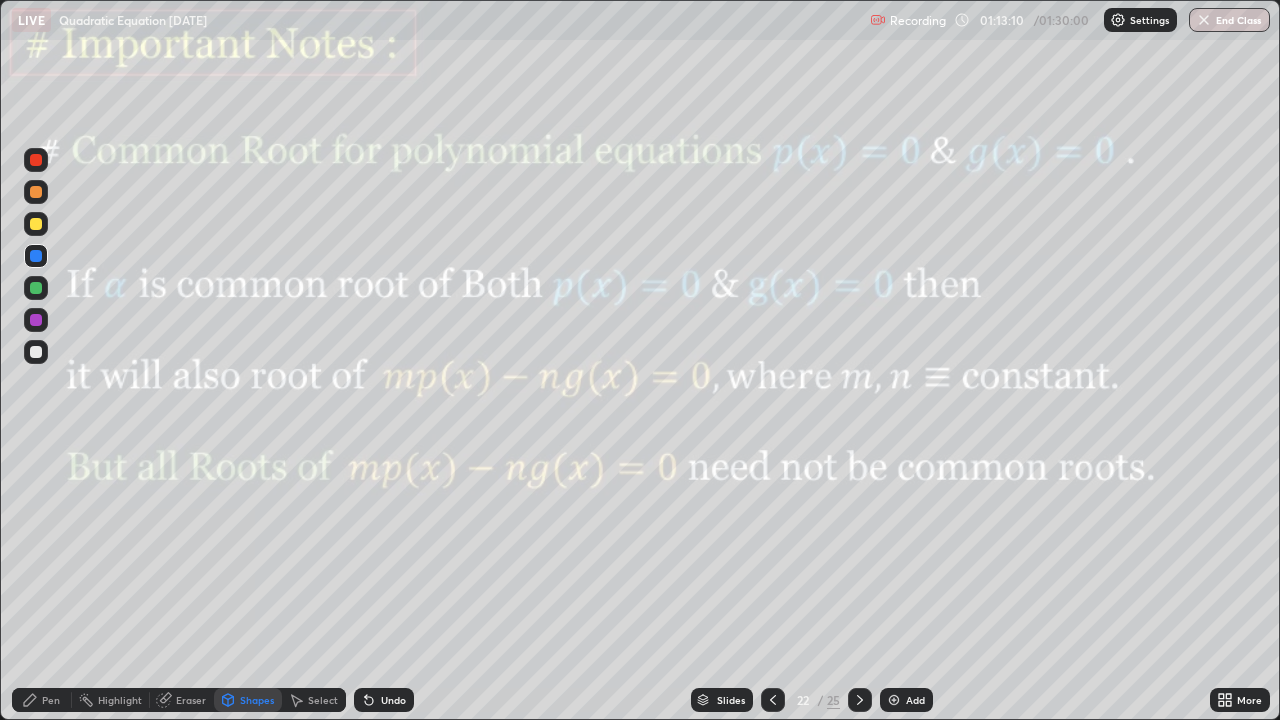 click on "Eraser" at bounding box center (191, 700) 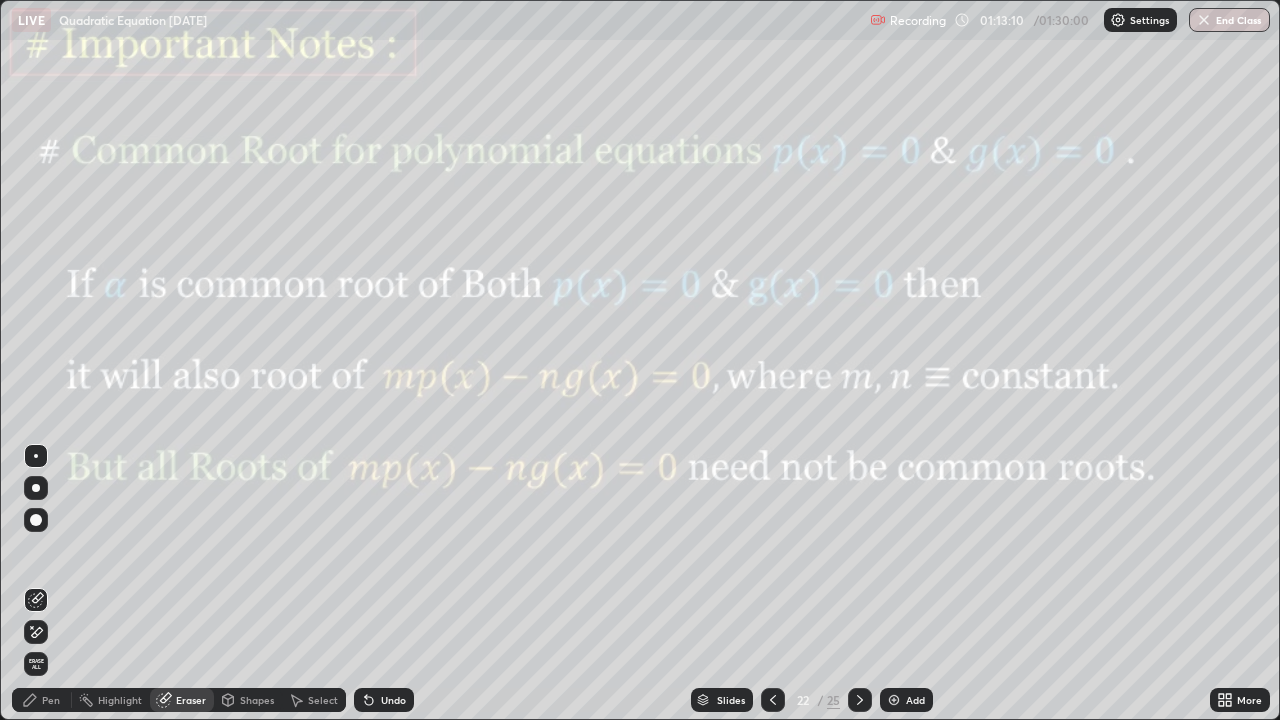 click 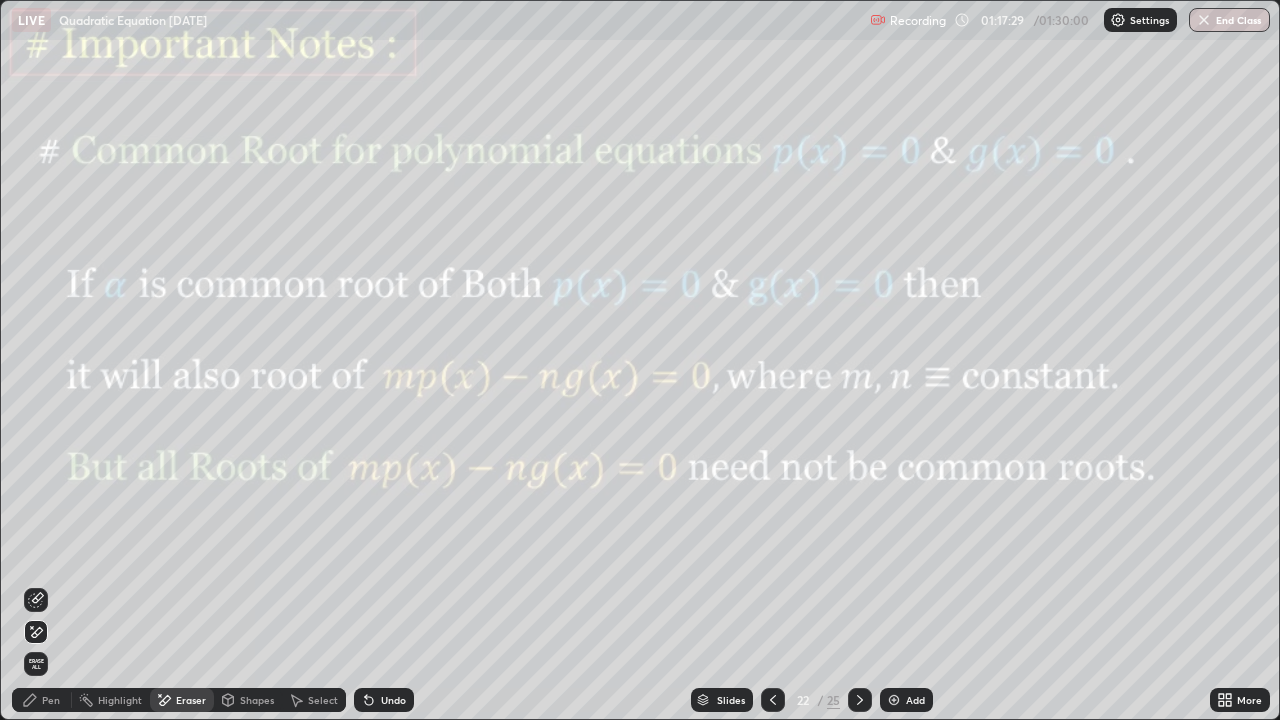 click at bounding box center (860, 700) 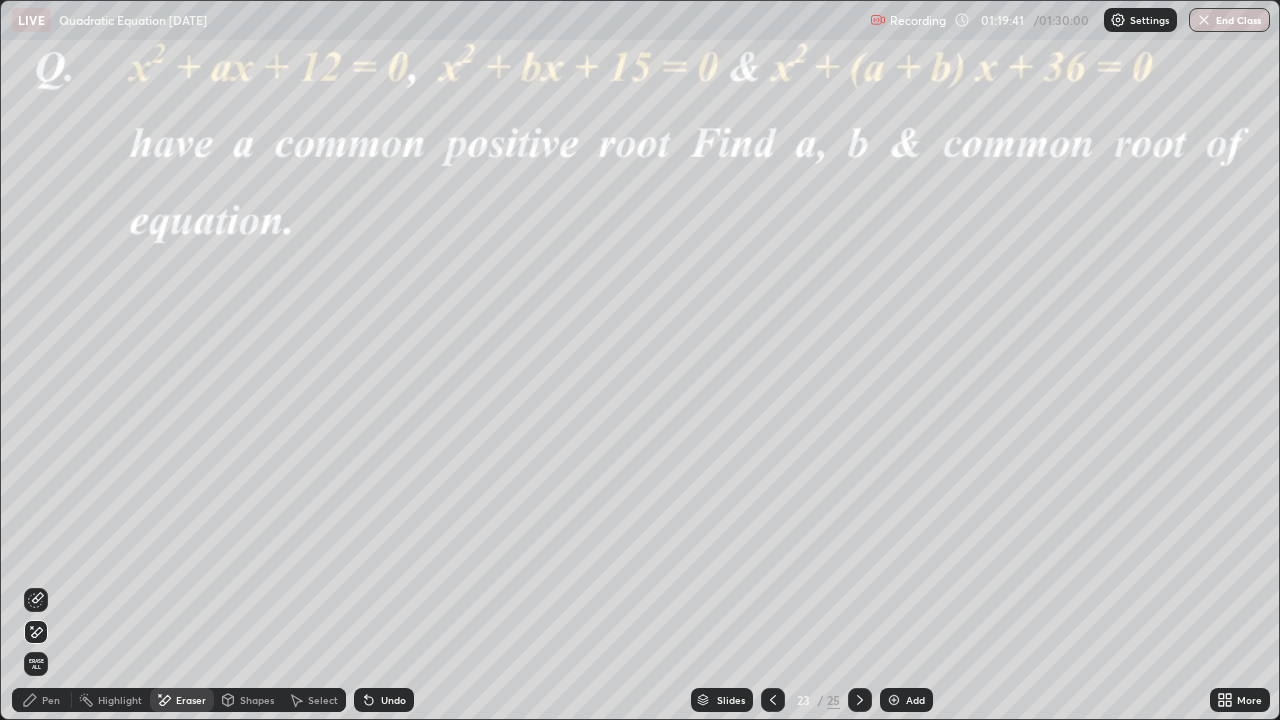 click on "Pen" at bounding box center (42, 700) 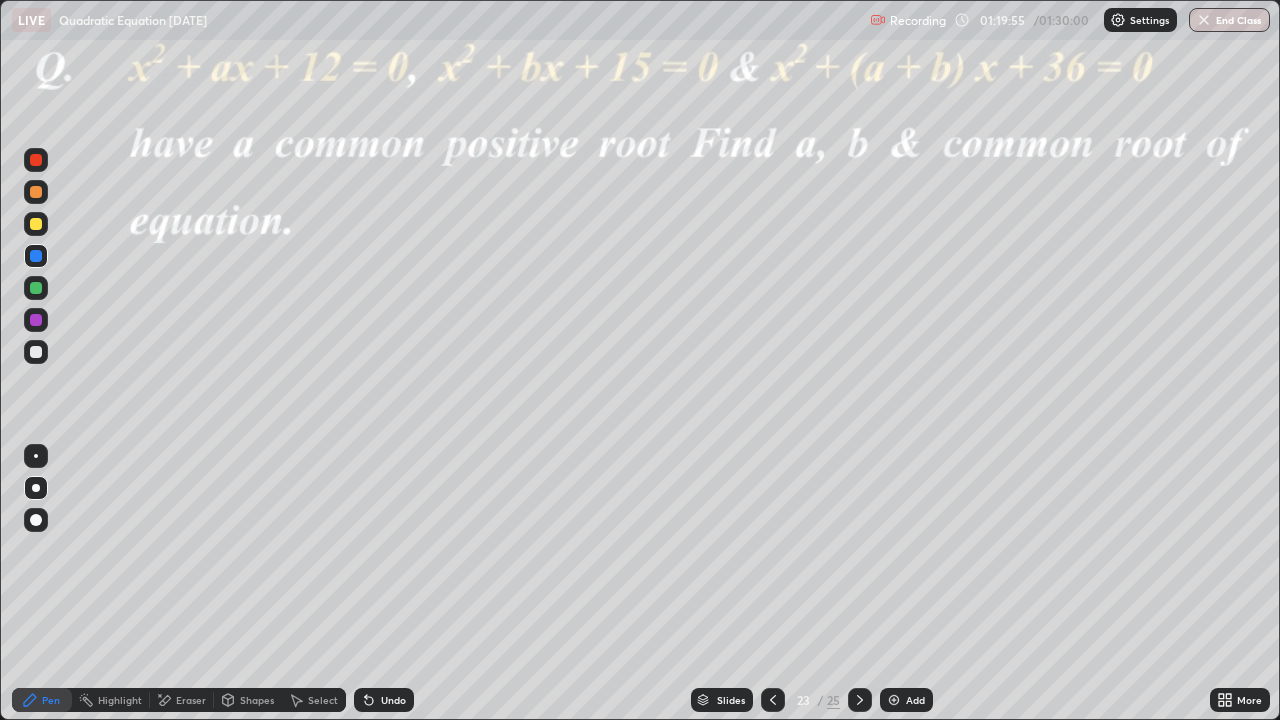 click on "Eraser" at bounding box center [191, 700] 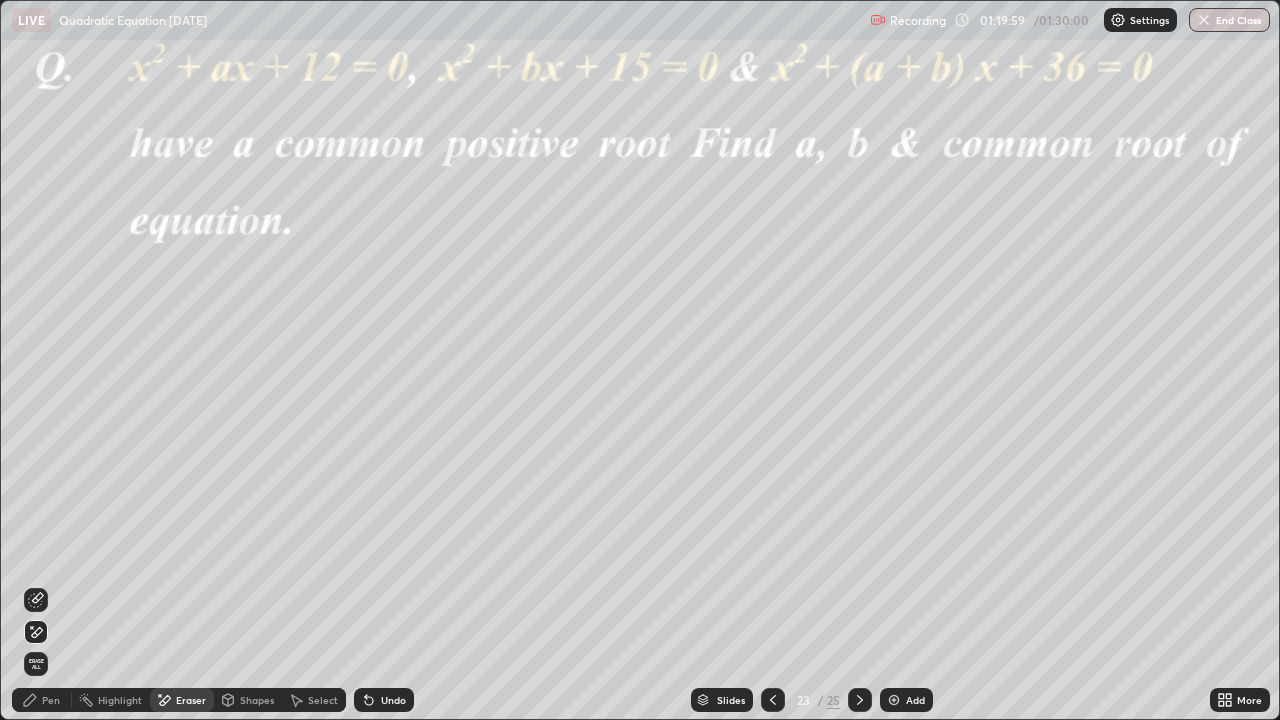 click on "Pen" at bounding box center [51, 700] 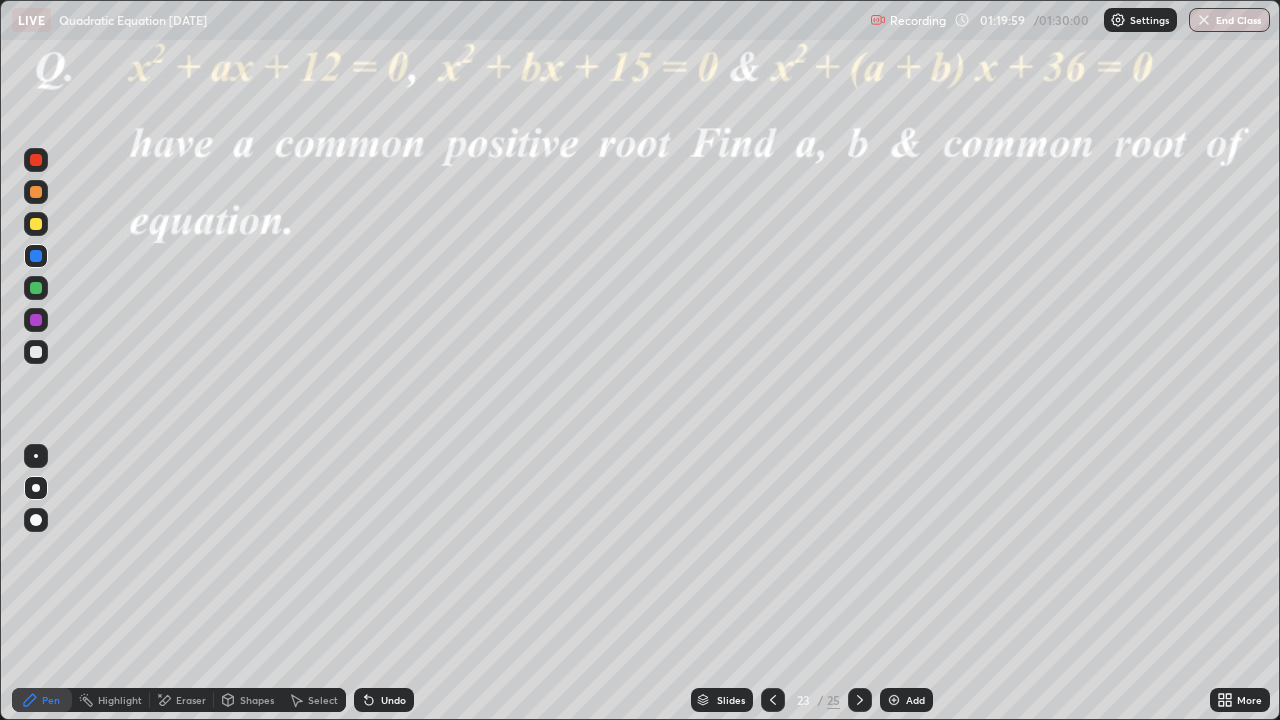 click at bounding box center (36, 456) 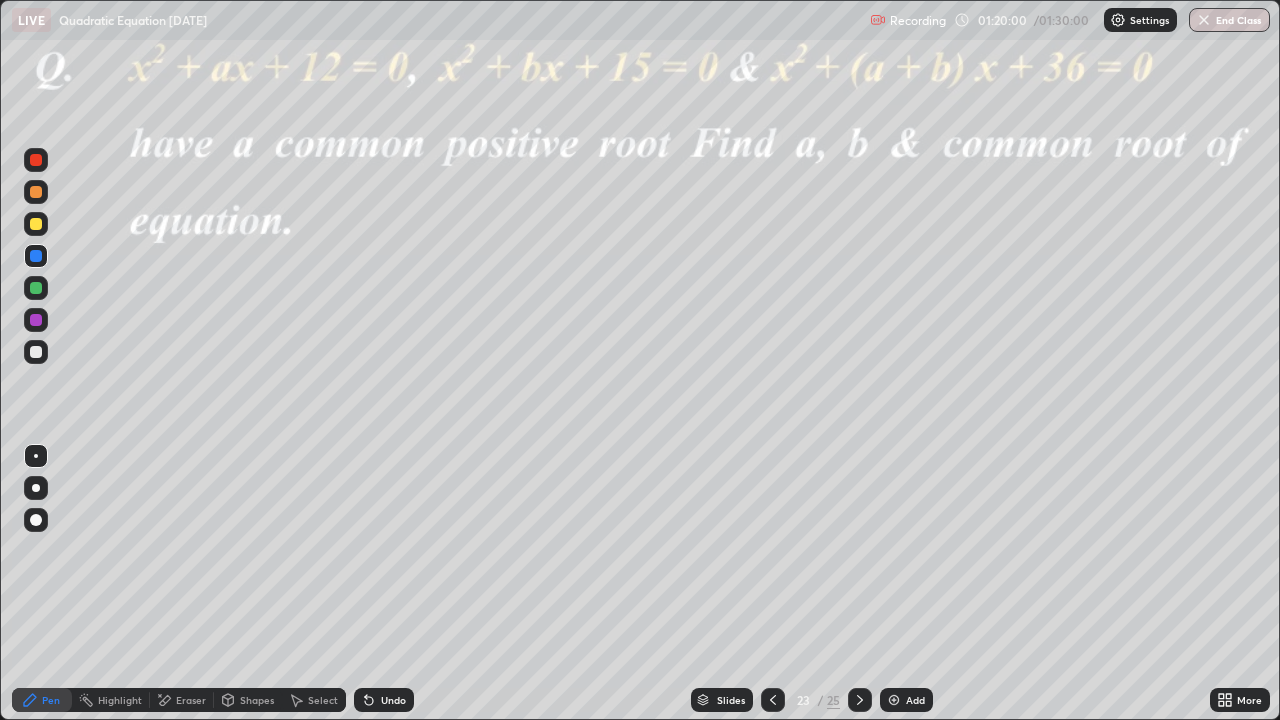 click at bounding box center [36, 256] 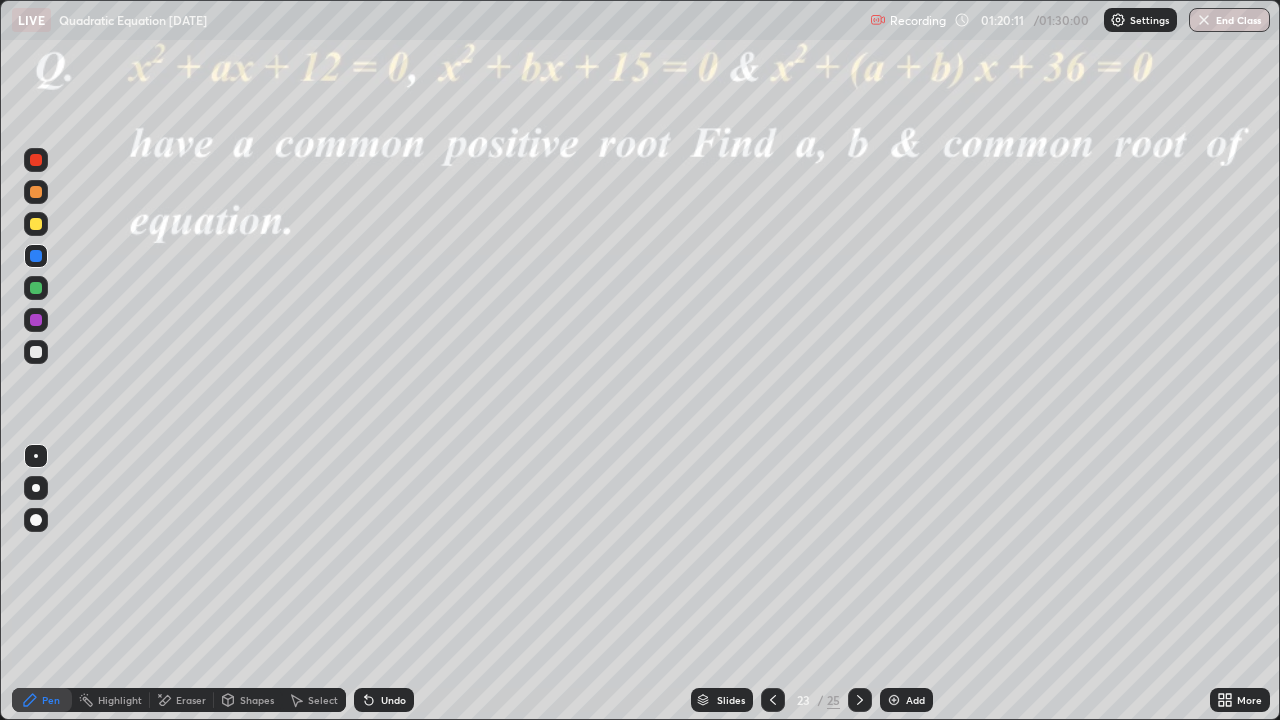 click at bounding box center (36, 320) 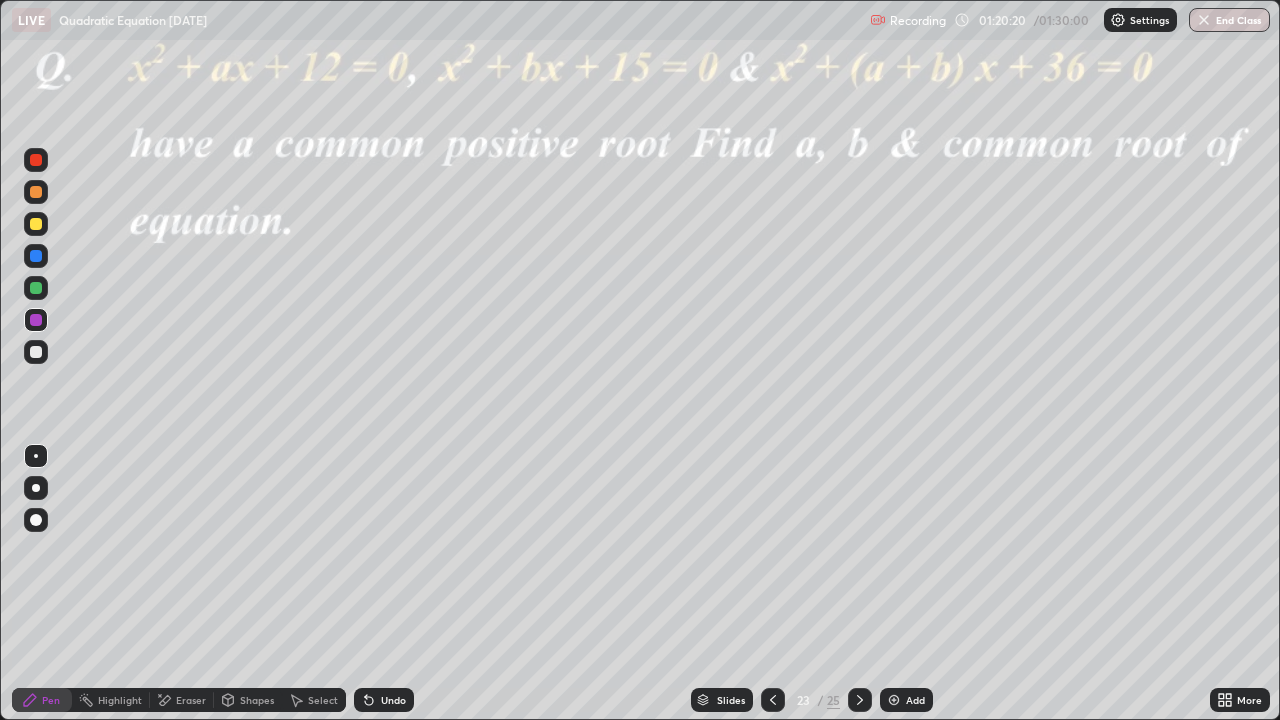click on "Undo" at bounding box center (393, 700) 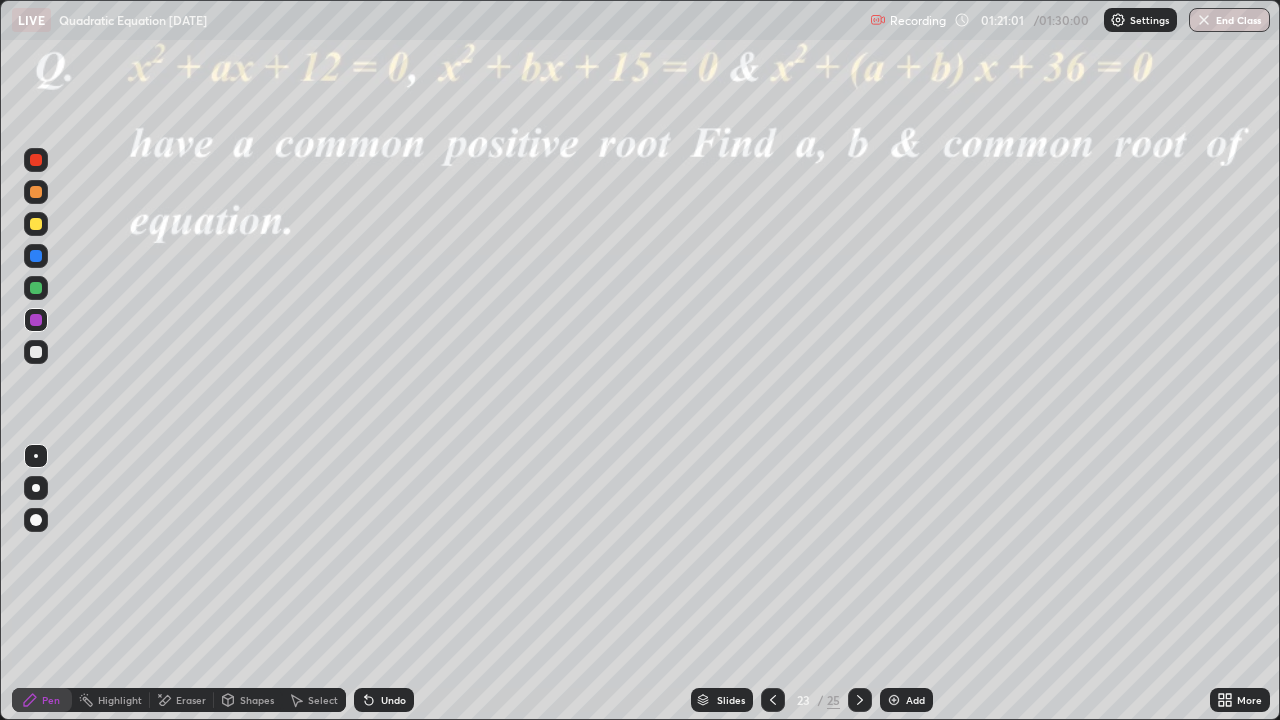 click at bounding box center (36, 256) 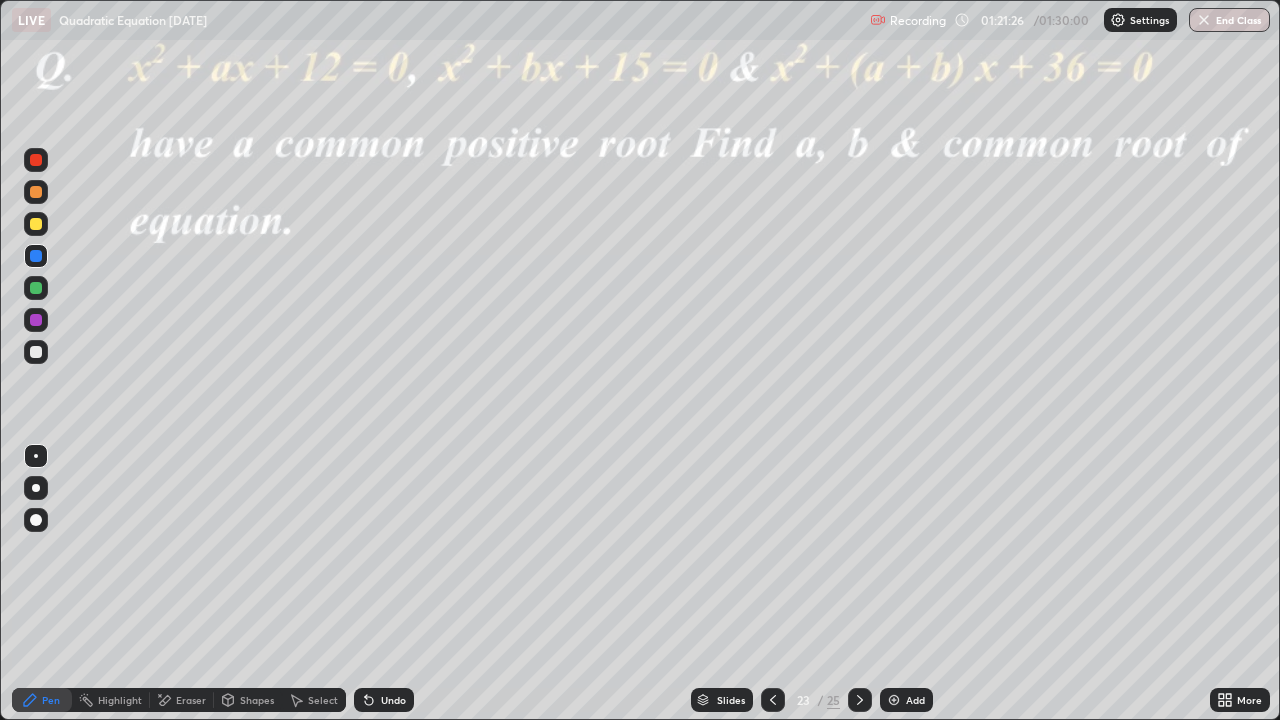 click at bounding box center (36, 288) 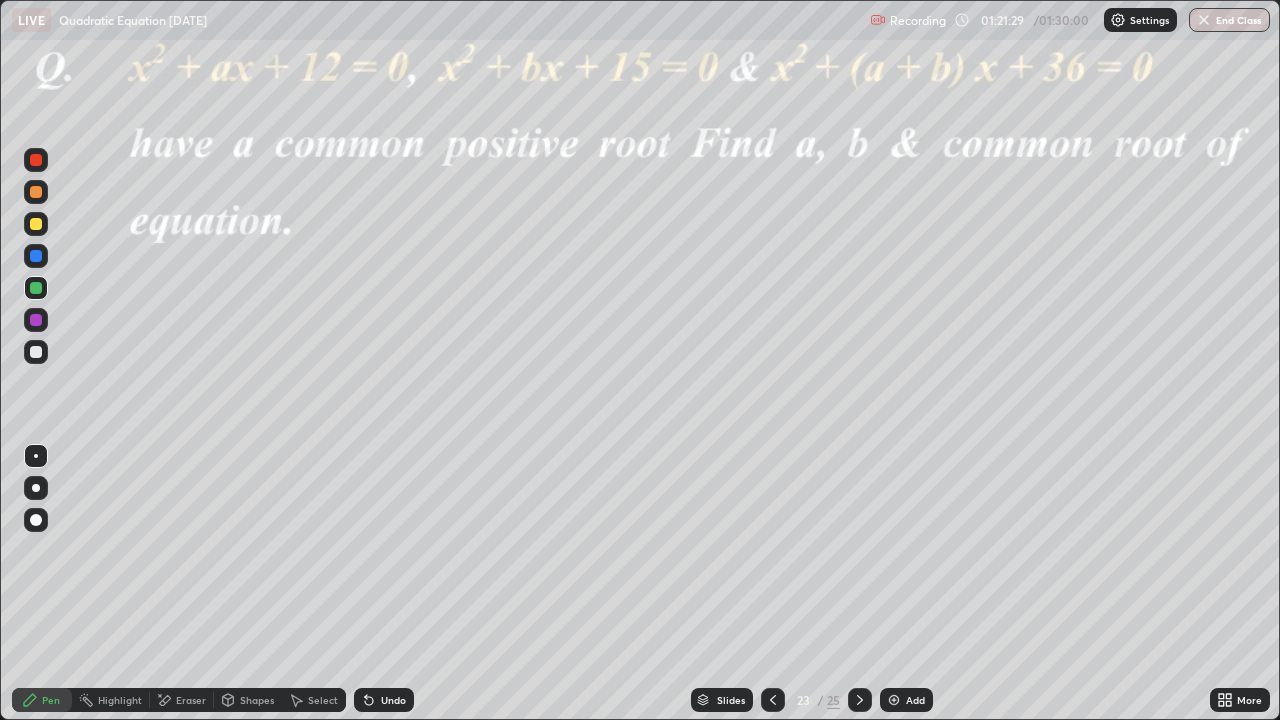 click on "Undo" at bounding box center [393, 700] 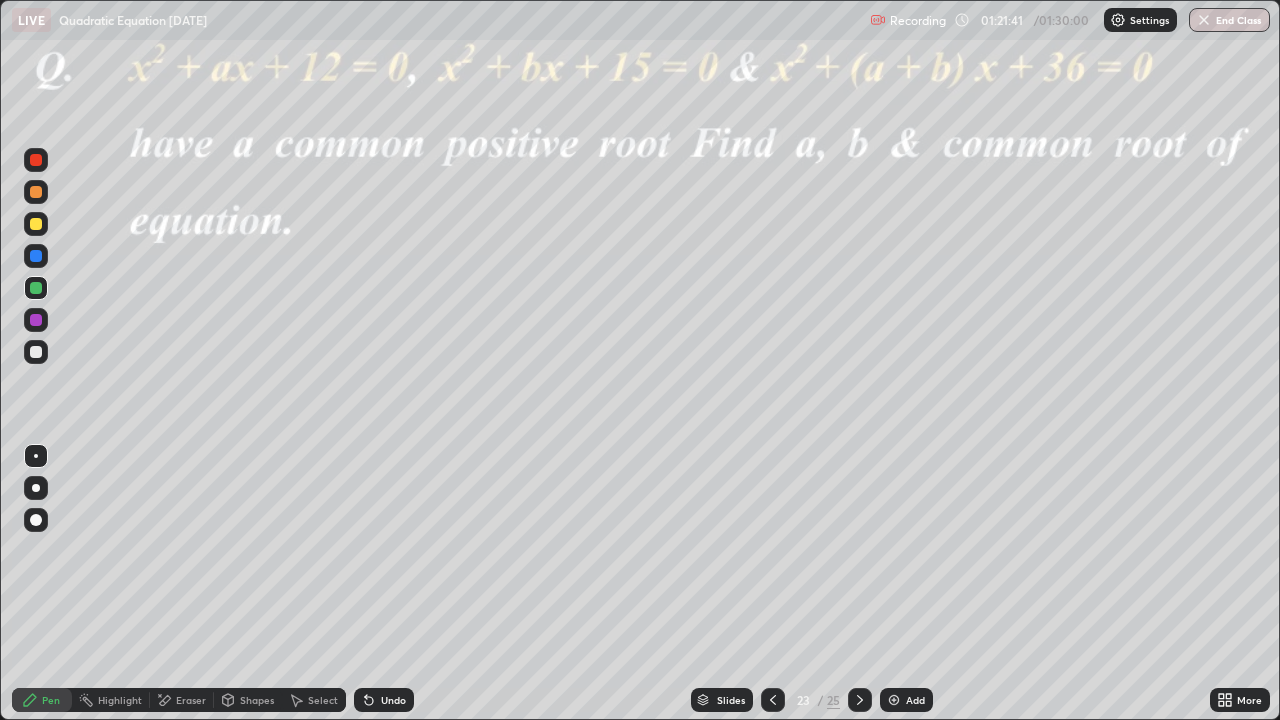 click at bounding box center (36, 224) 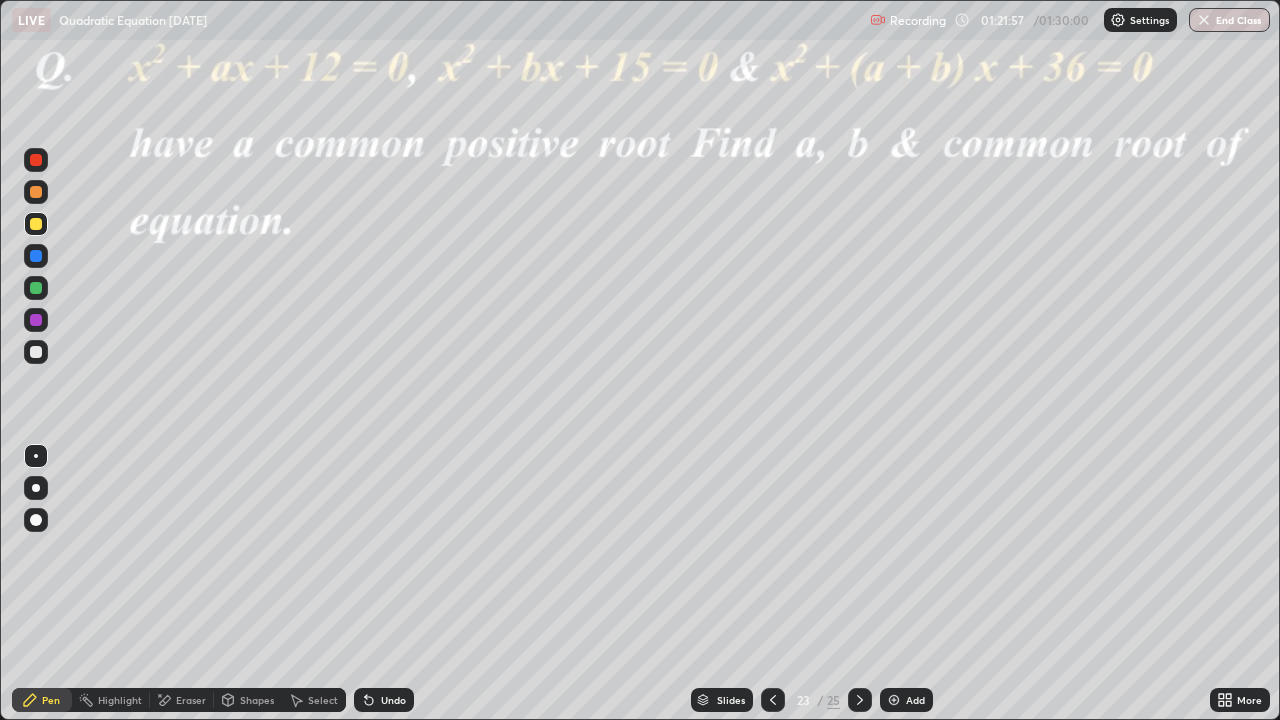 click on "Undo" at bounding box center (393, 700) 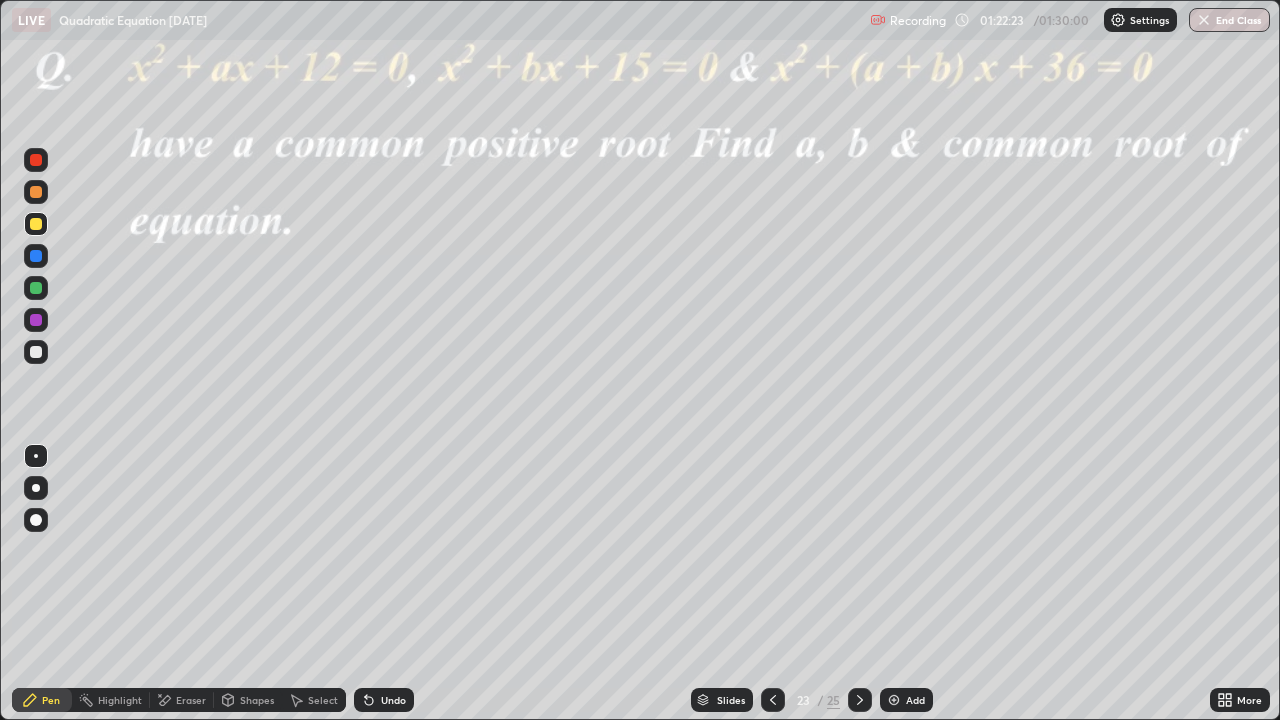 click 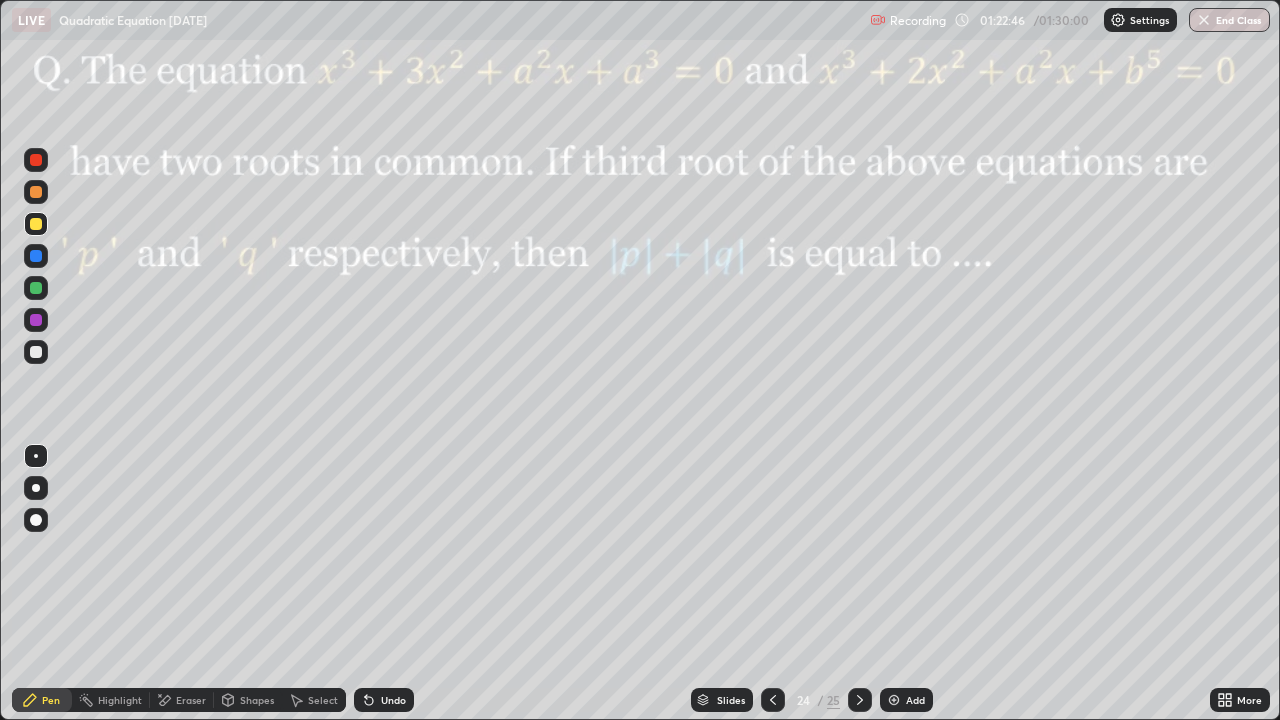 click 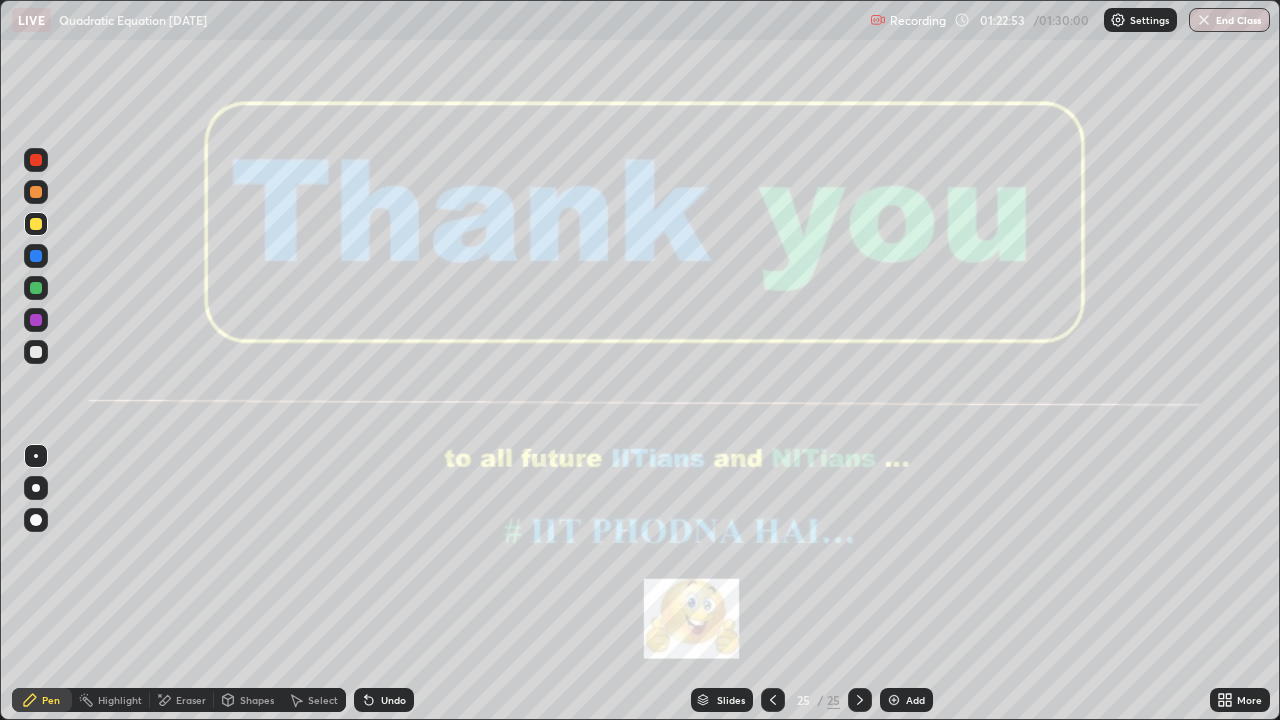 click on "End Class" at bounding box center [1229, 20] 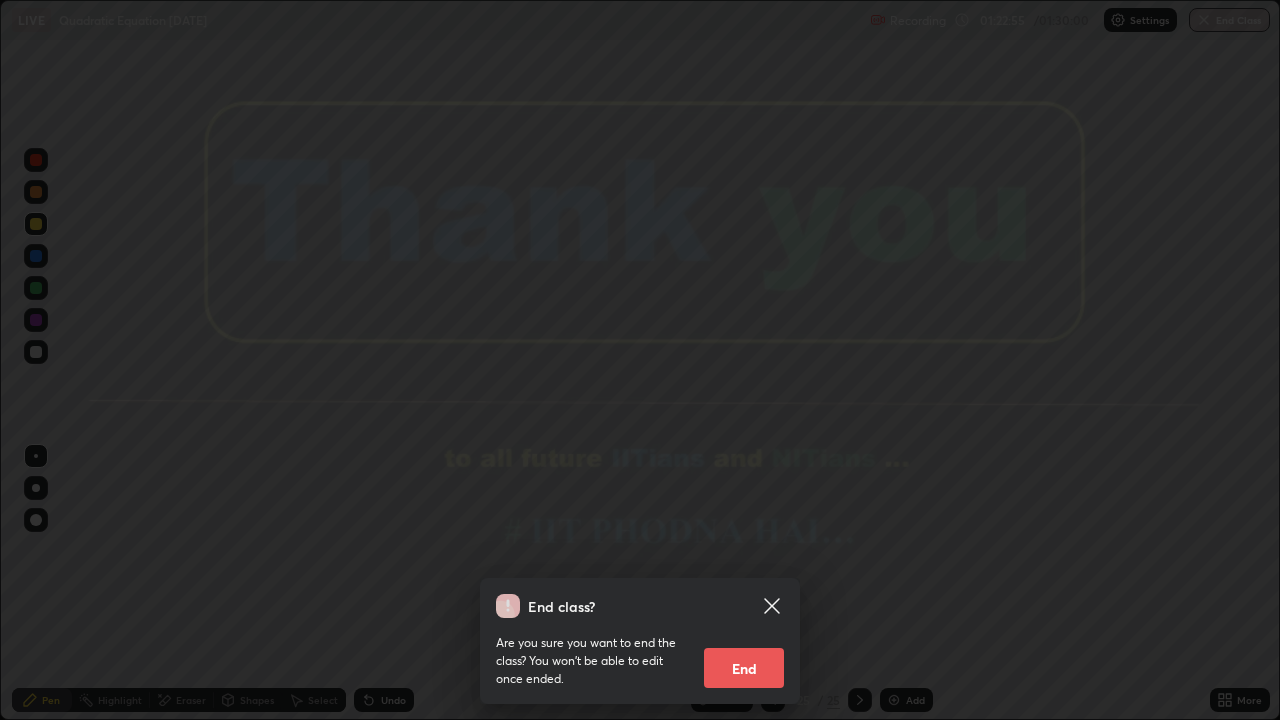 click on "End" at bounding box center (744, 668) 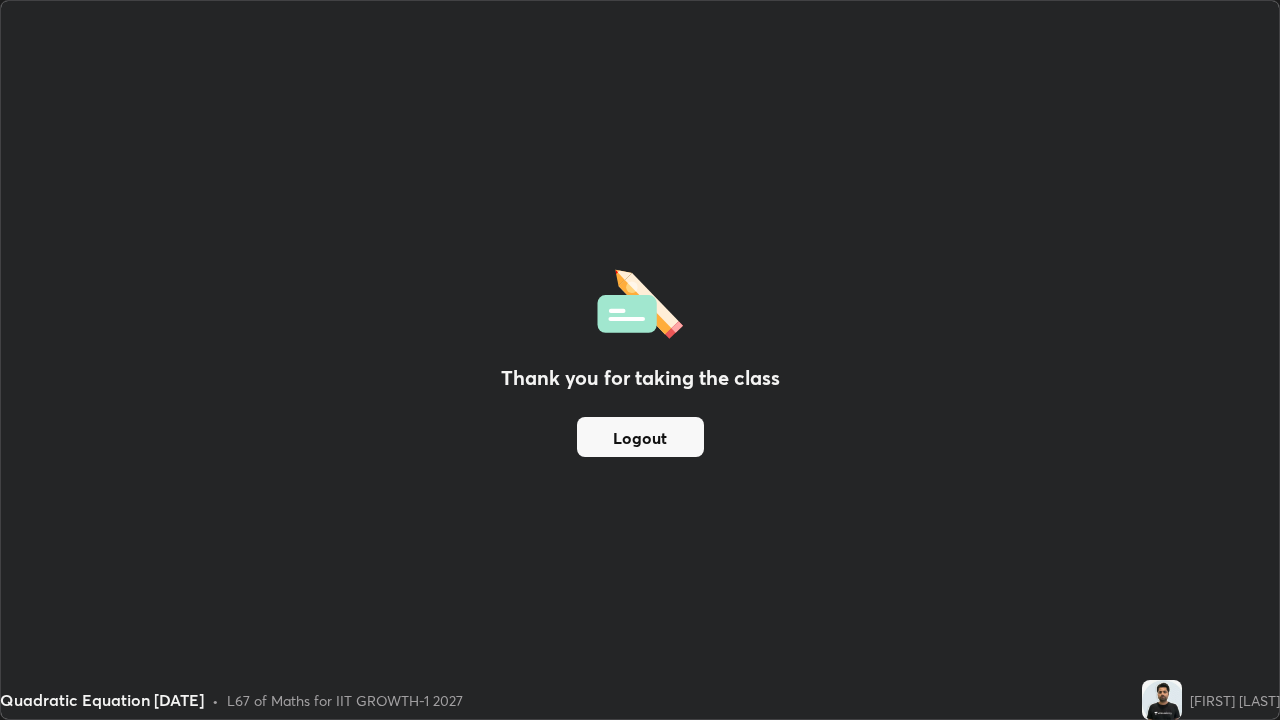 click on "Logout" at bounding box center [640, 437] 